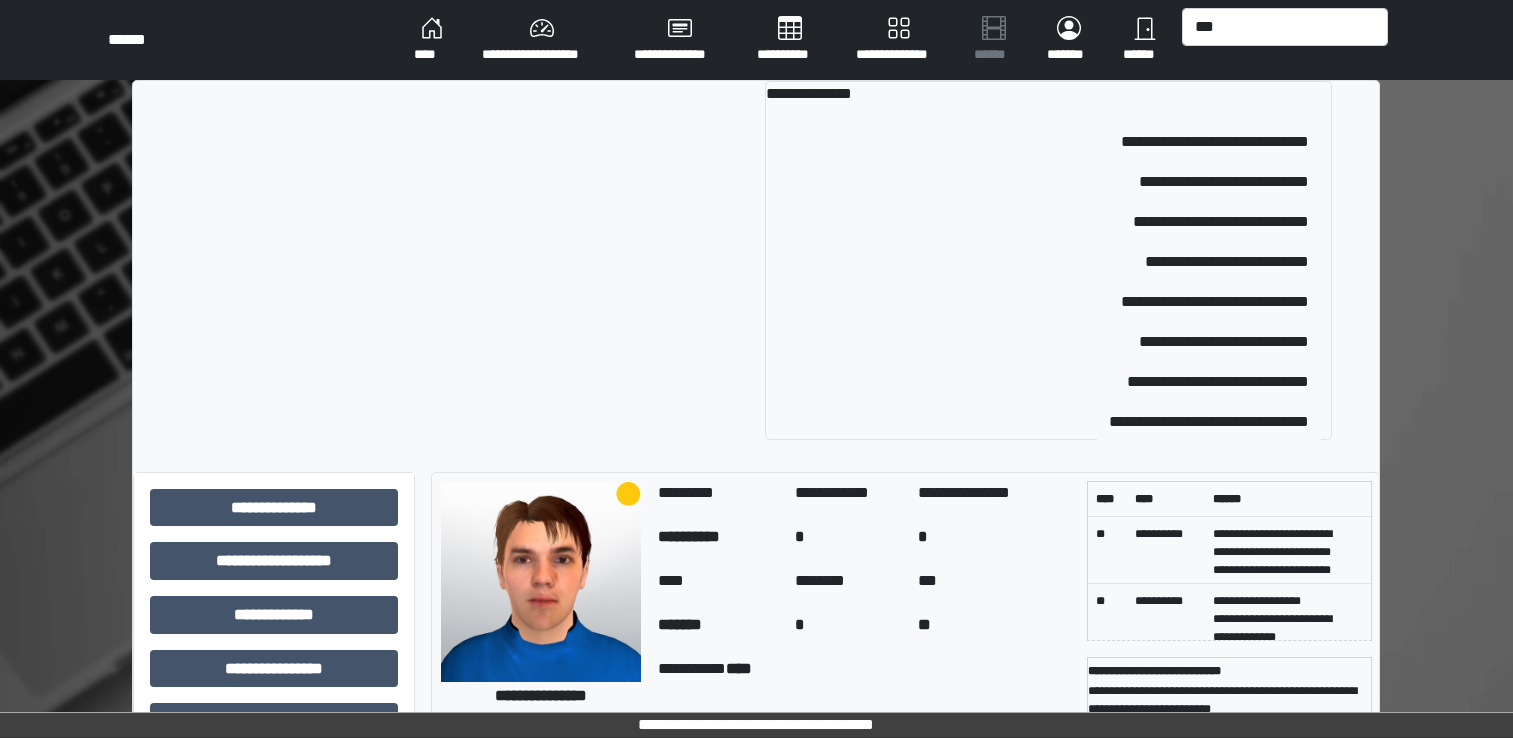 scroll, scrollTop: 0, scrollLeft: 0, axis: both 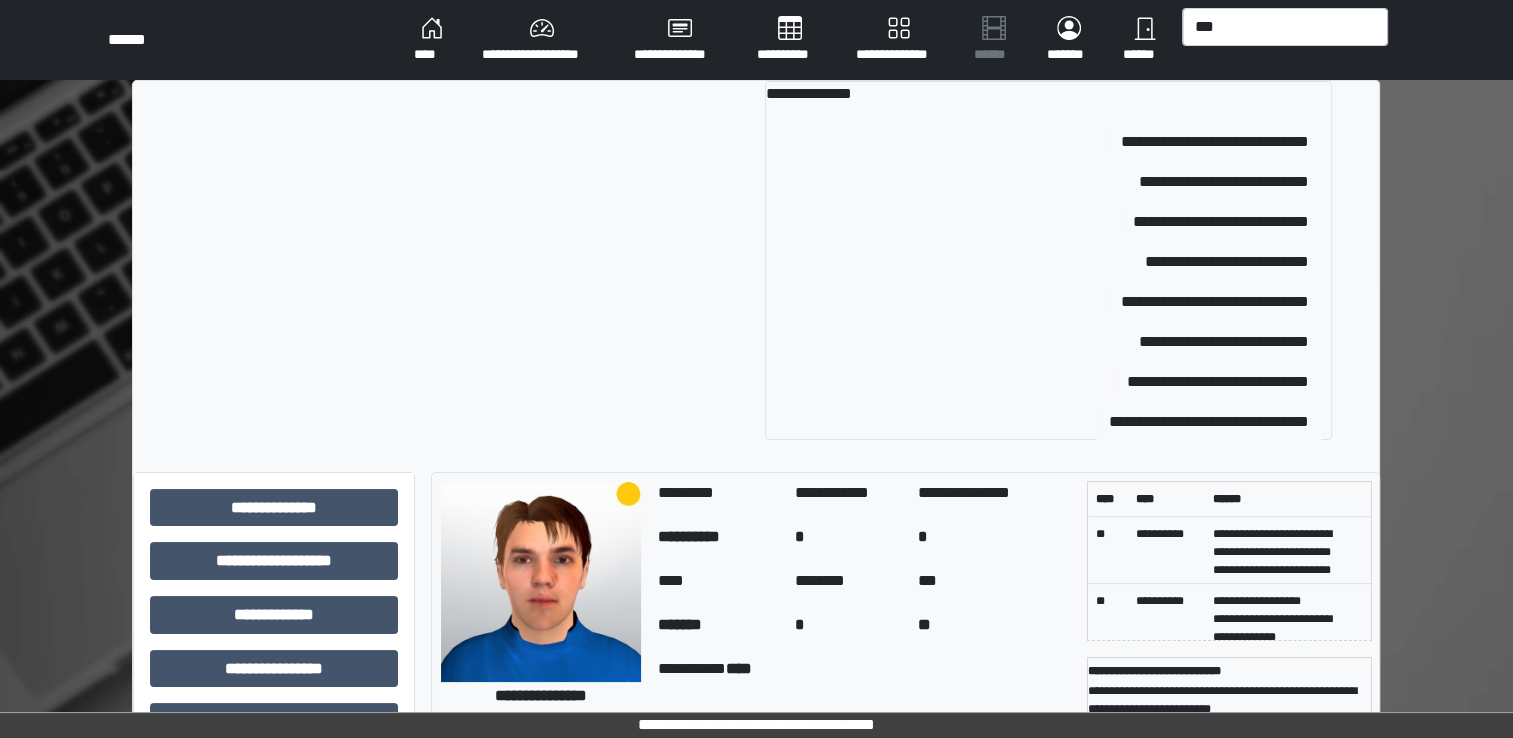 click on "***" at bounding box center (1285, 27) 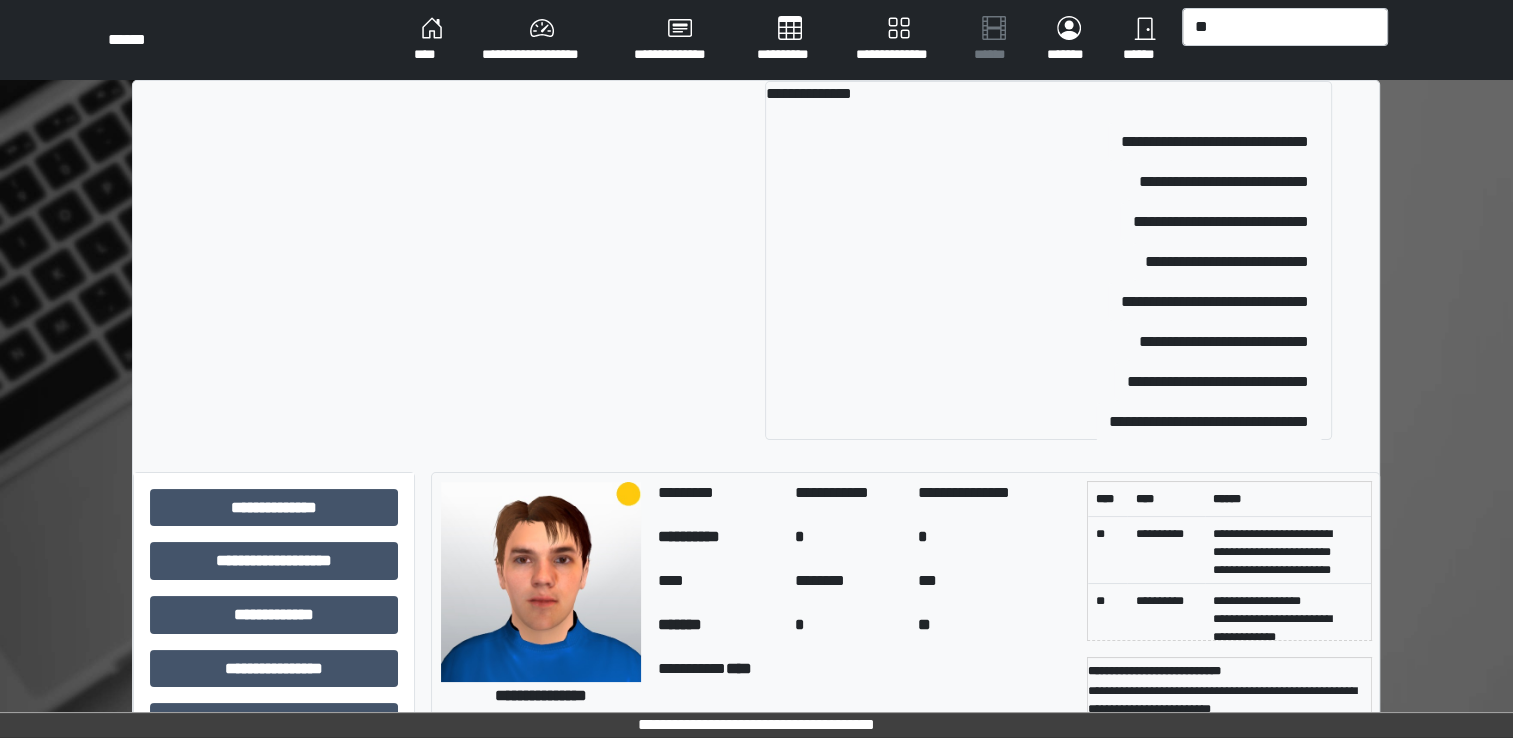 type on "*" 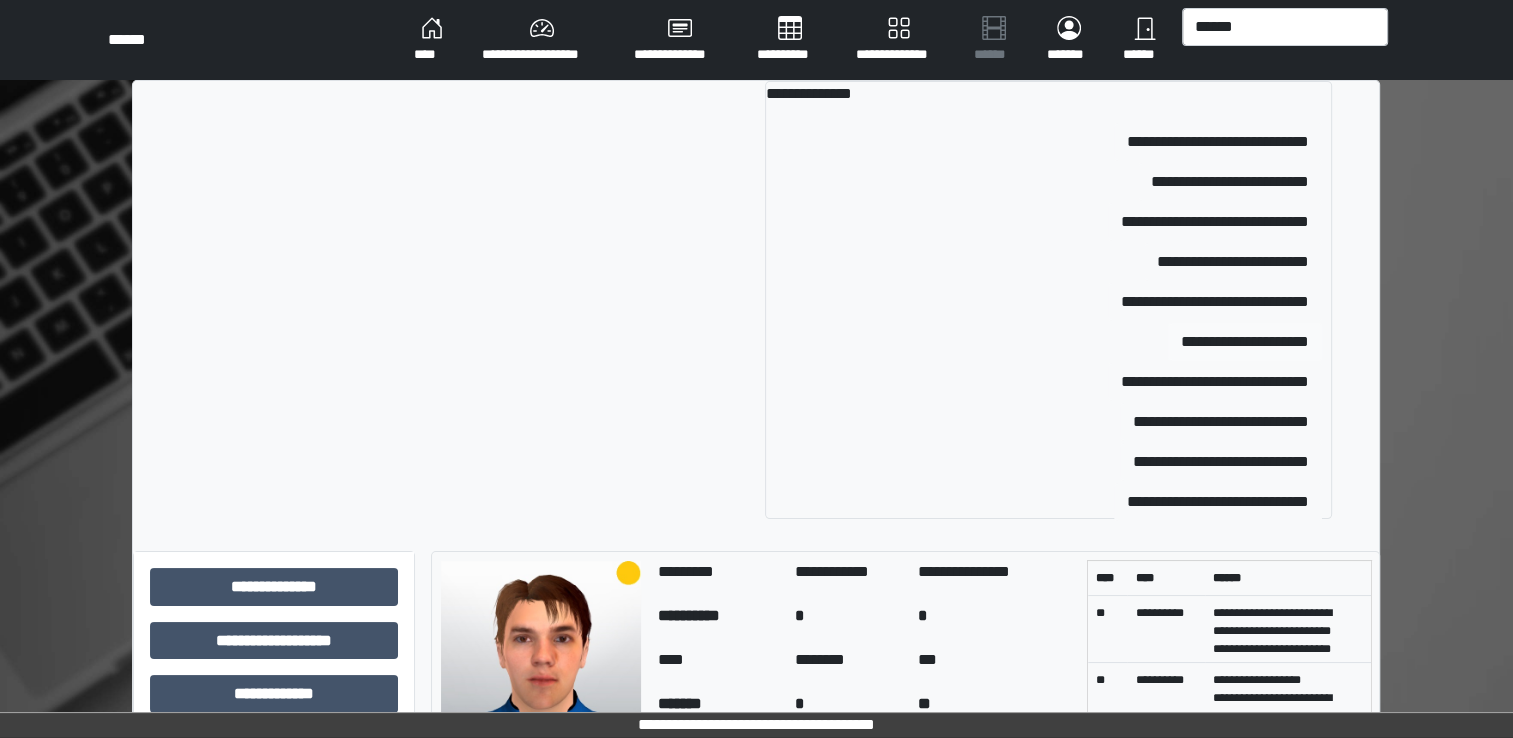 type on "******" 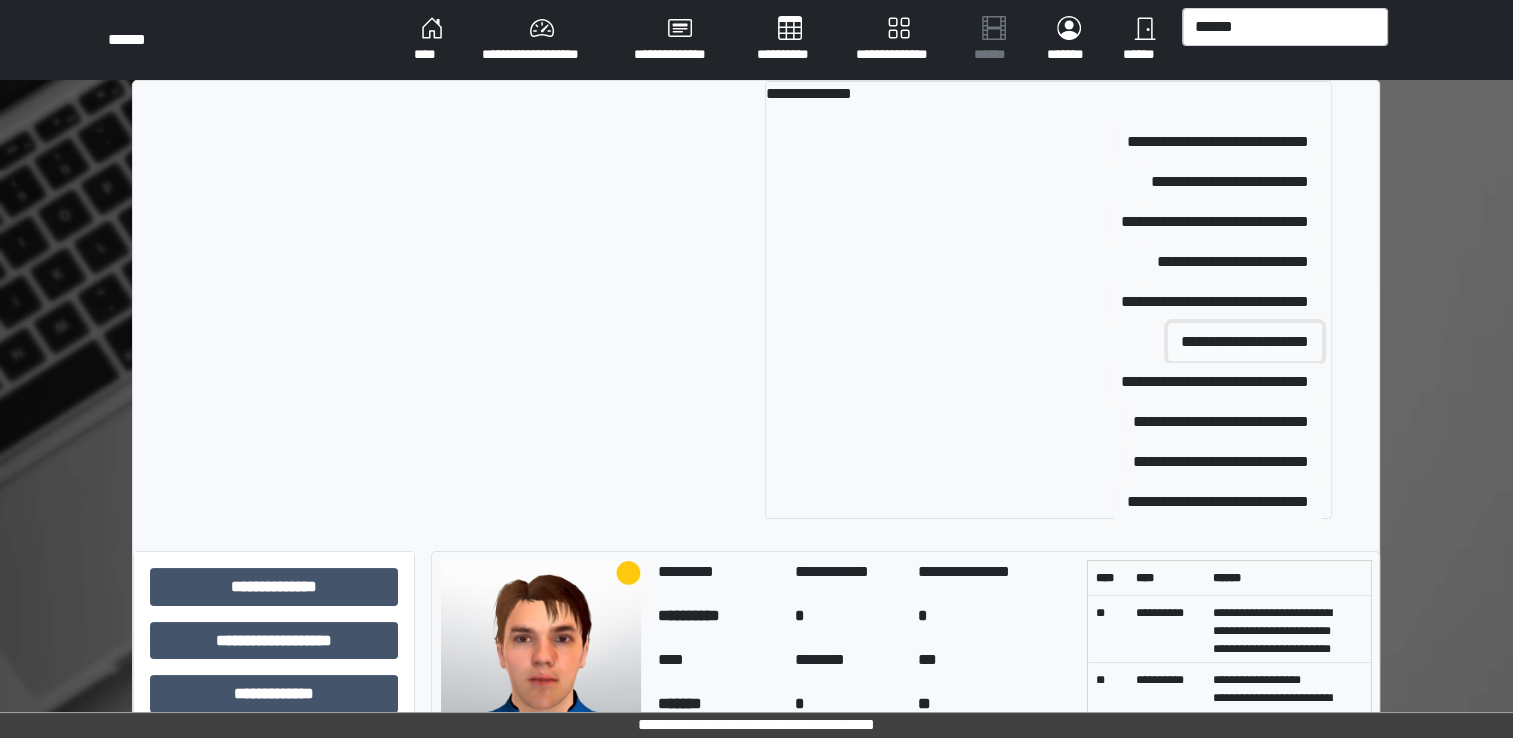 click on "**********" at bounding box center (1245, 342) 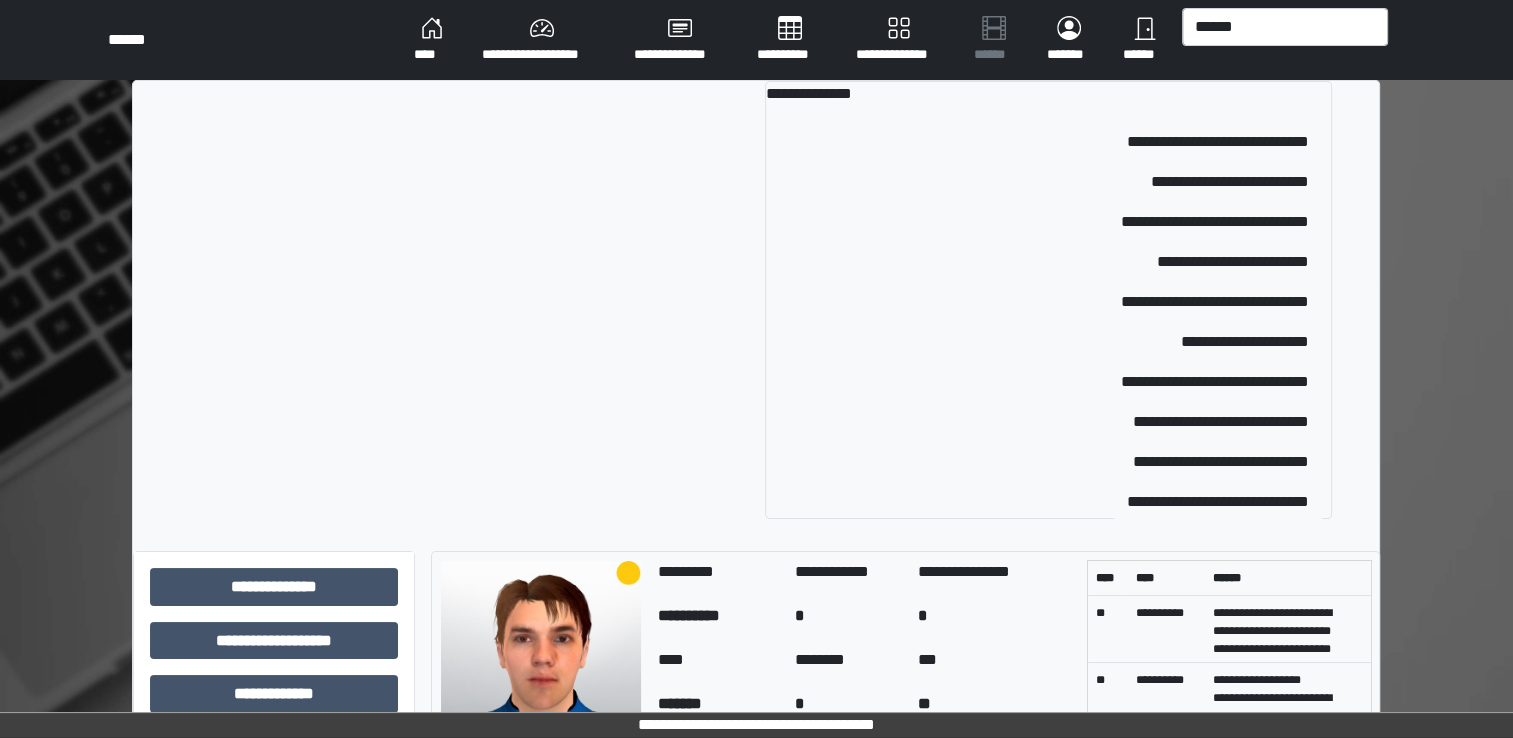 type 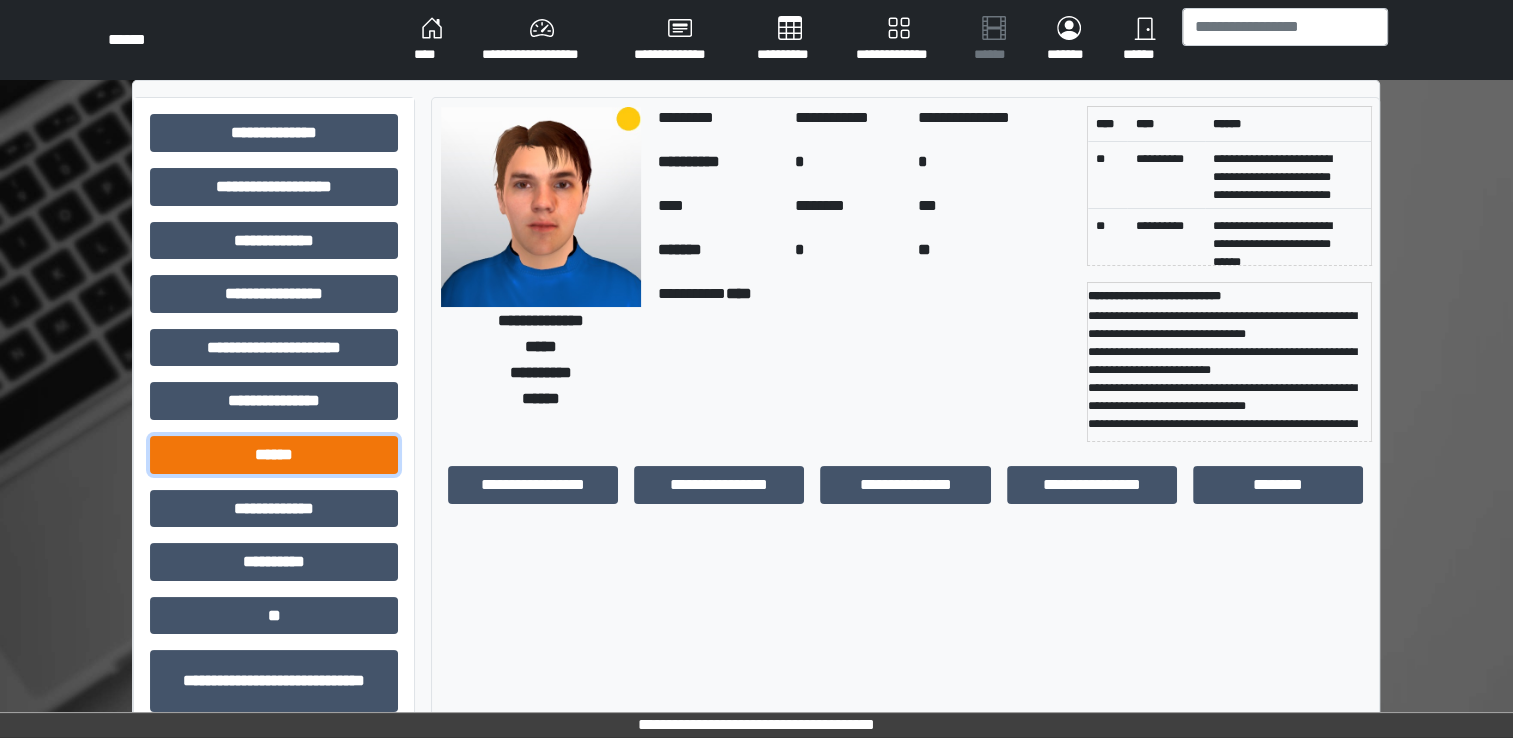 click on "******" at bounding box center (274, 455) 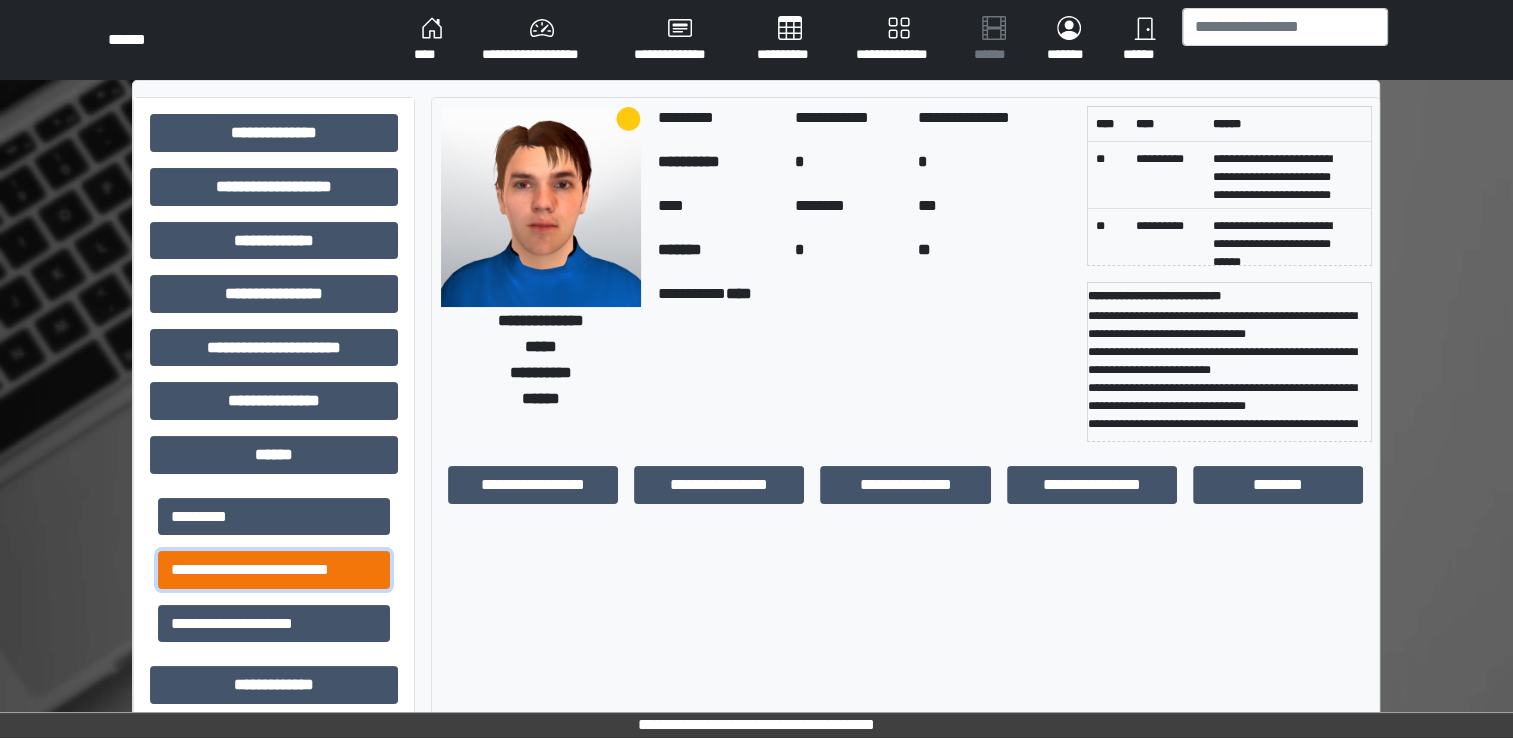 click on "**********" at bounding box center (274, 570) 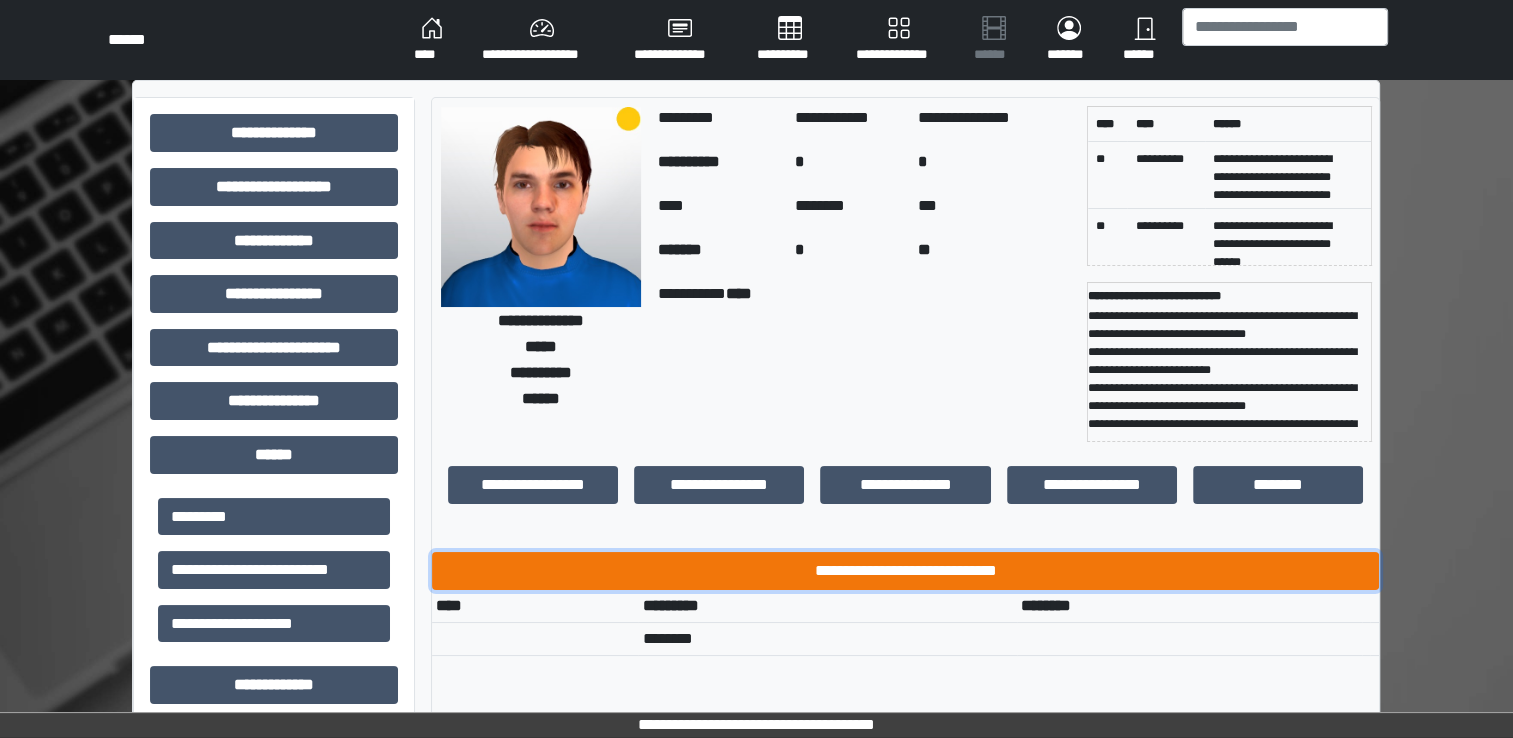 click on "**********" at bounding box center [905, 571] 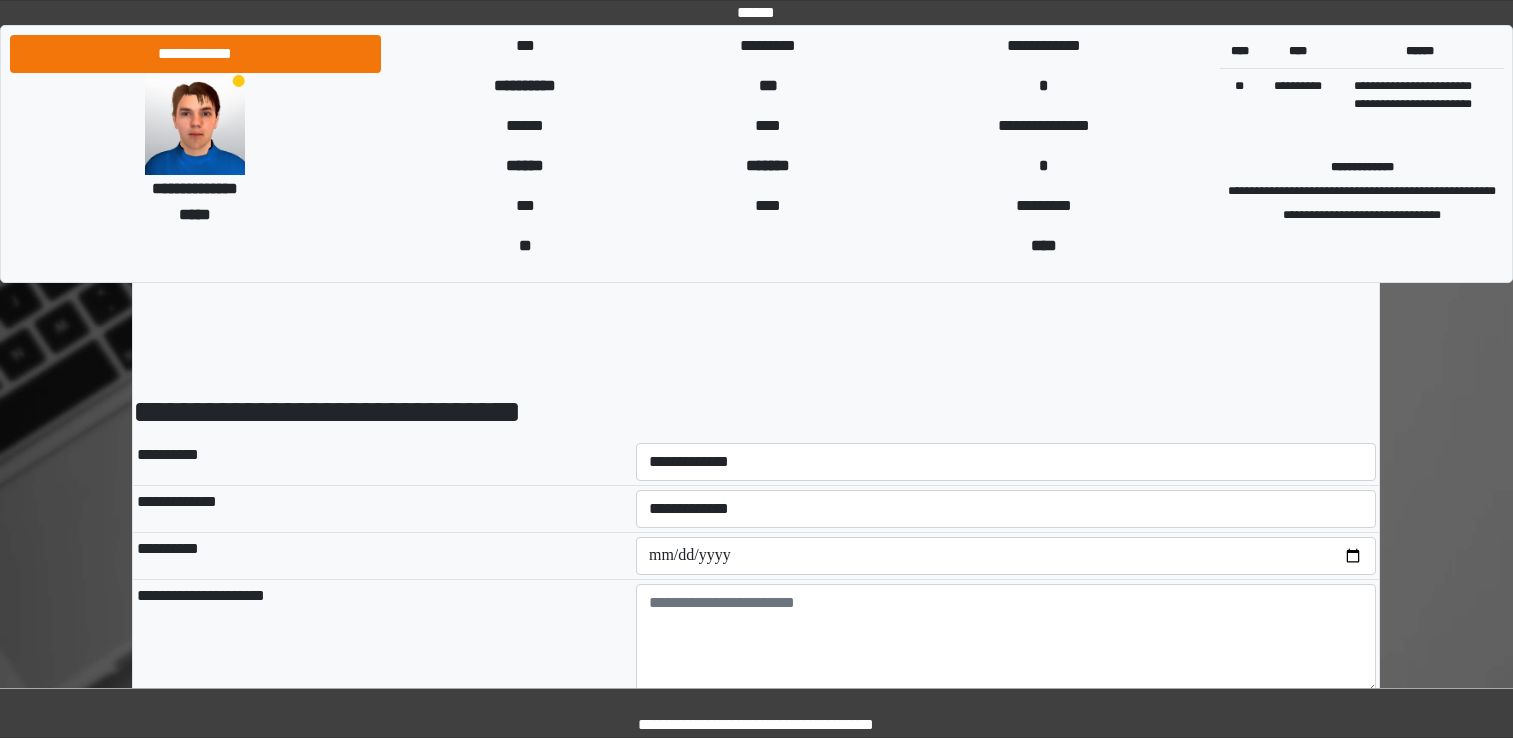 scroll, scrollTop: 0, scrollLeft: 0, axis: both 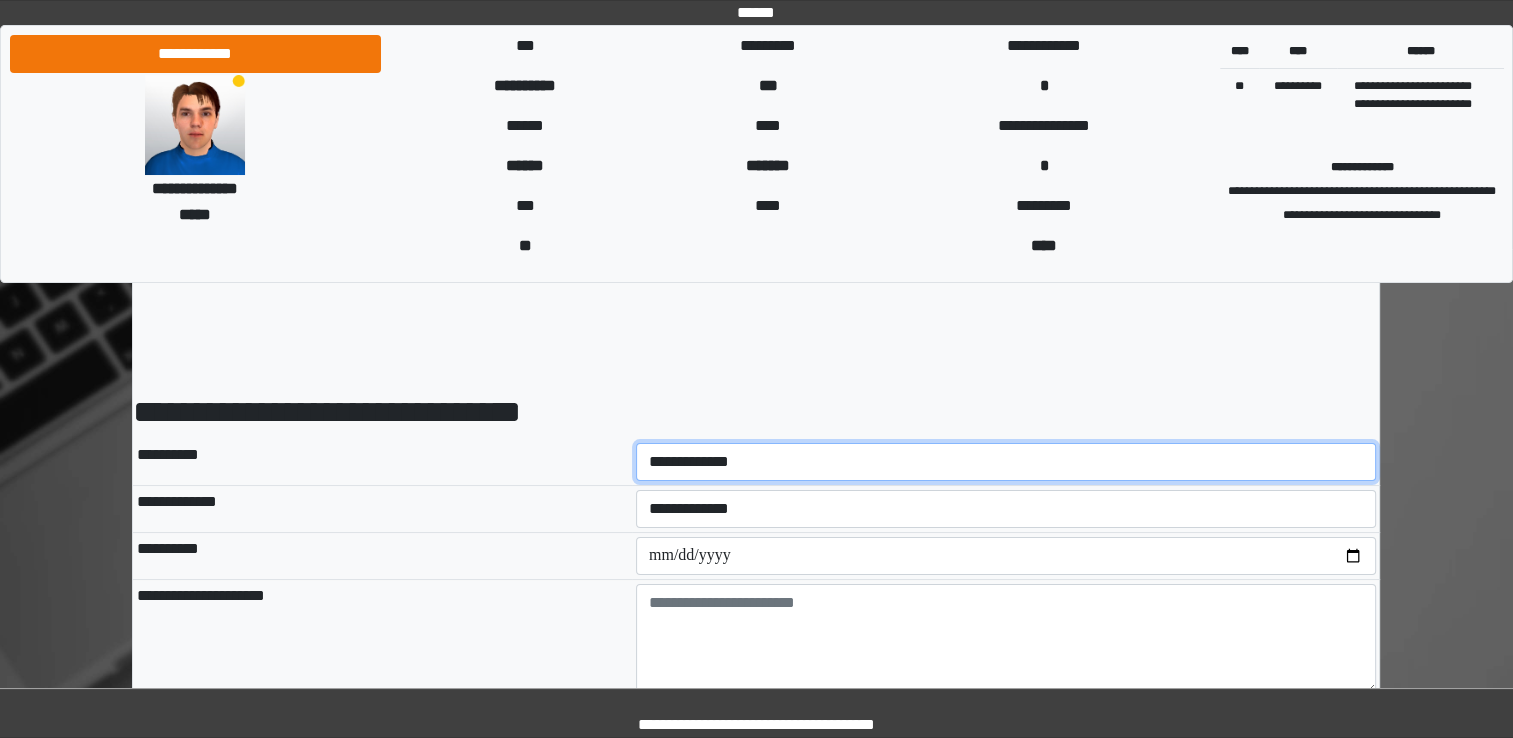 click on "**********" at bounding box center [1006, 462] 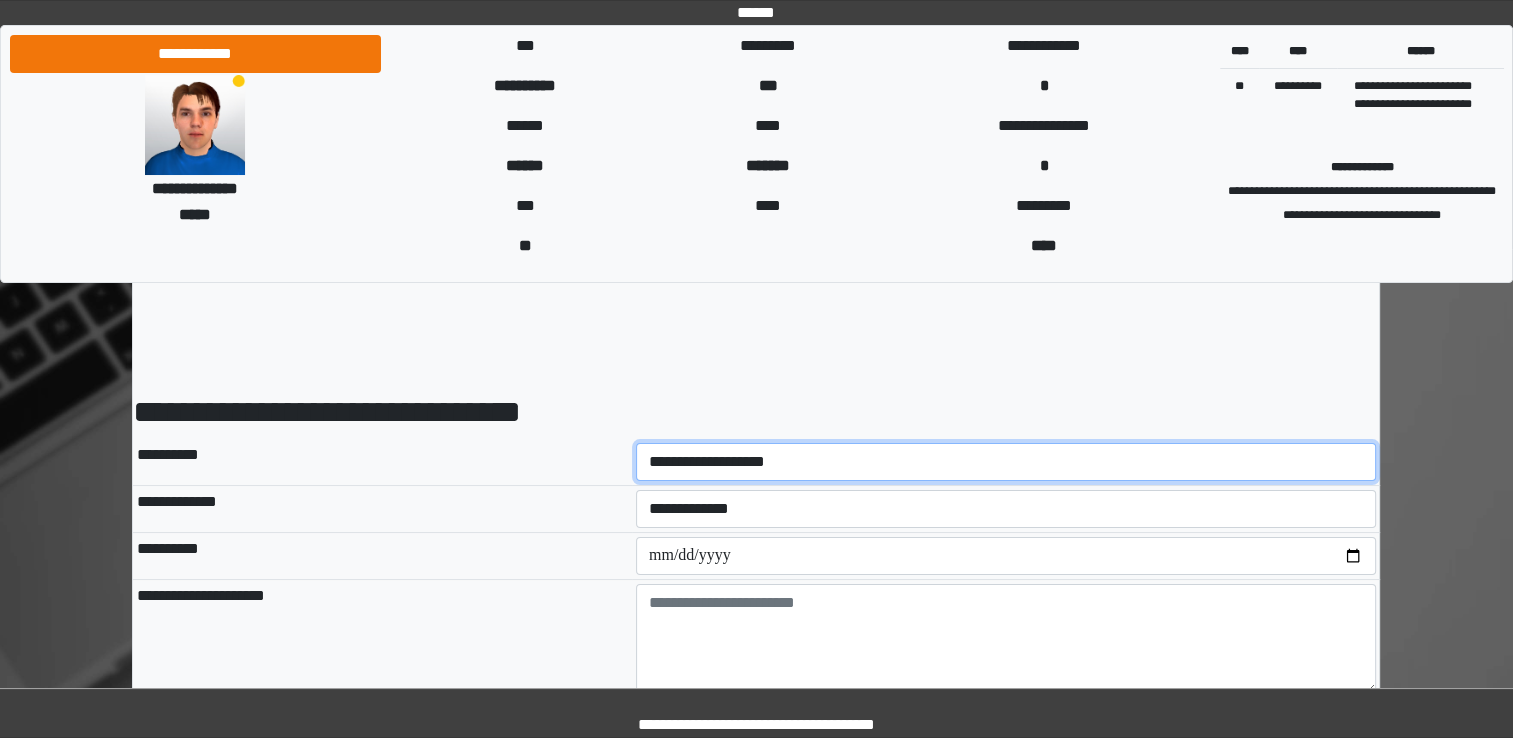click on "**********" at bounding box center (1006, 462) 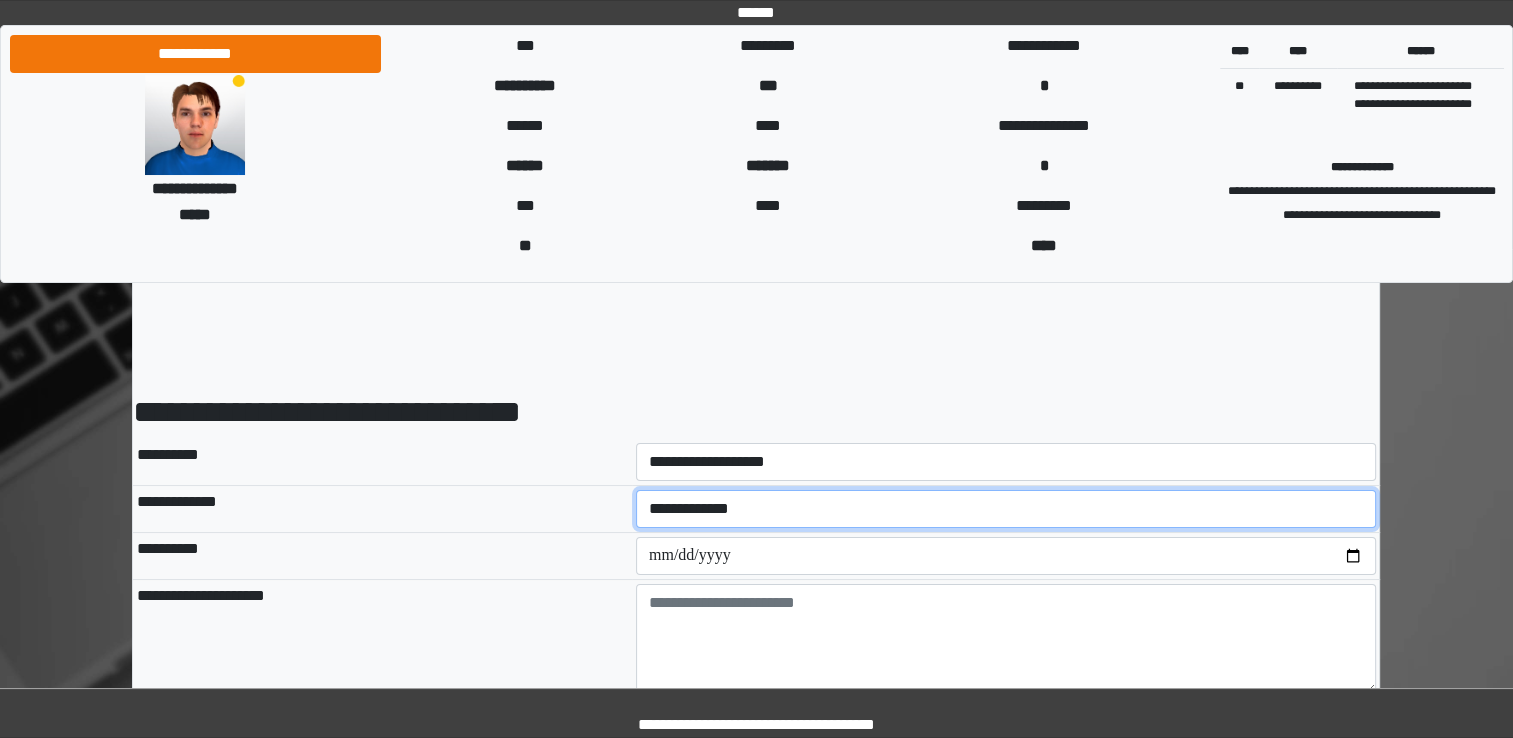 click on "**********" at bounding box center [1006, 509] 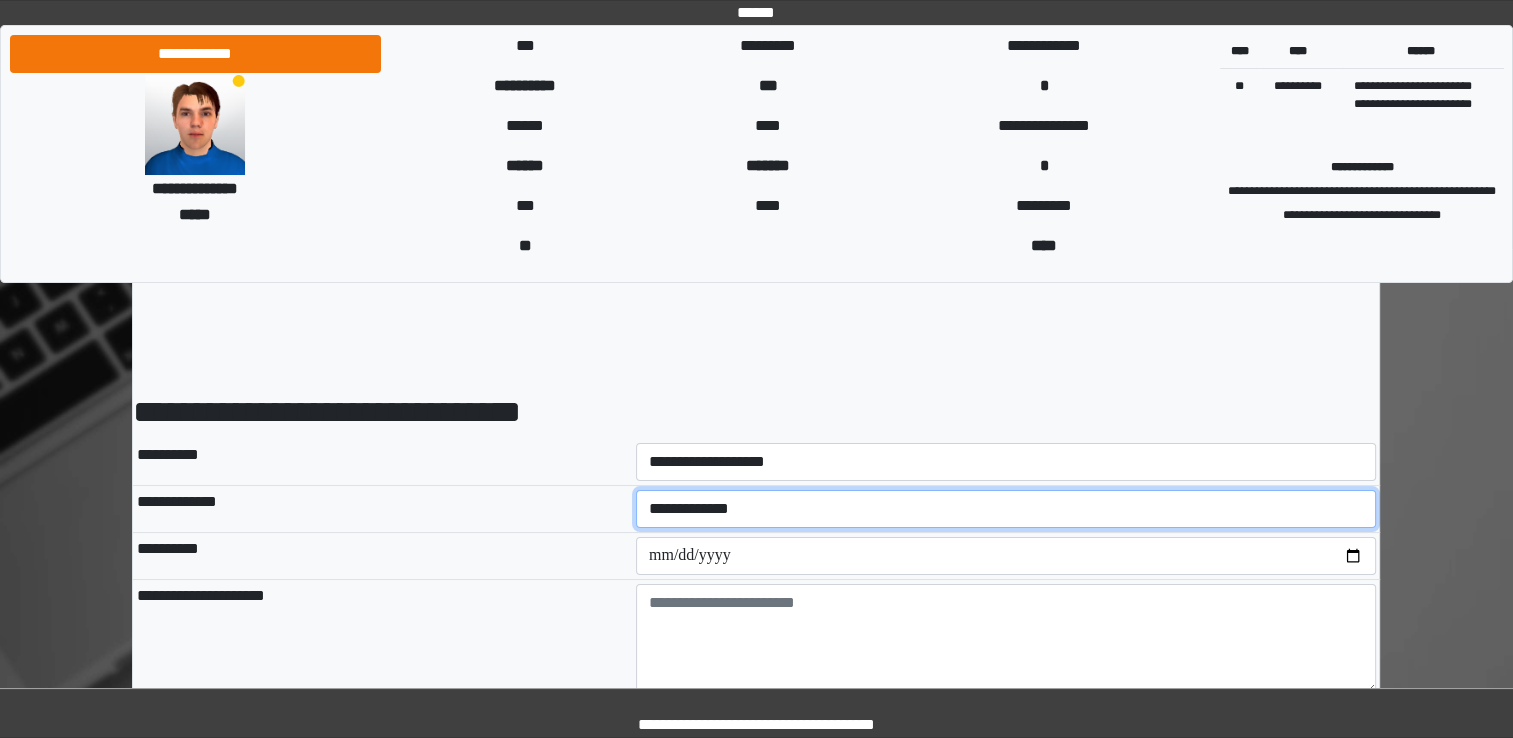 select on "*" 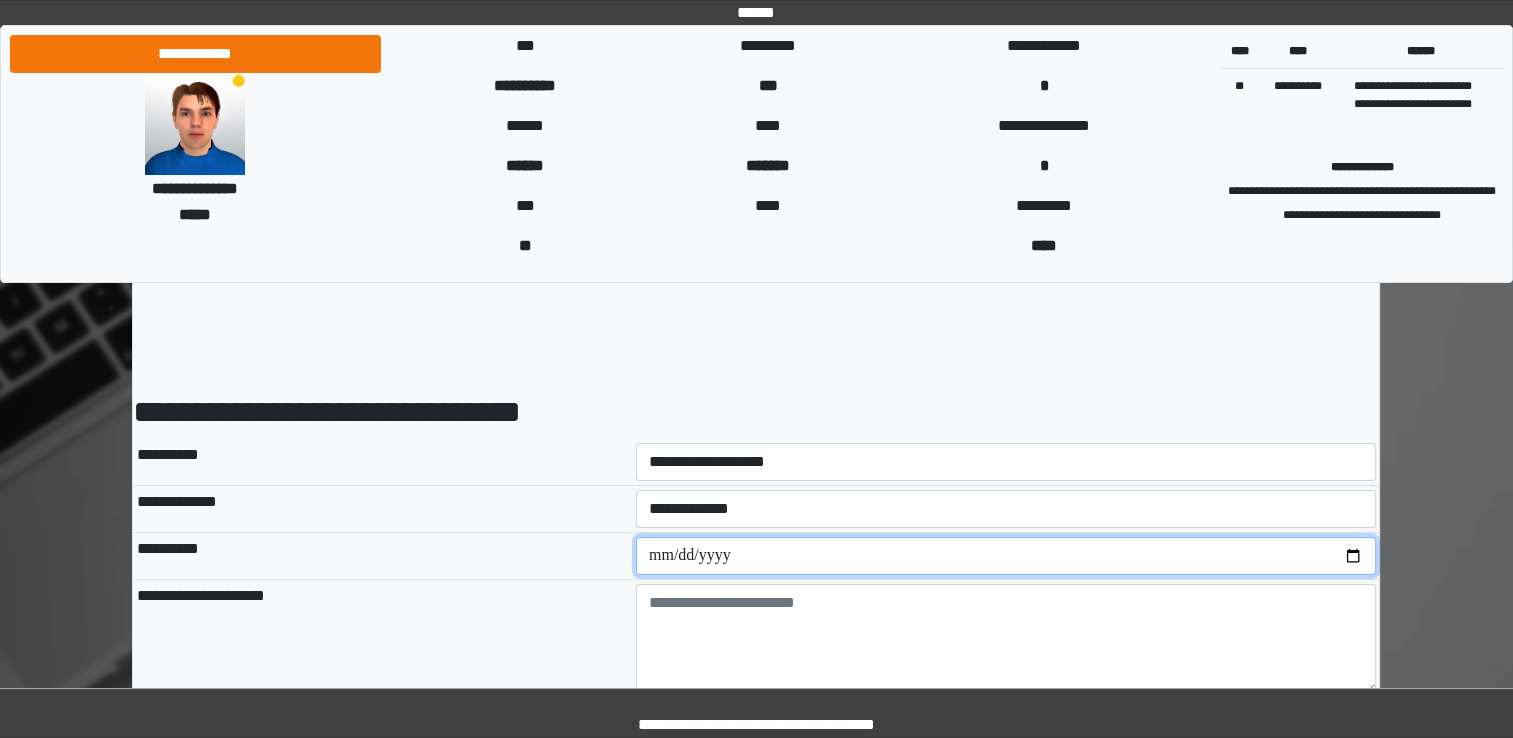 click at bounding box center (1006, 556) 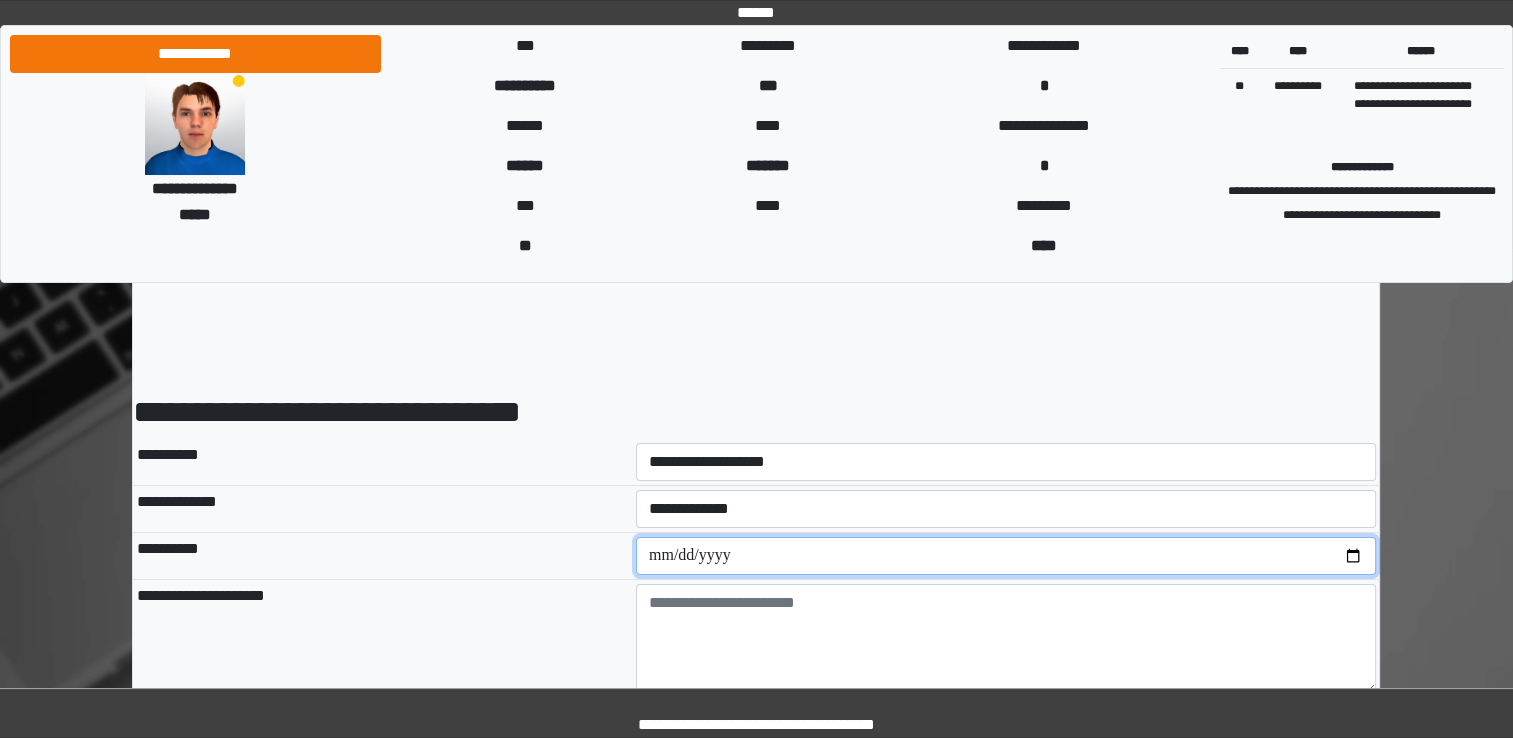 type on "**********" 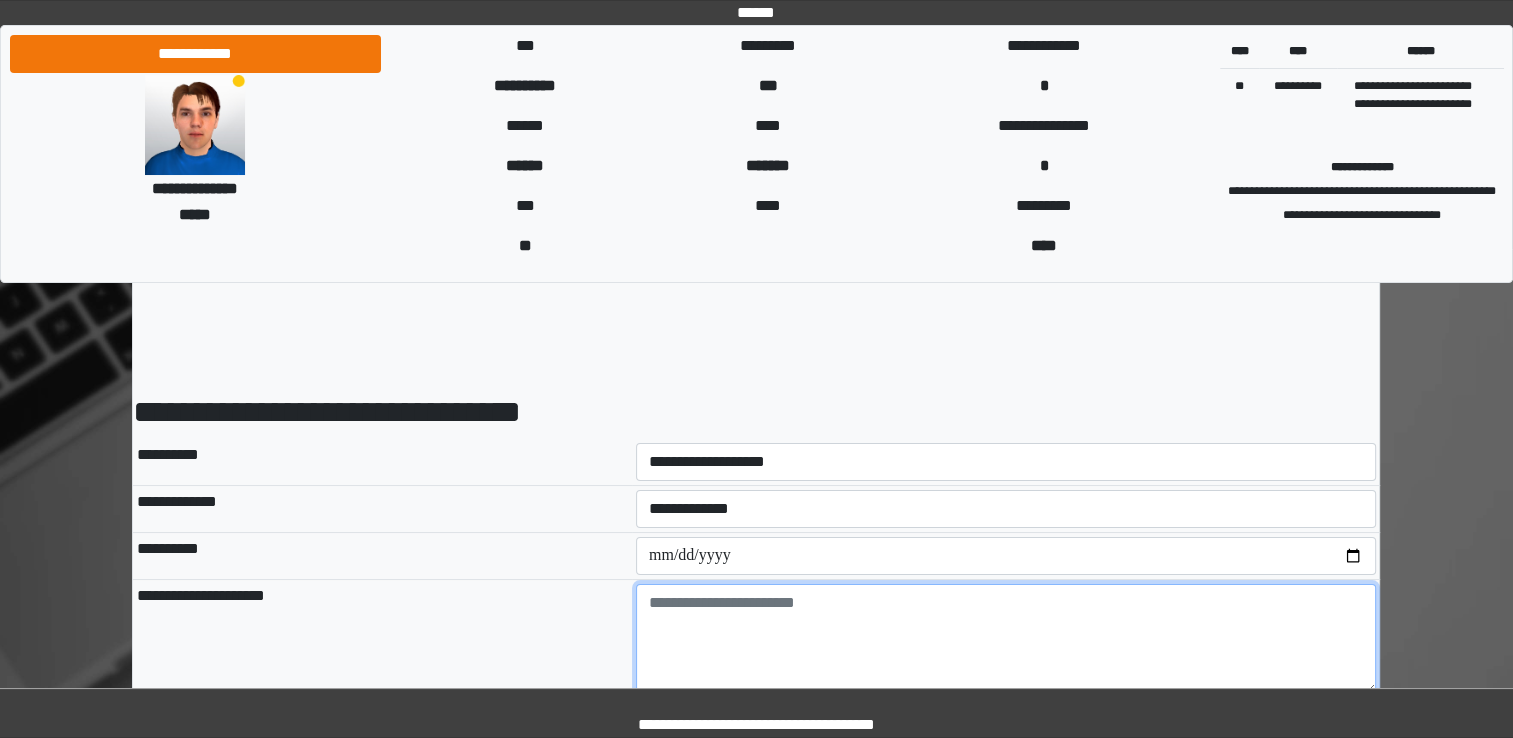 click at bounding box center (1006, 639) 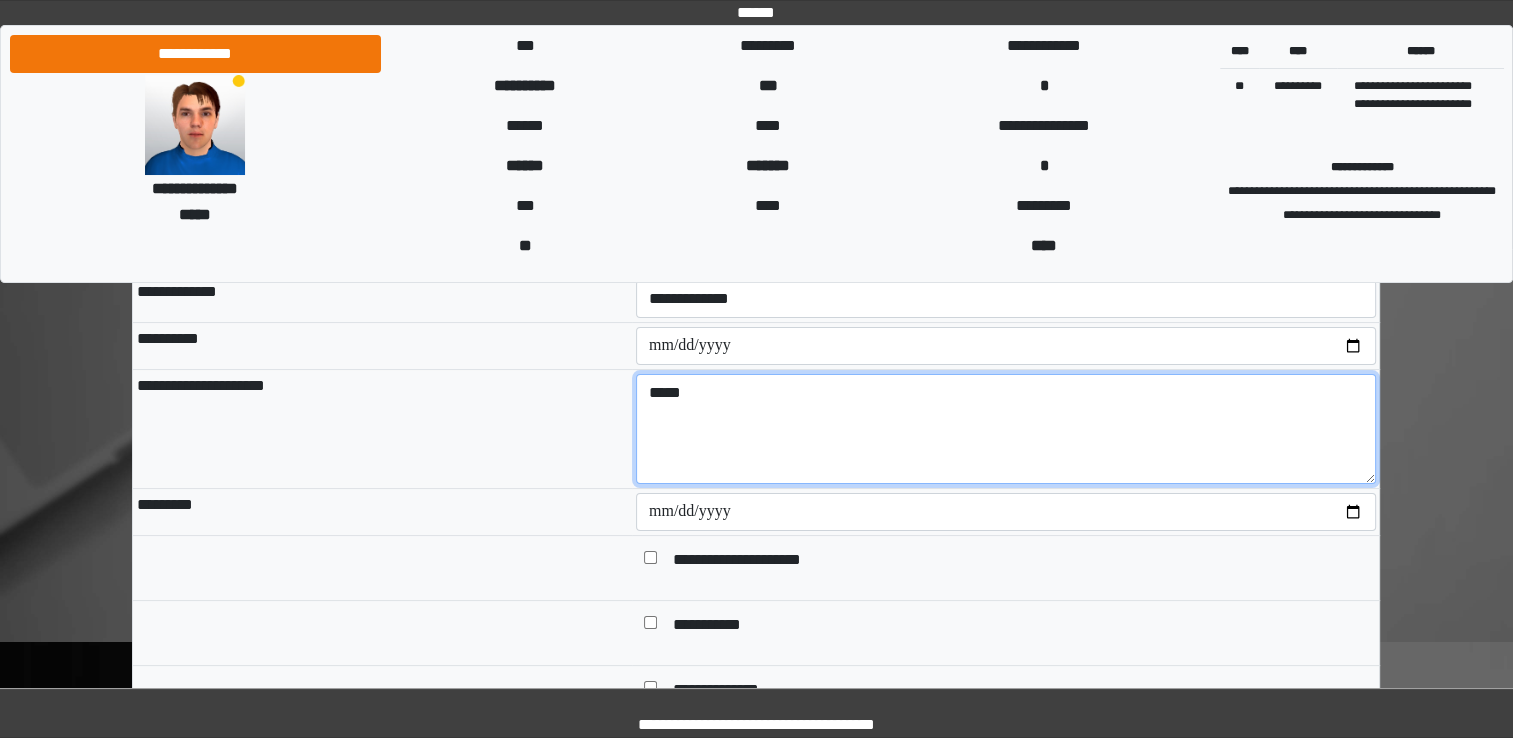 scroll, scrollTop: 300, scrollLeft: 0, axis: vertical 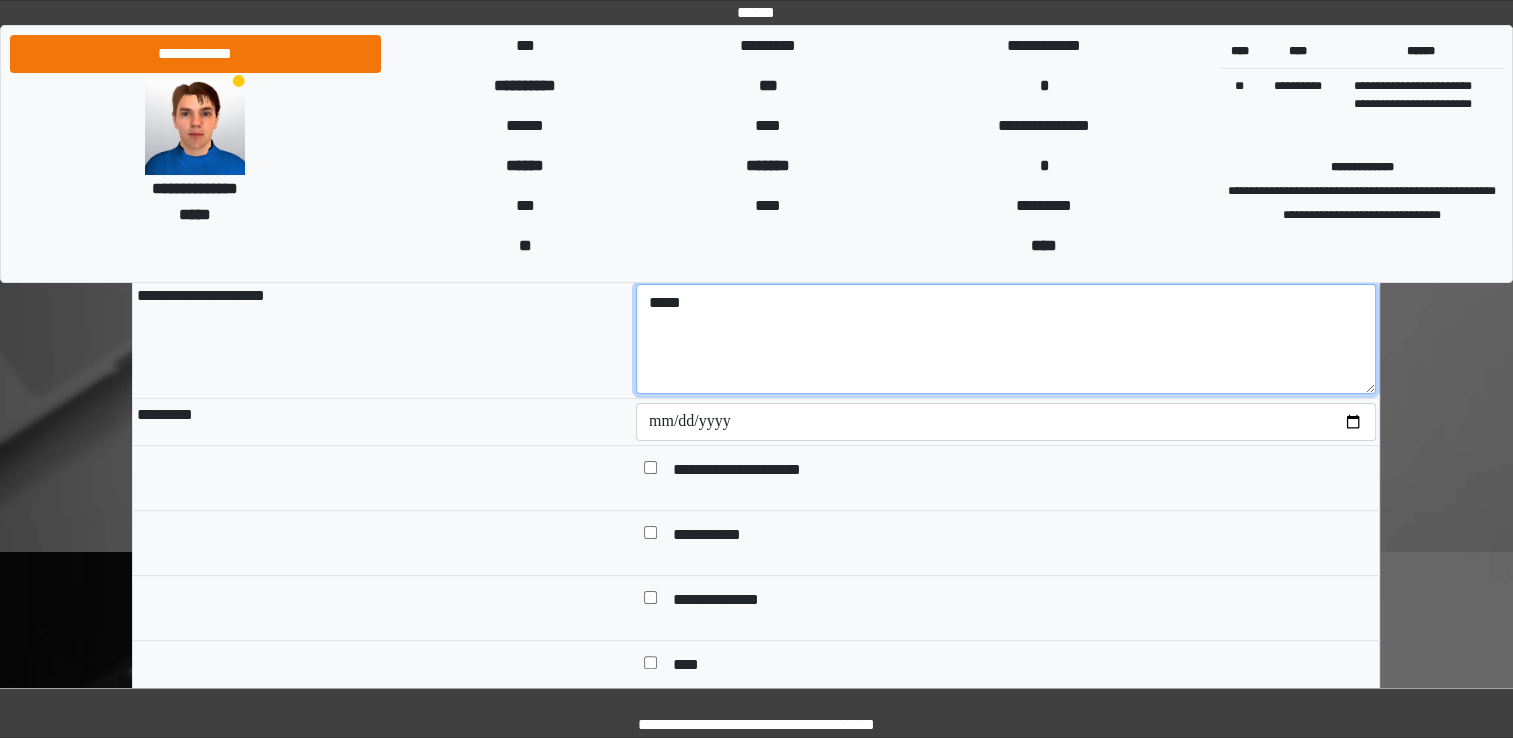 type on "*****" 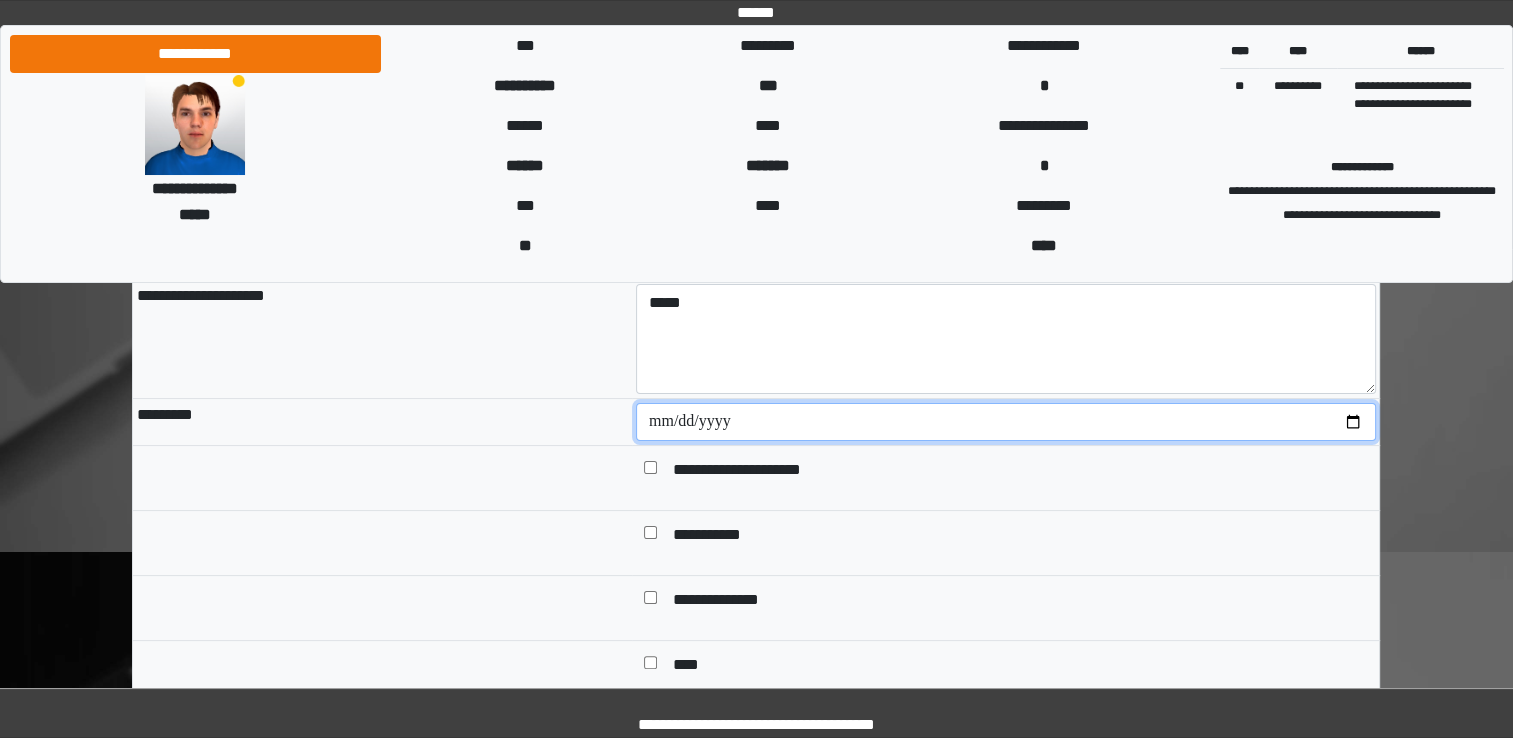 click at bounding box center (1006, 422) 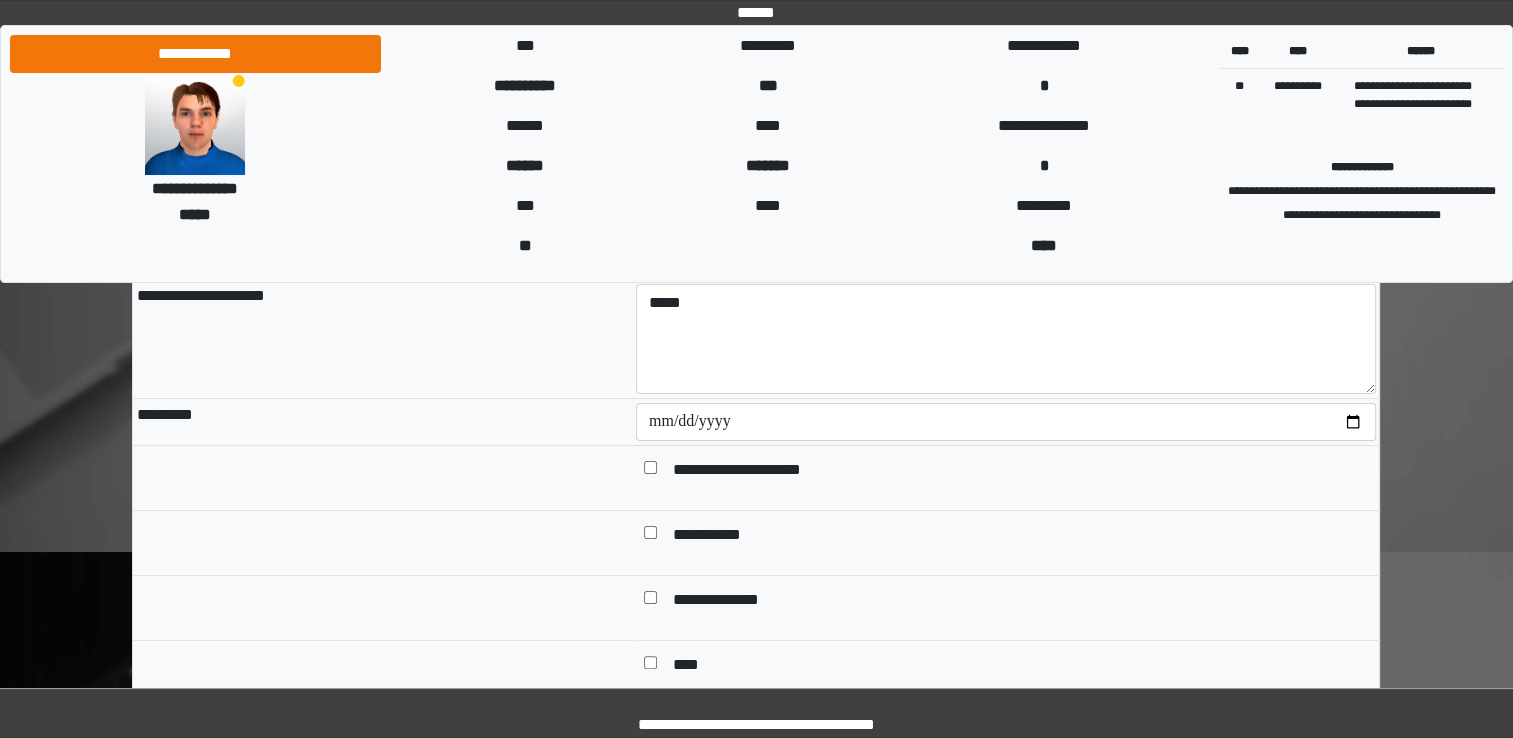 click at bounding box center (382, 542) 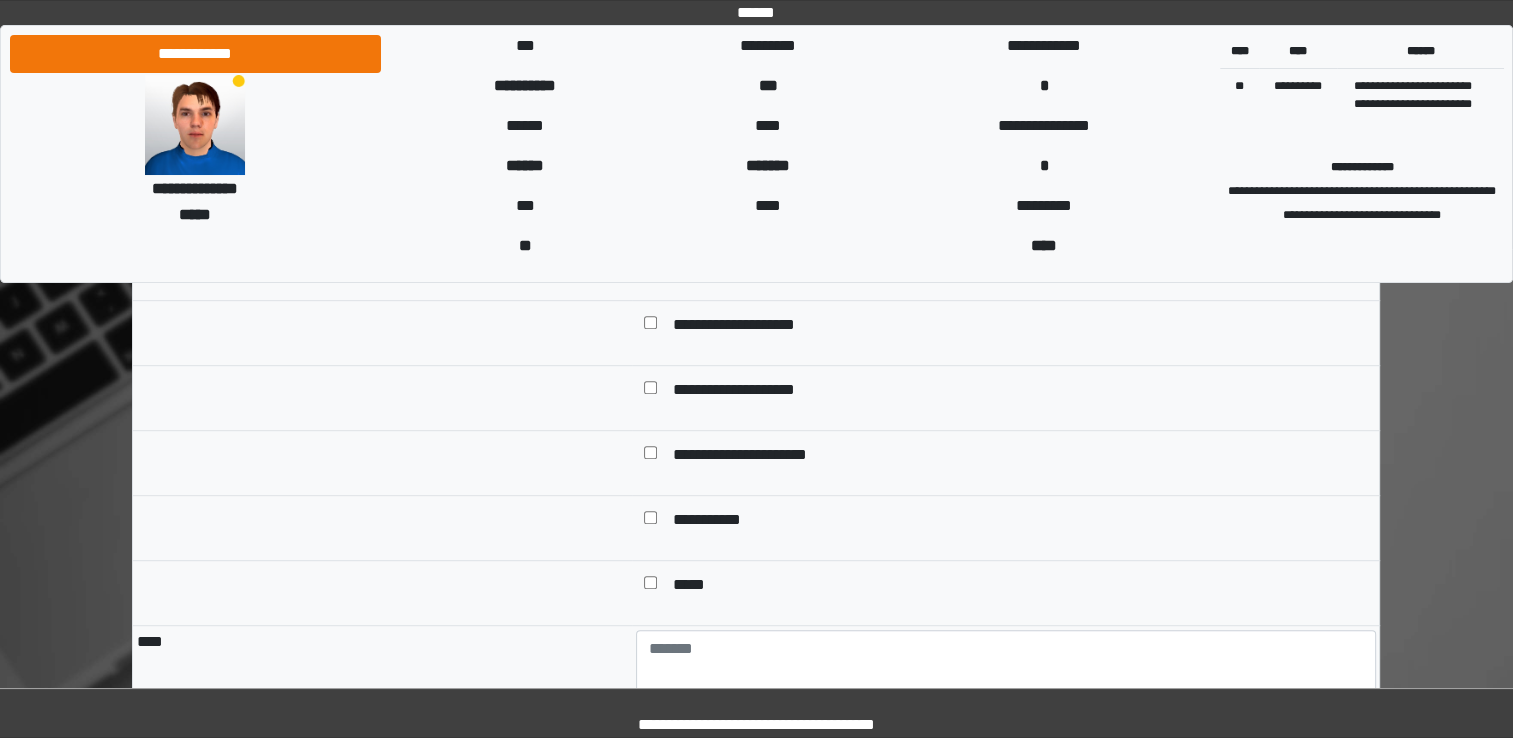 scroll, scrollTop: 1000, scrollLeft: 0, axis: vertical 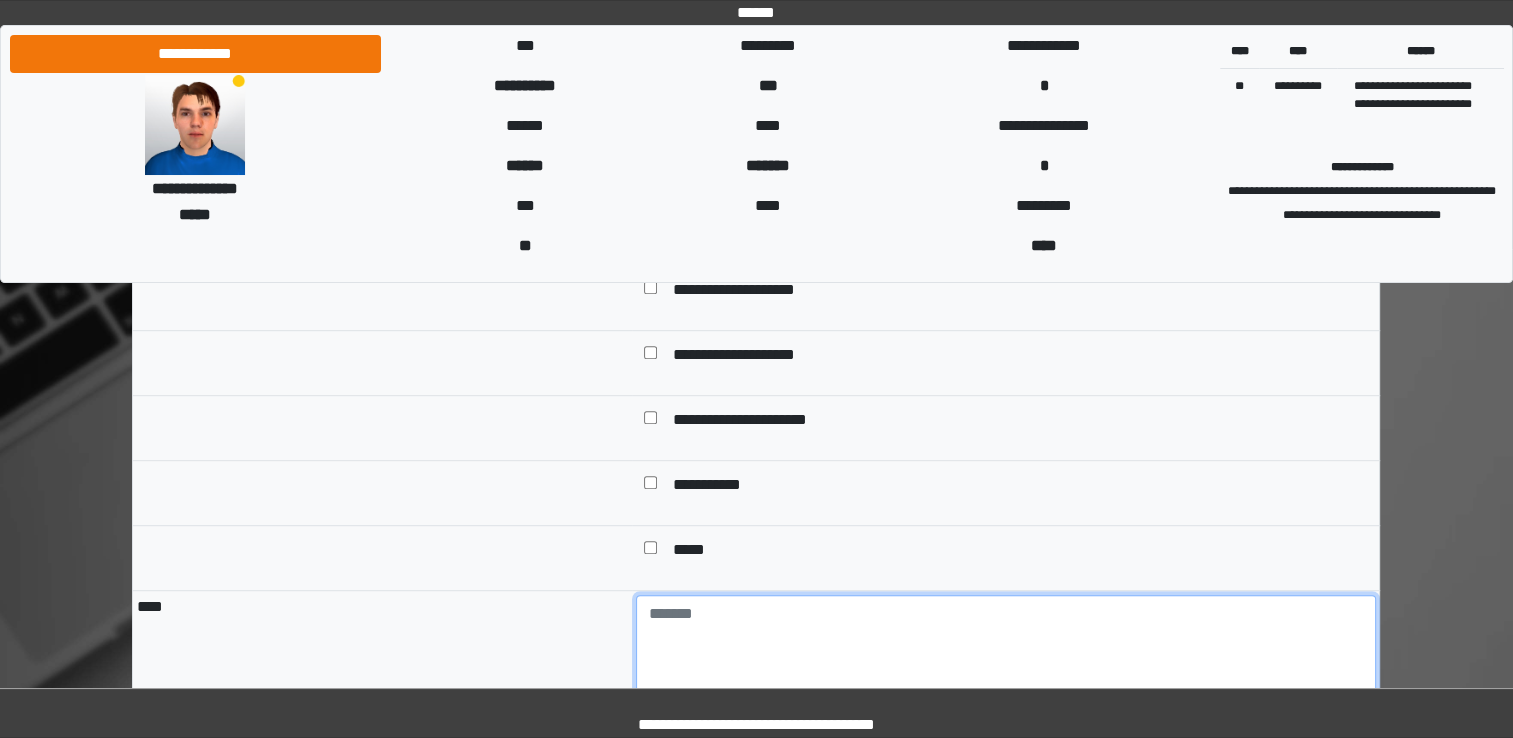 click at bounding box center (1006, 650) 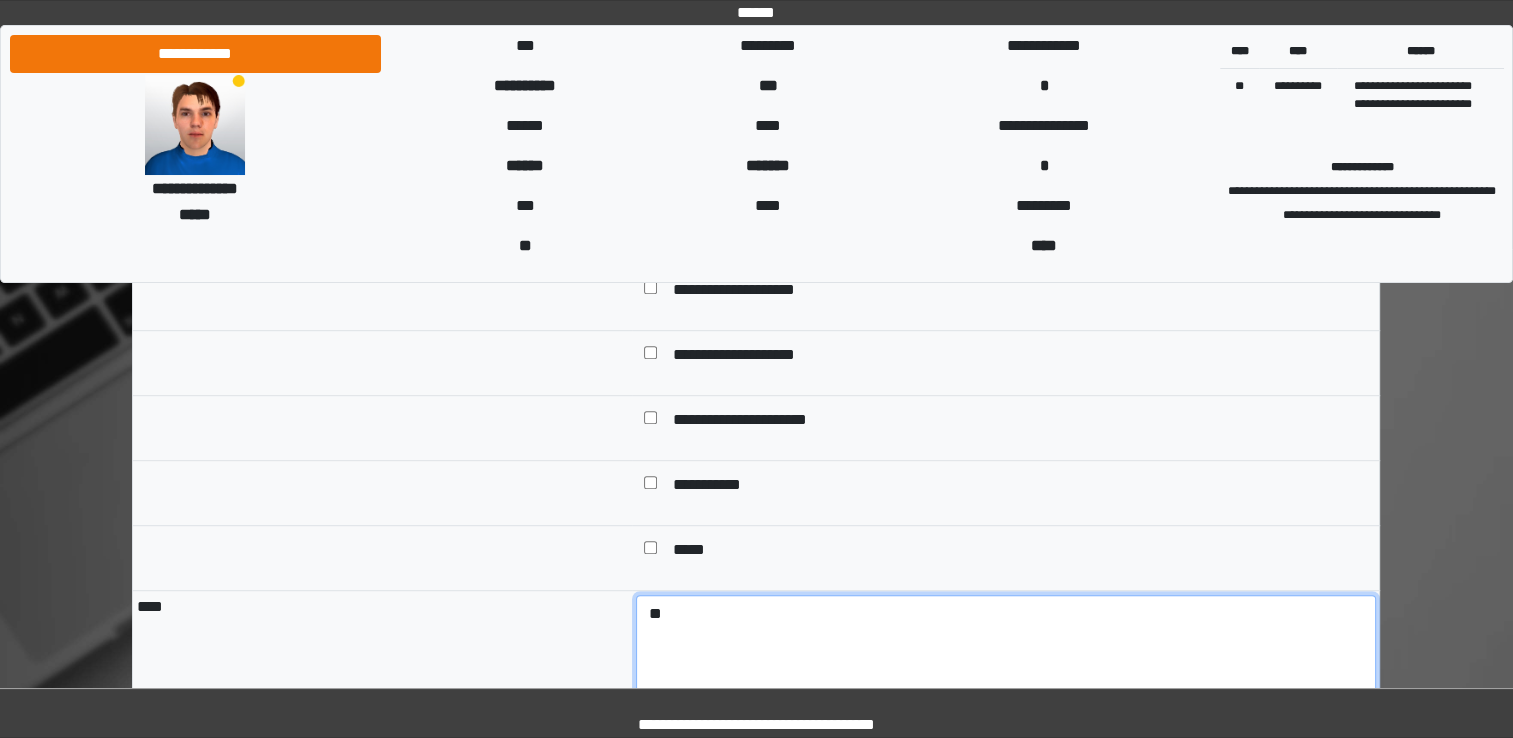 type on "*" 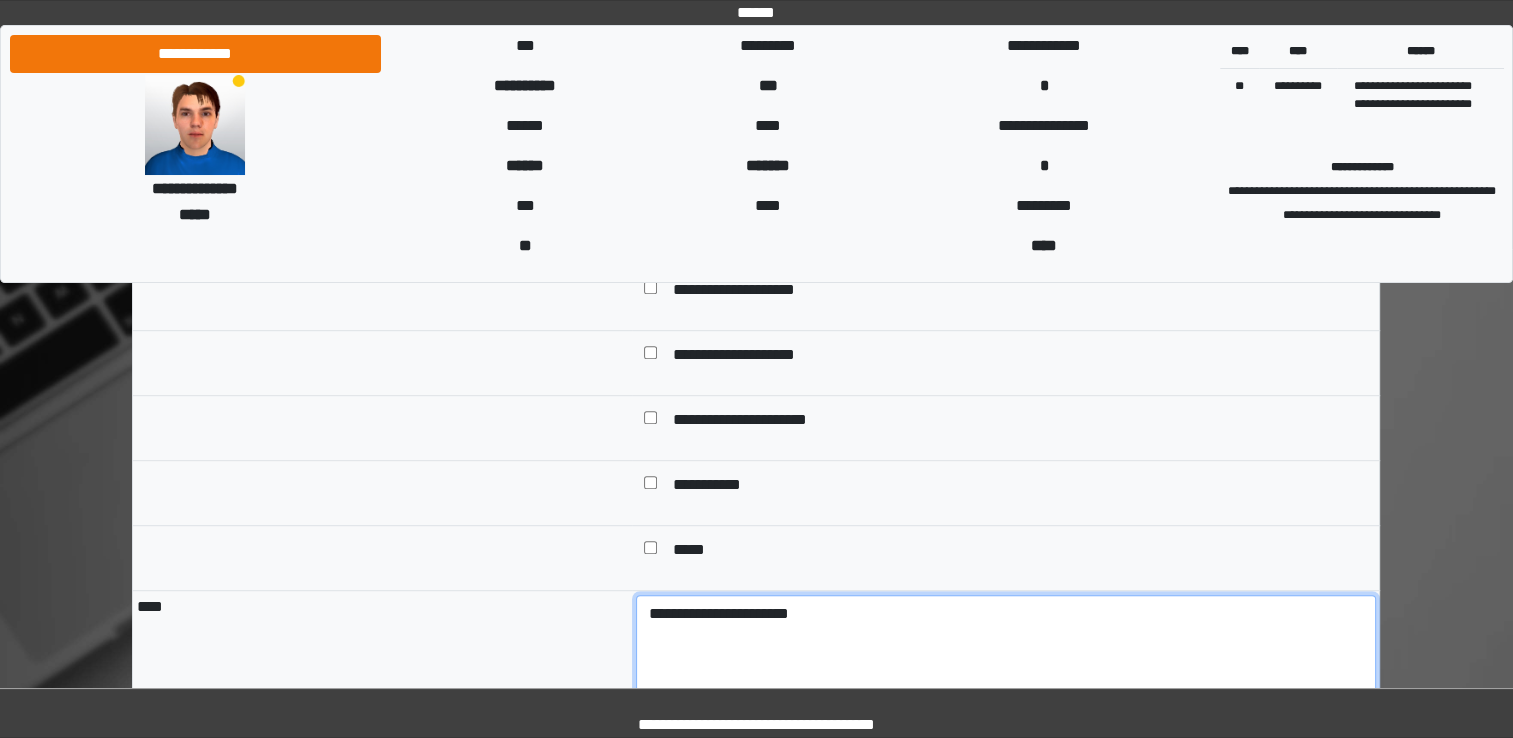 click on "**********" at bounding box center (1006, 650) 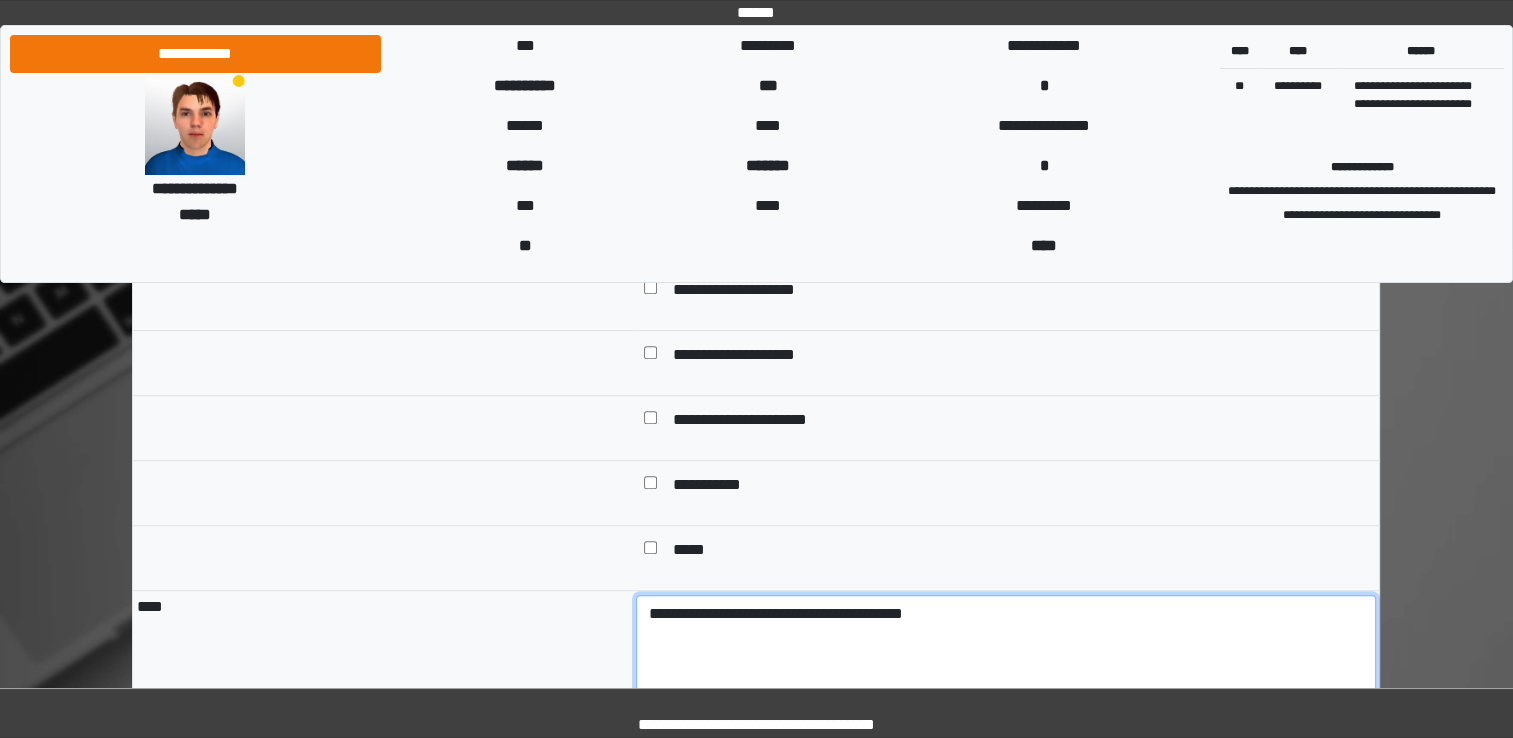 type on "**********" 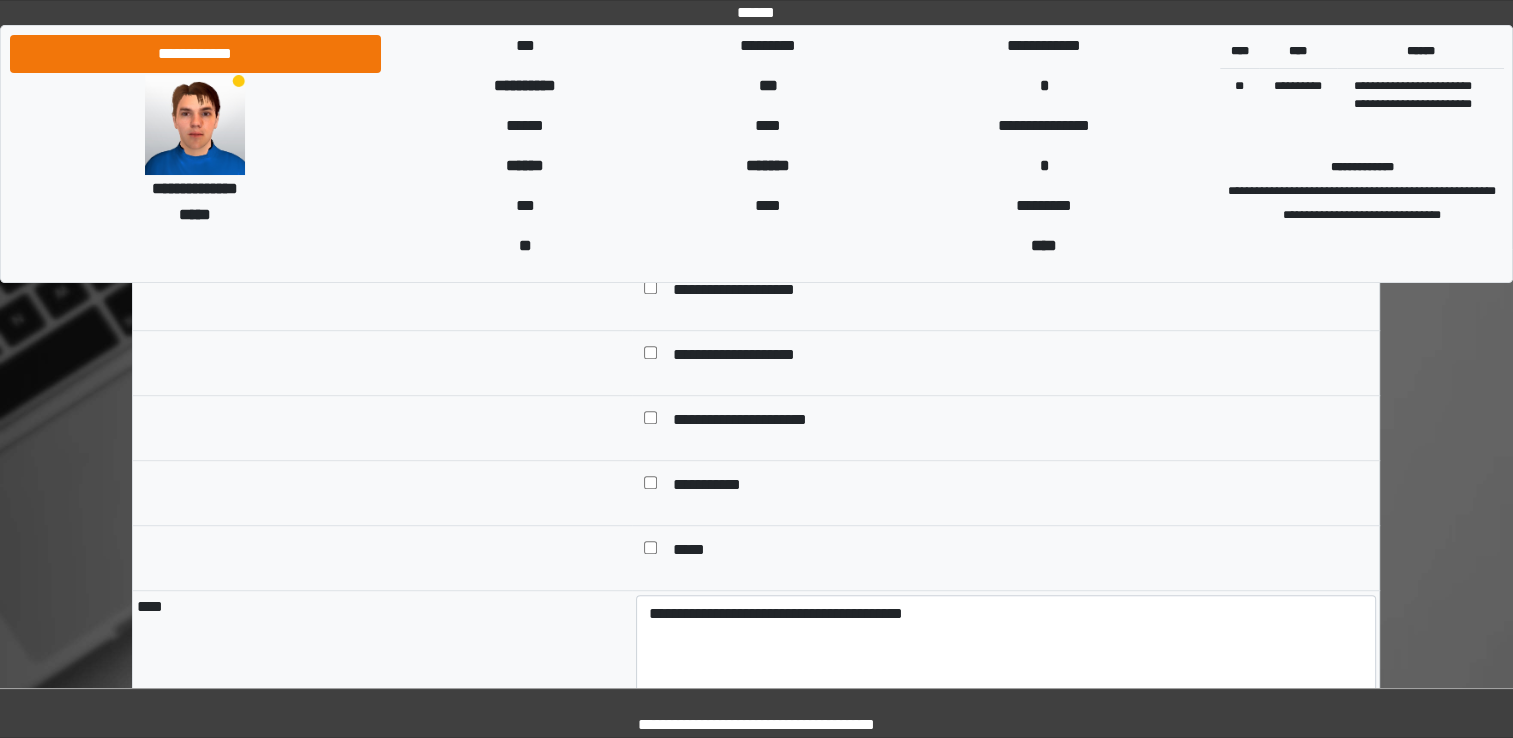 click on "****" at bounding box center (382, 649) 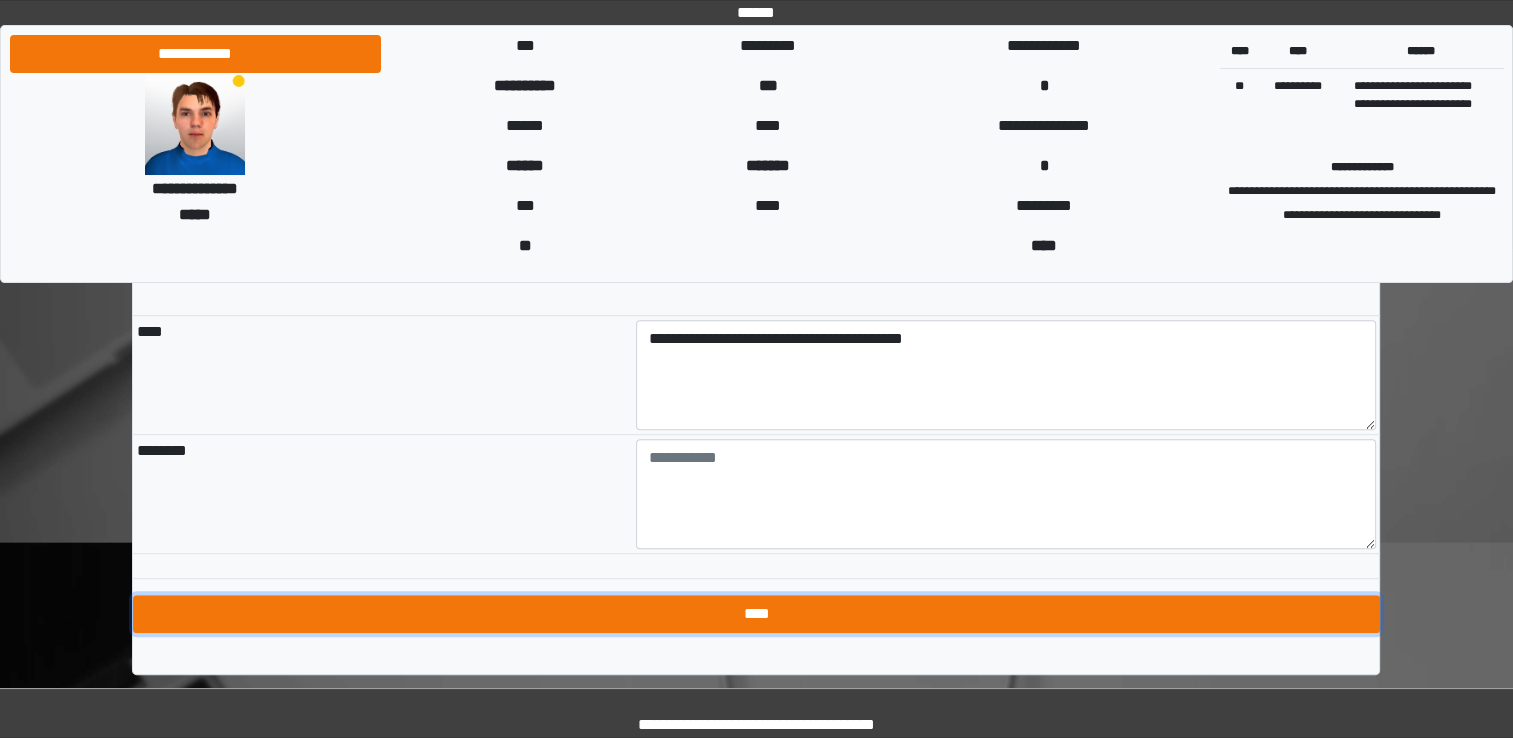 click on "****" at bounding box center [756, 614] 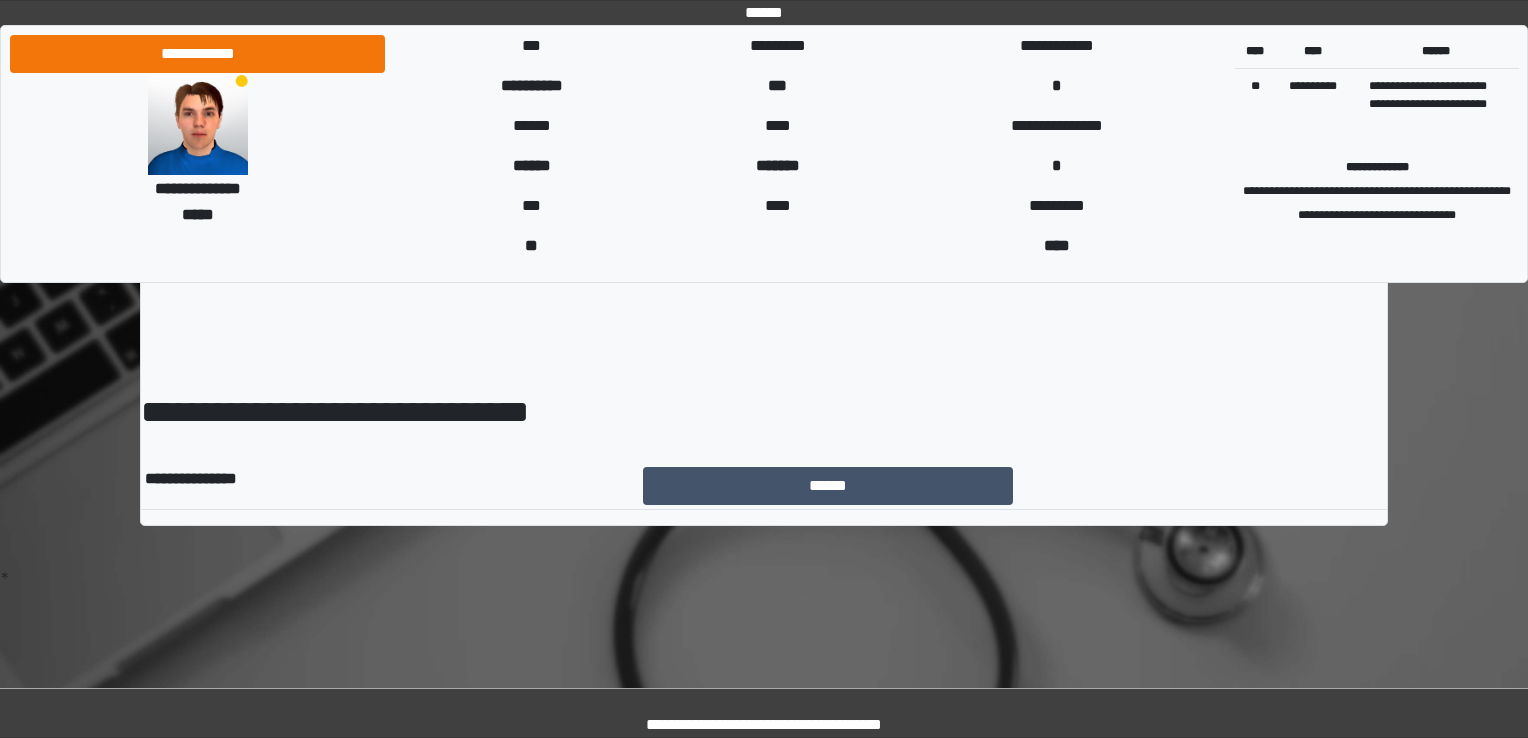 scroll, scrollTop: 0, scrollLeft: 0, axis: both 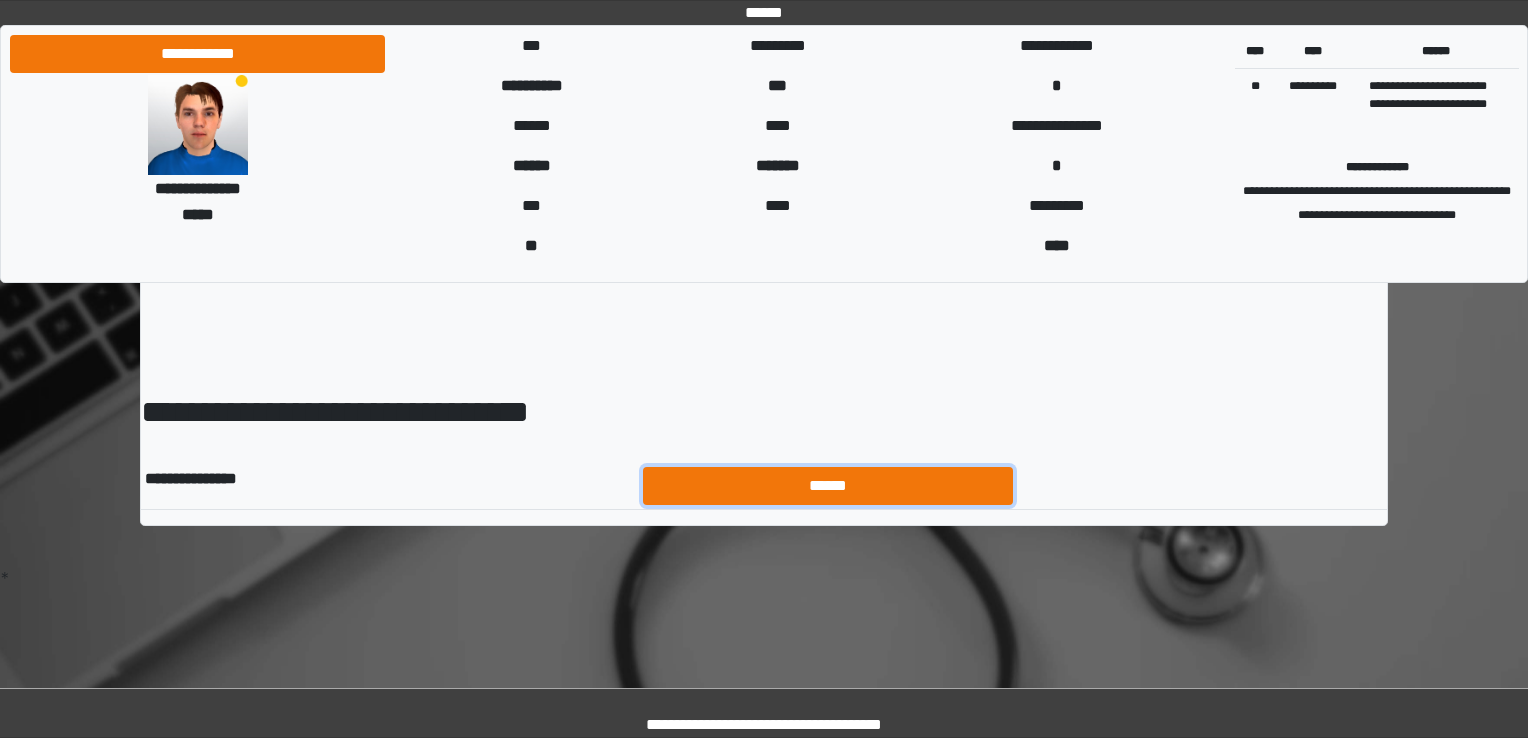click on "******" at bounding box center (828, 486) 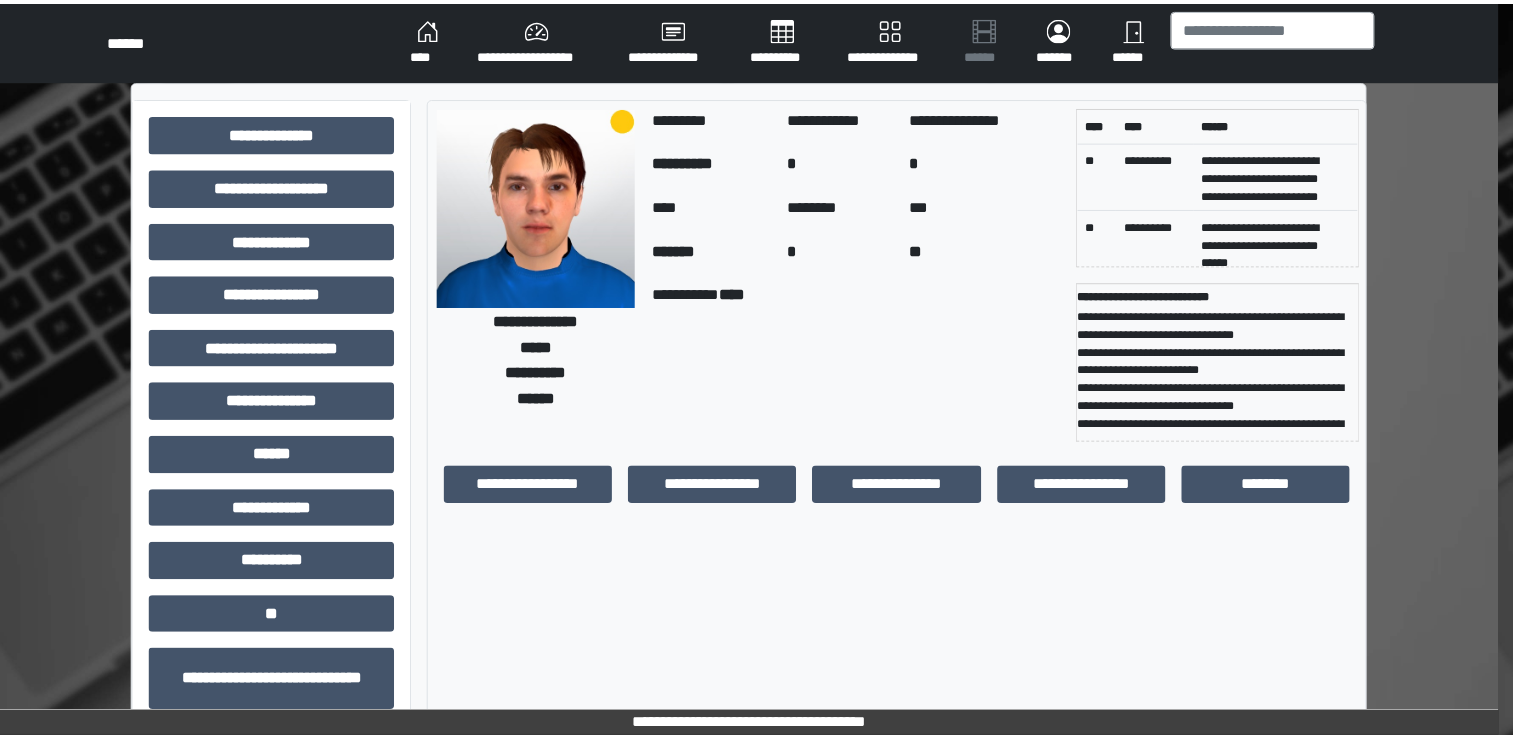 scroll, scrollTop: 0, scrollLeft: 0, axis: both 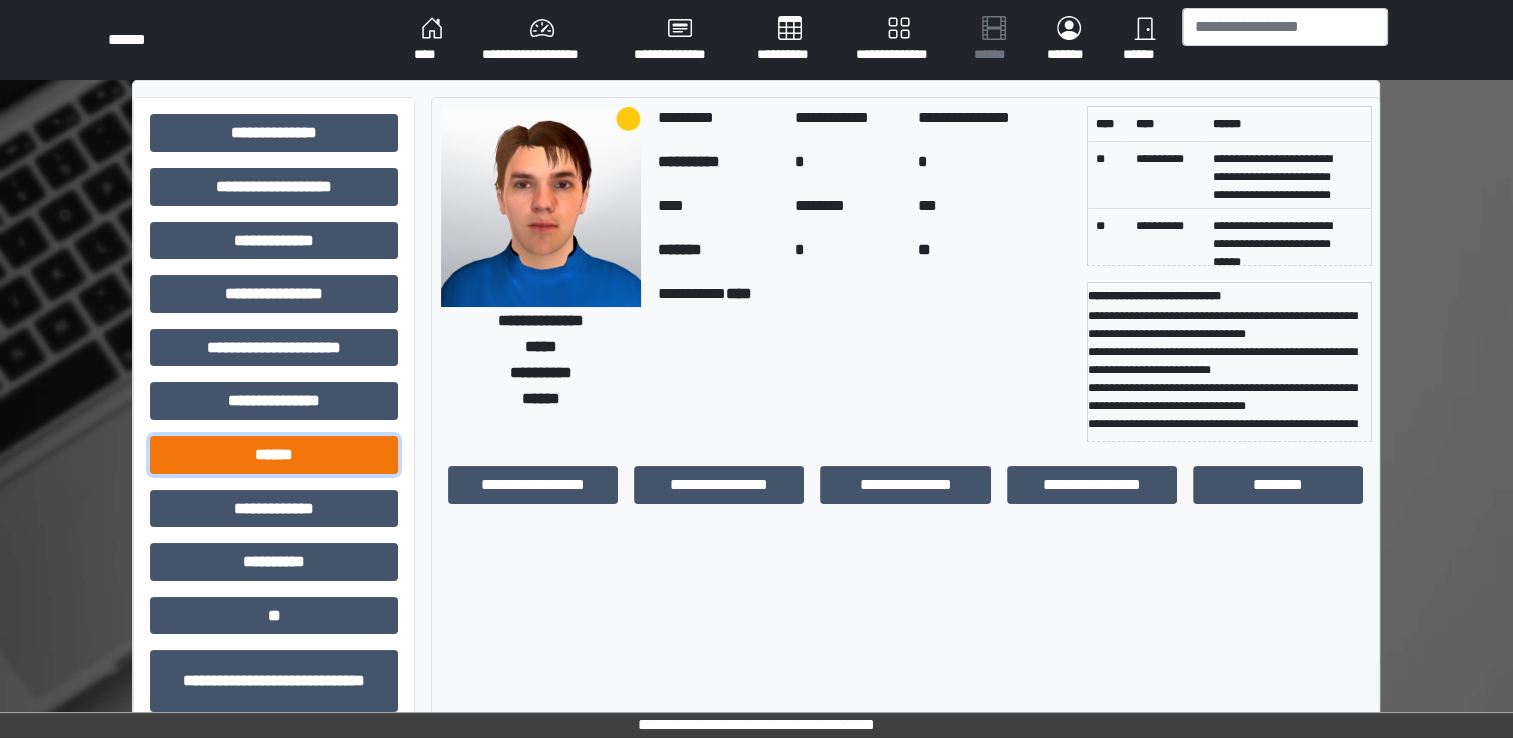 click on "******" at bounding box center (274, 455) 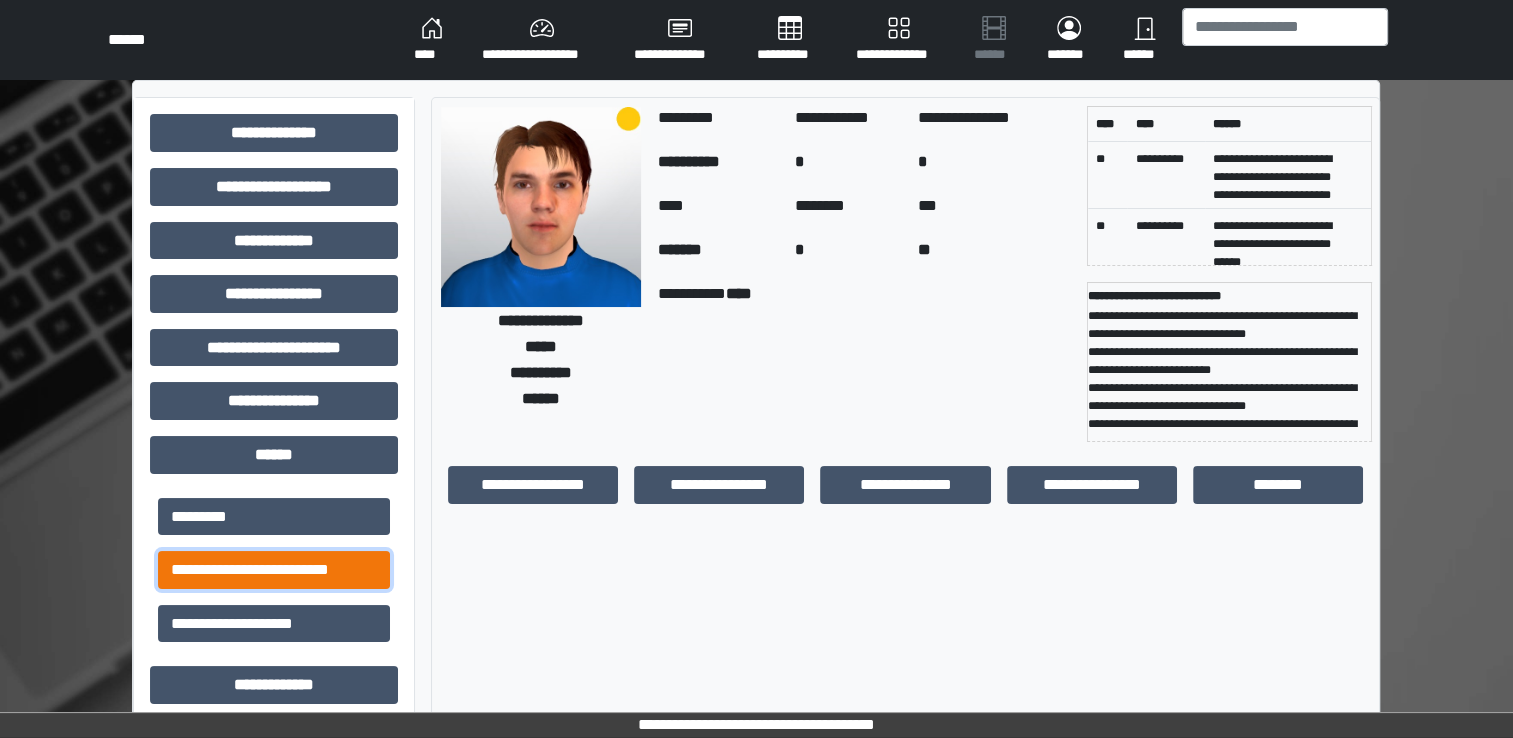 click on "**********" at bounding box center (274, 570) 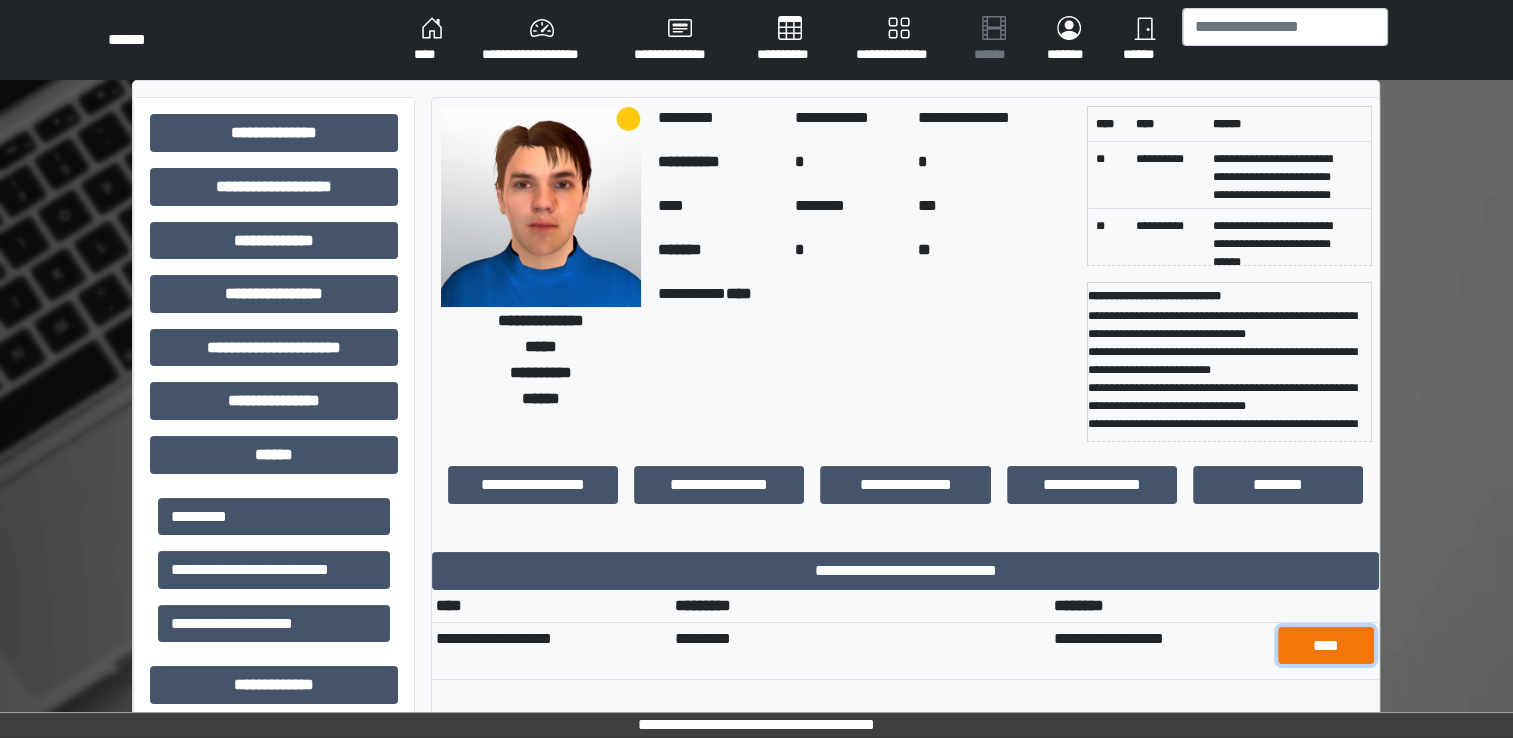 click on "****" at bounding box center [1326, 646] 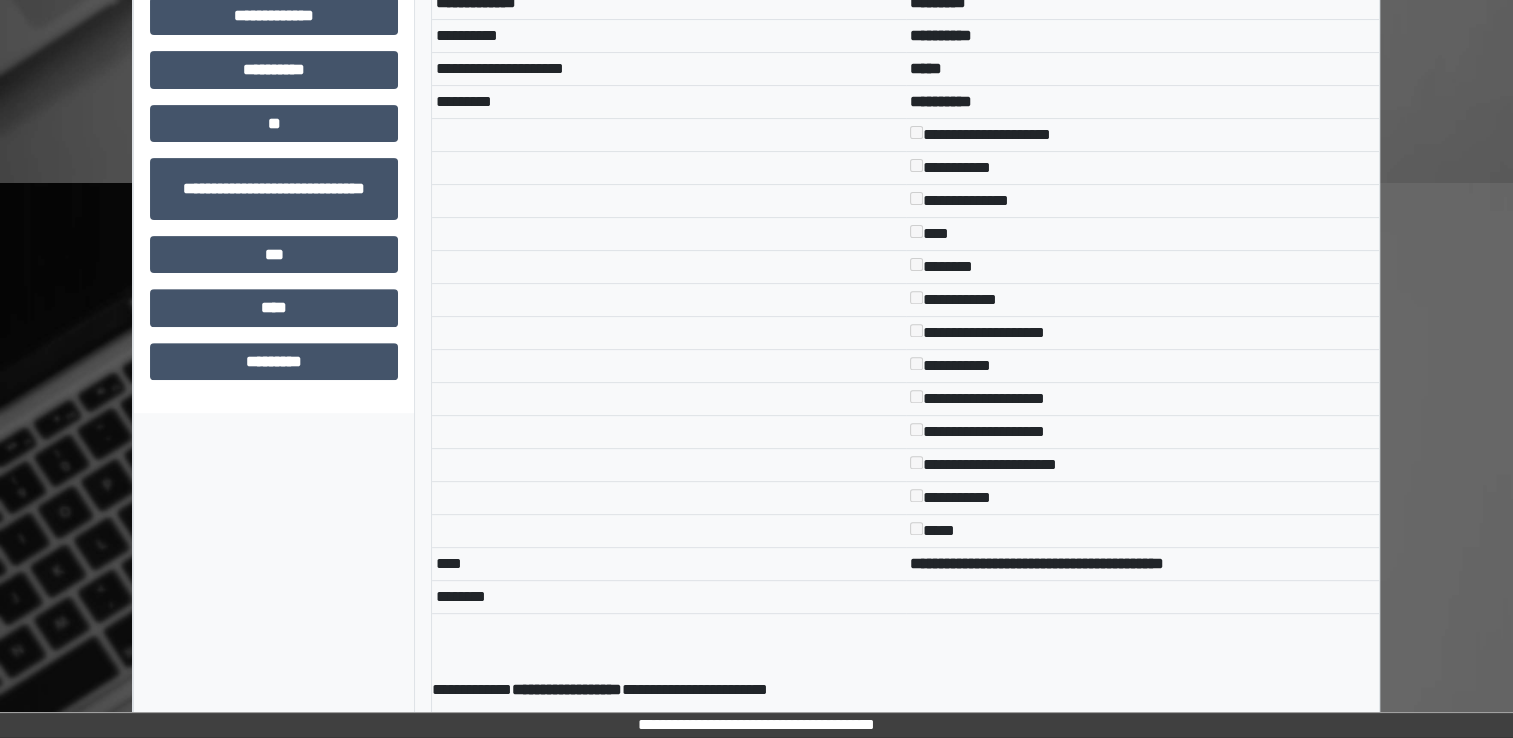 scroll, scrollTop: 269, scrollLeft: 0, axis: vertical 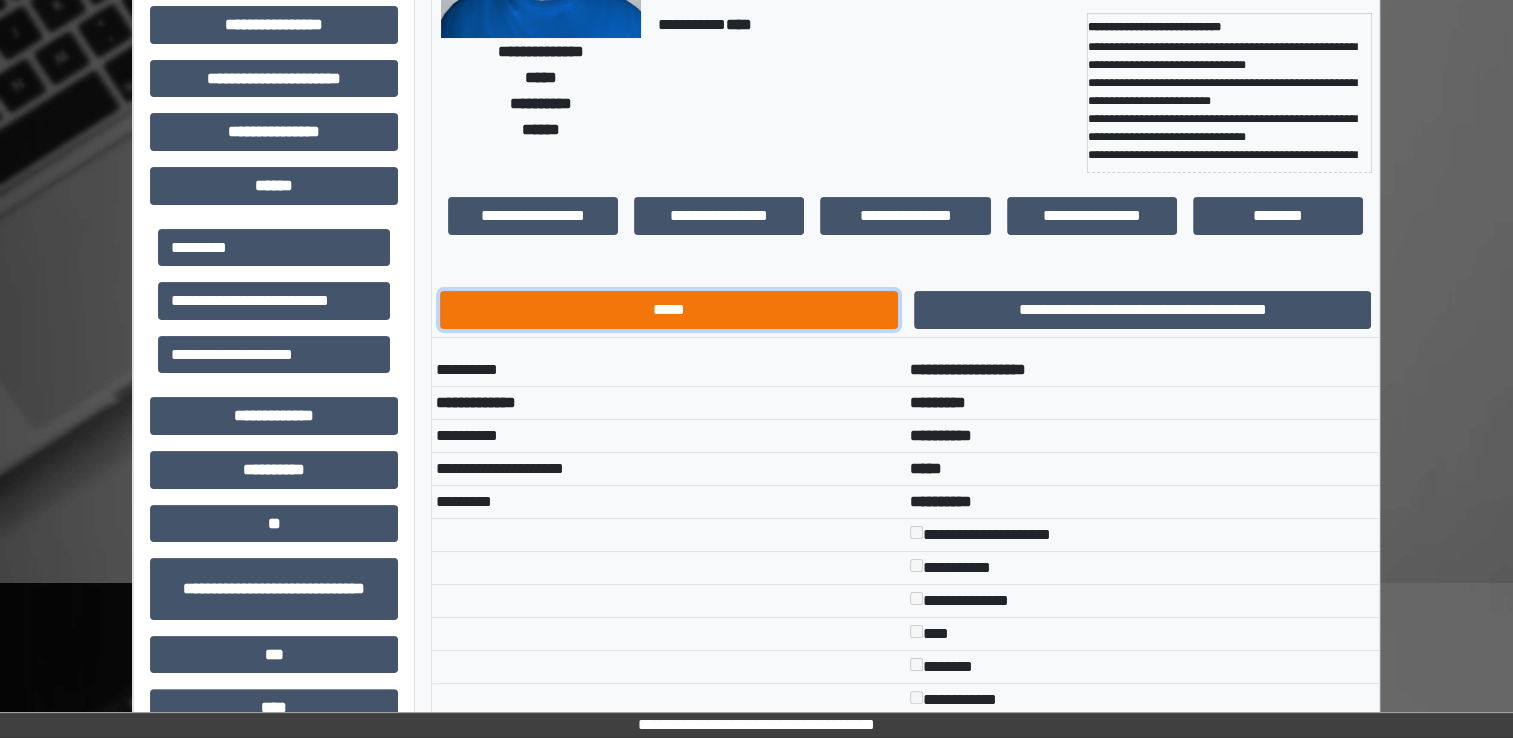 click on "*****" at bounding box center (669, 310) 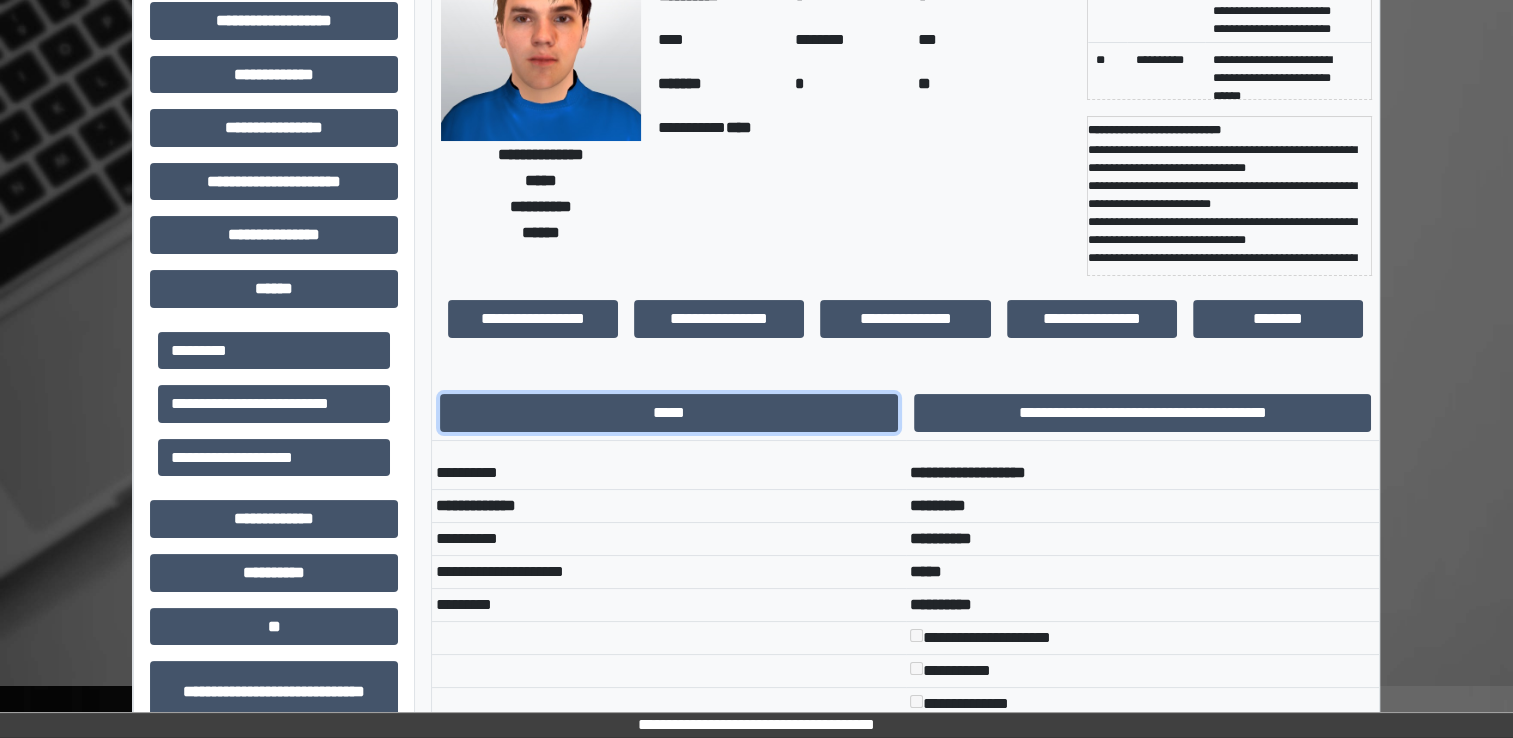 scroll, scrollTop: 0, scrollLeft: 0, axis: both 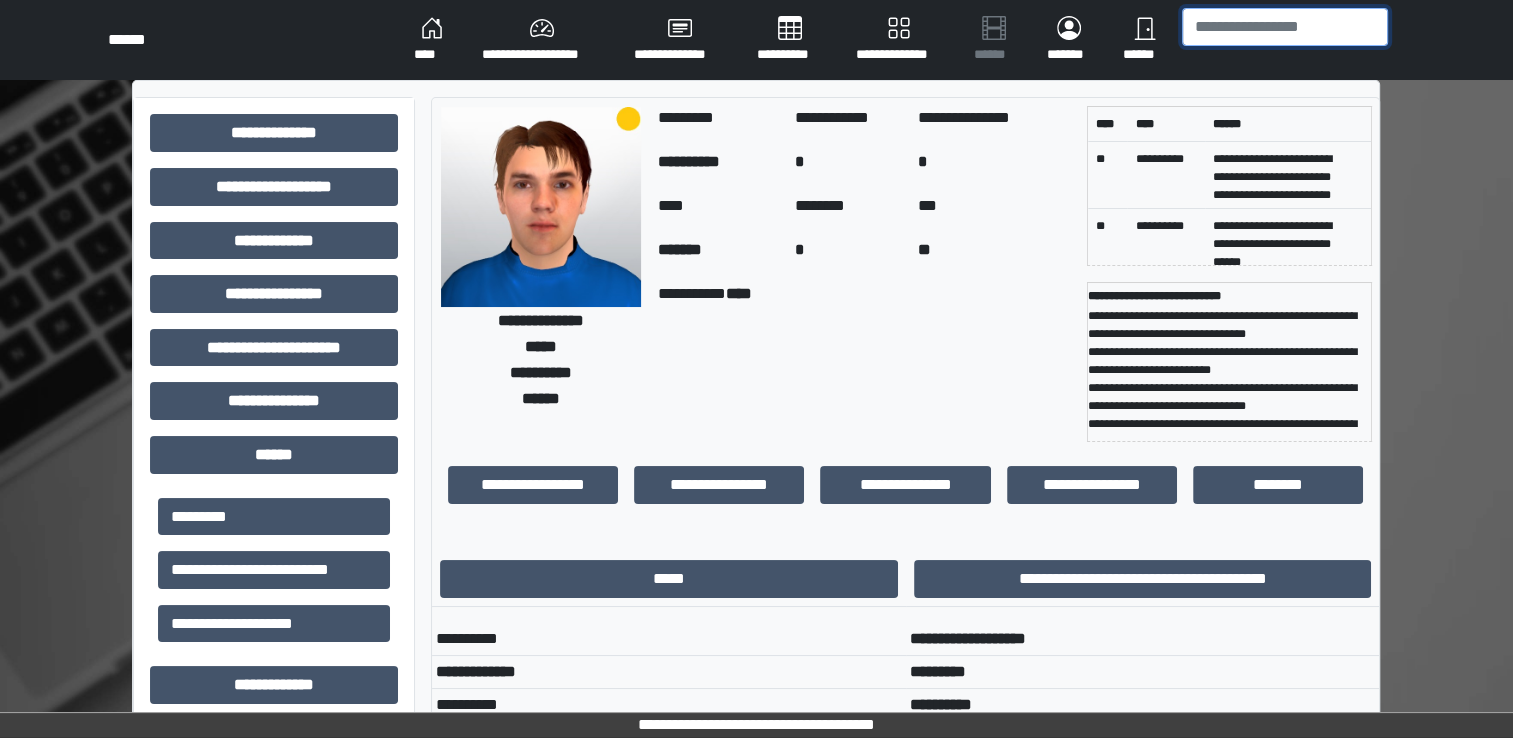 click at bounding box center [1285, 27] 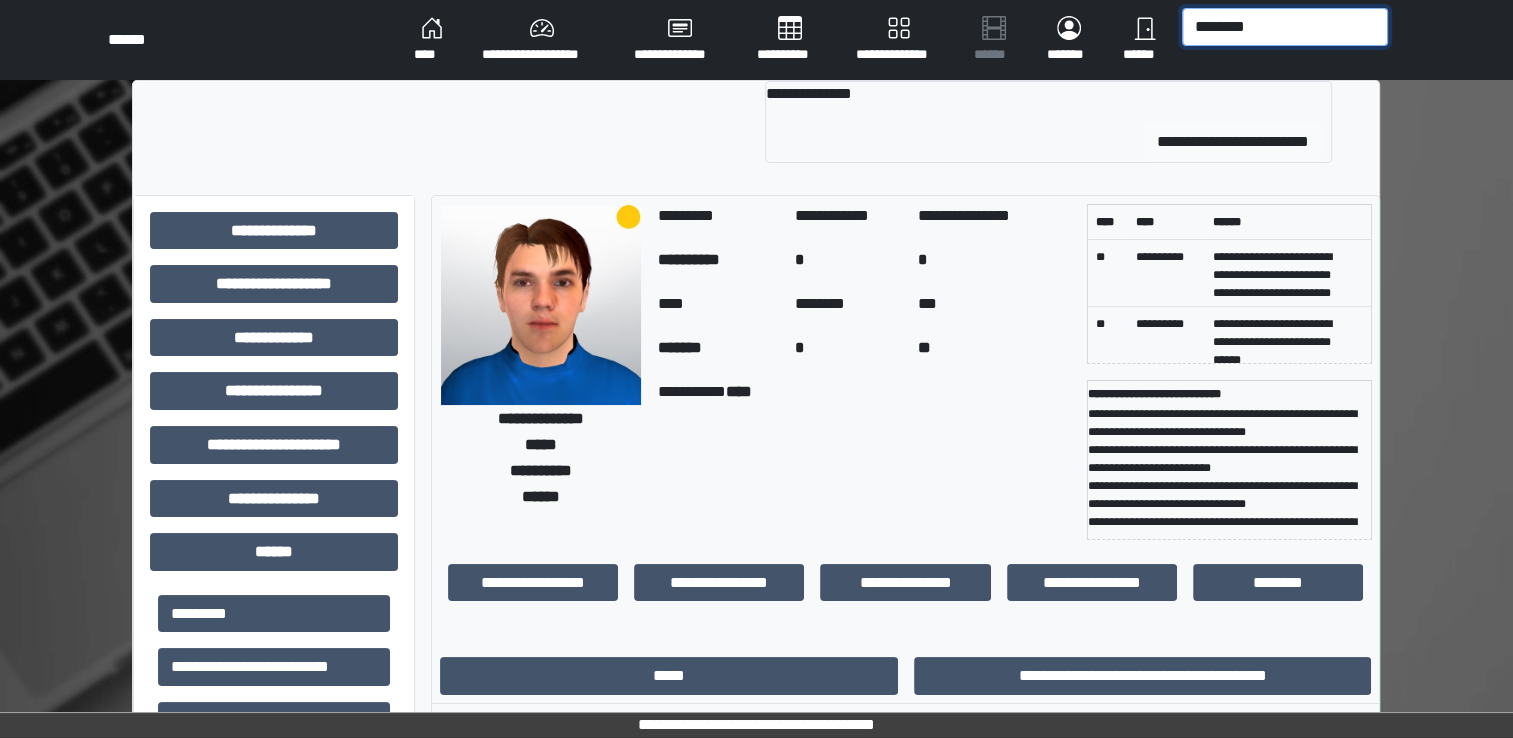 type on "********" 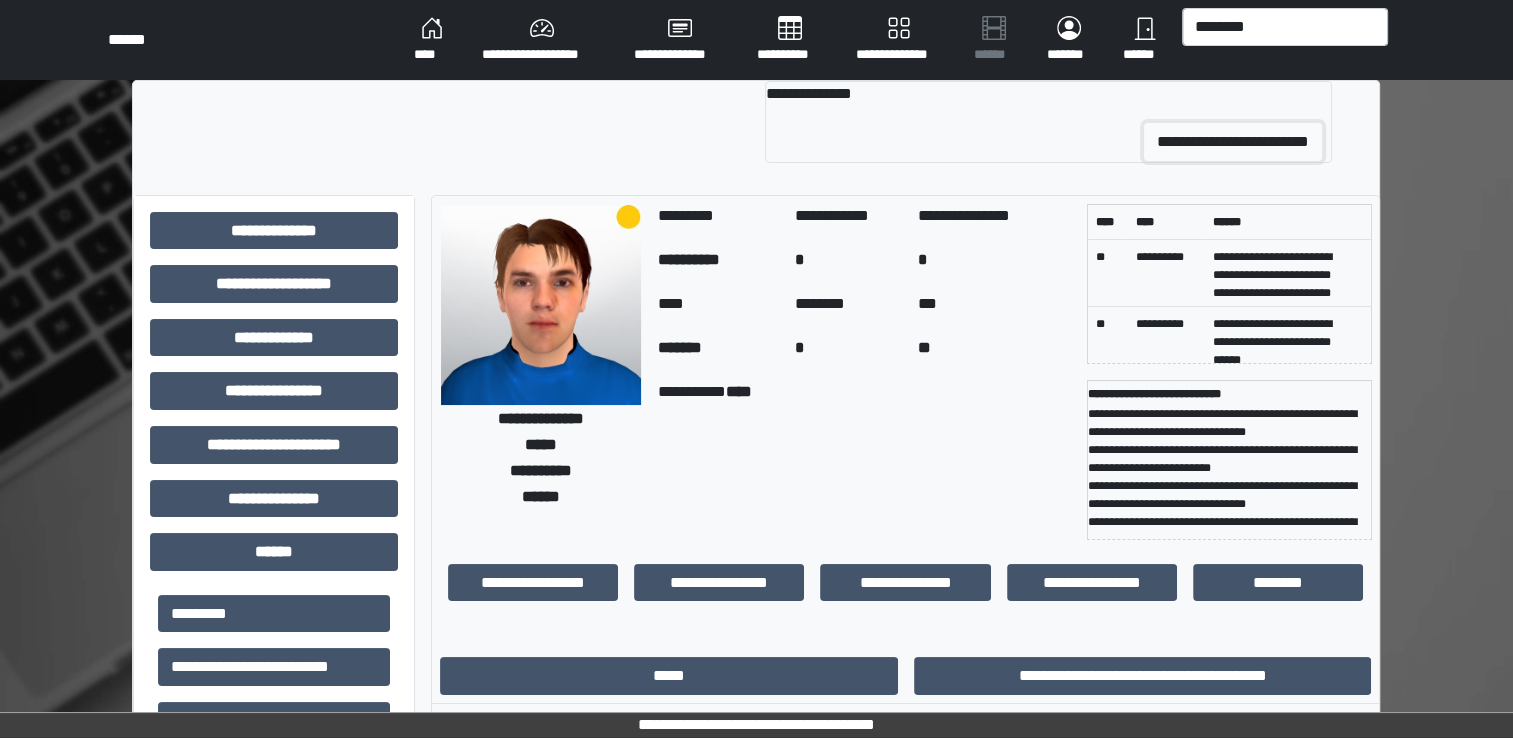 click on "**********" at bounding box center (1233, 142) 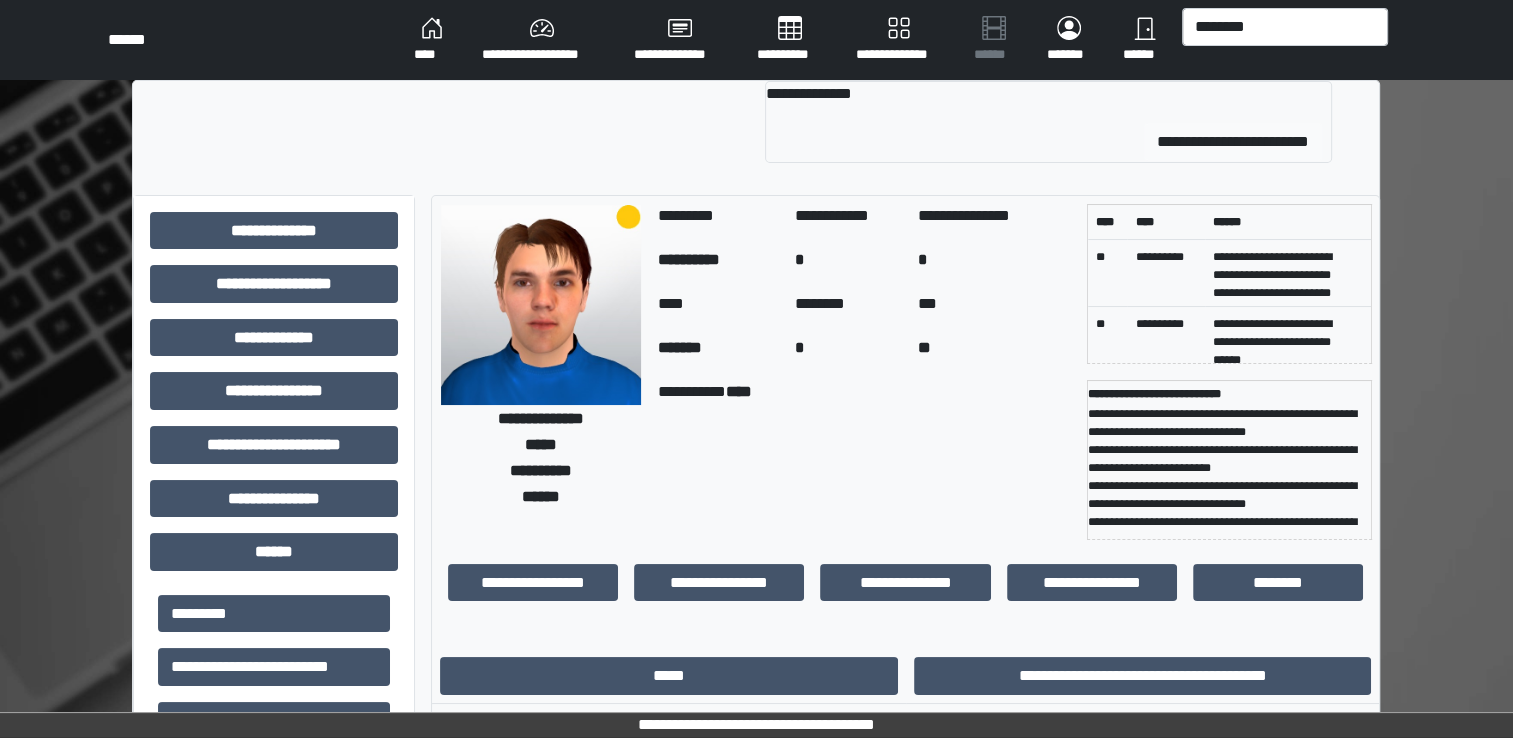 type 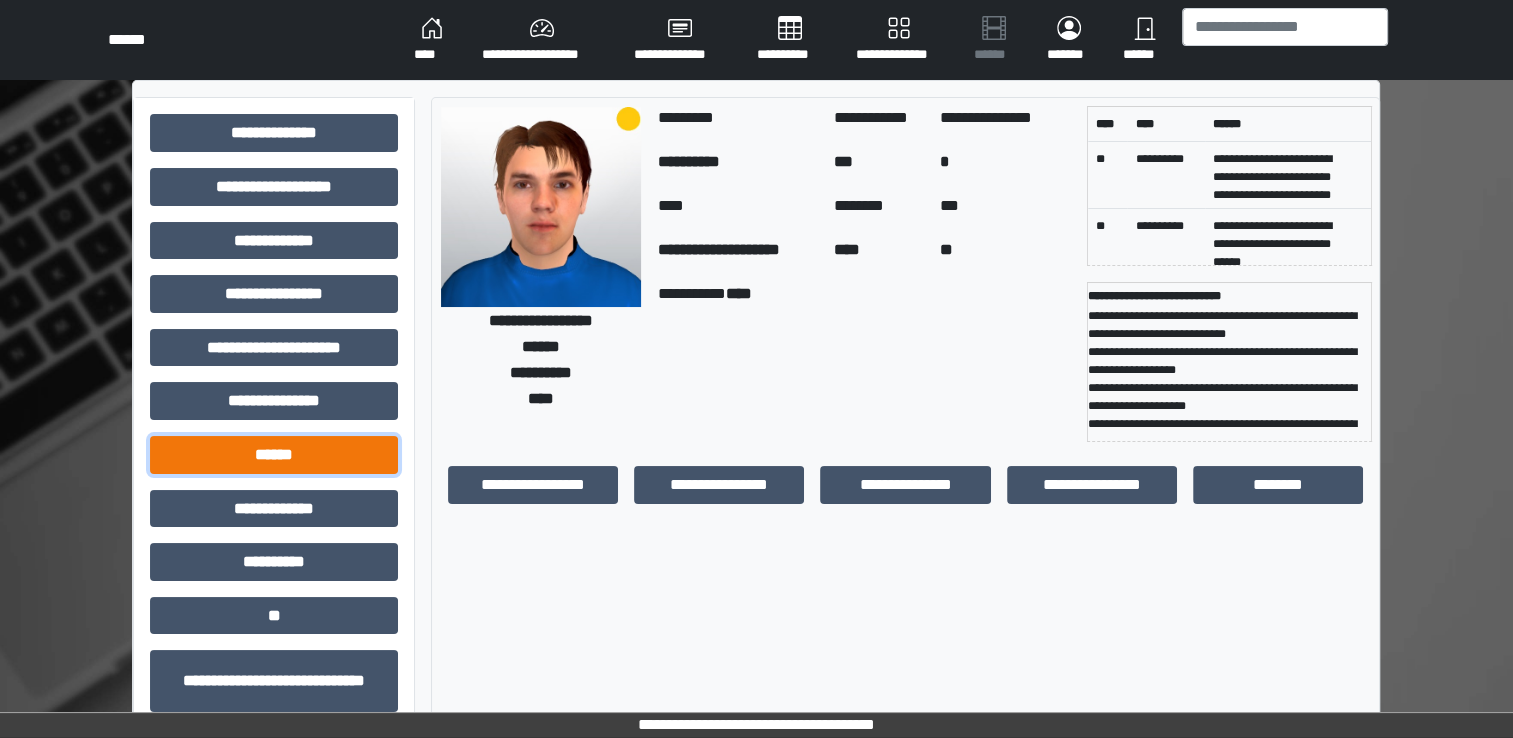 click on "******" at bounding box center [274, 455] 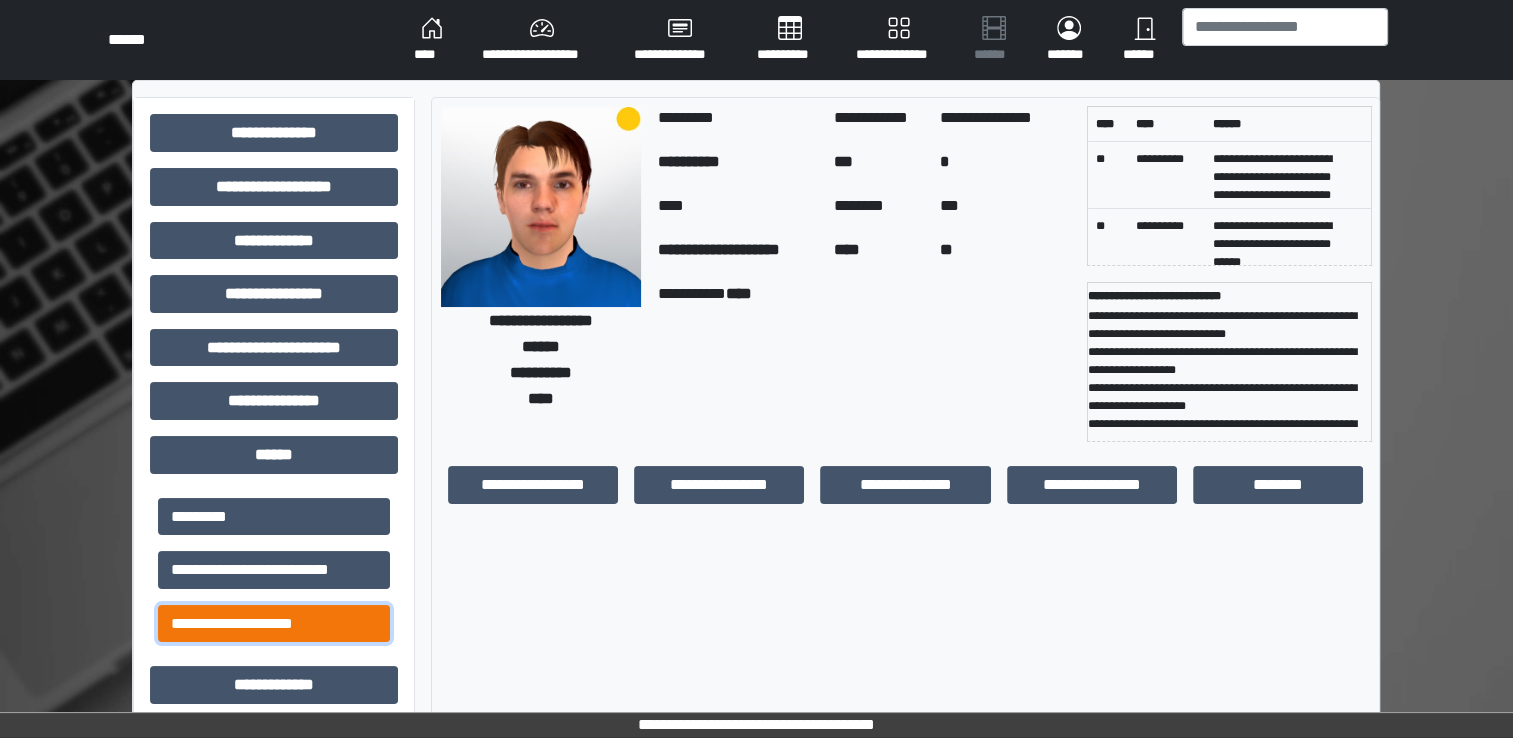 click on "**********" at bounding box center [274, 624] 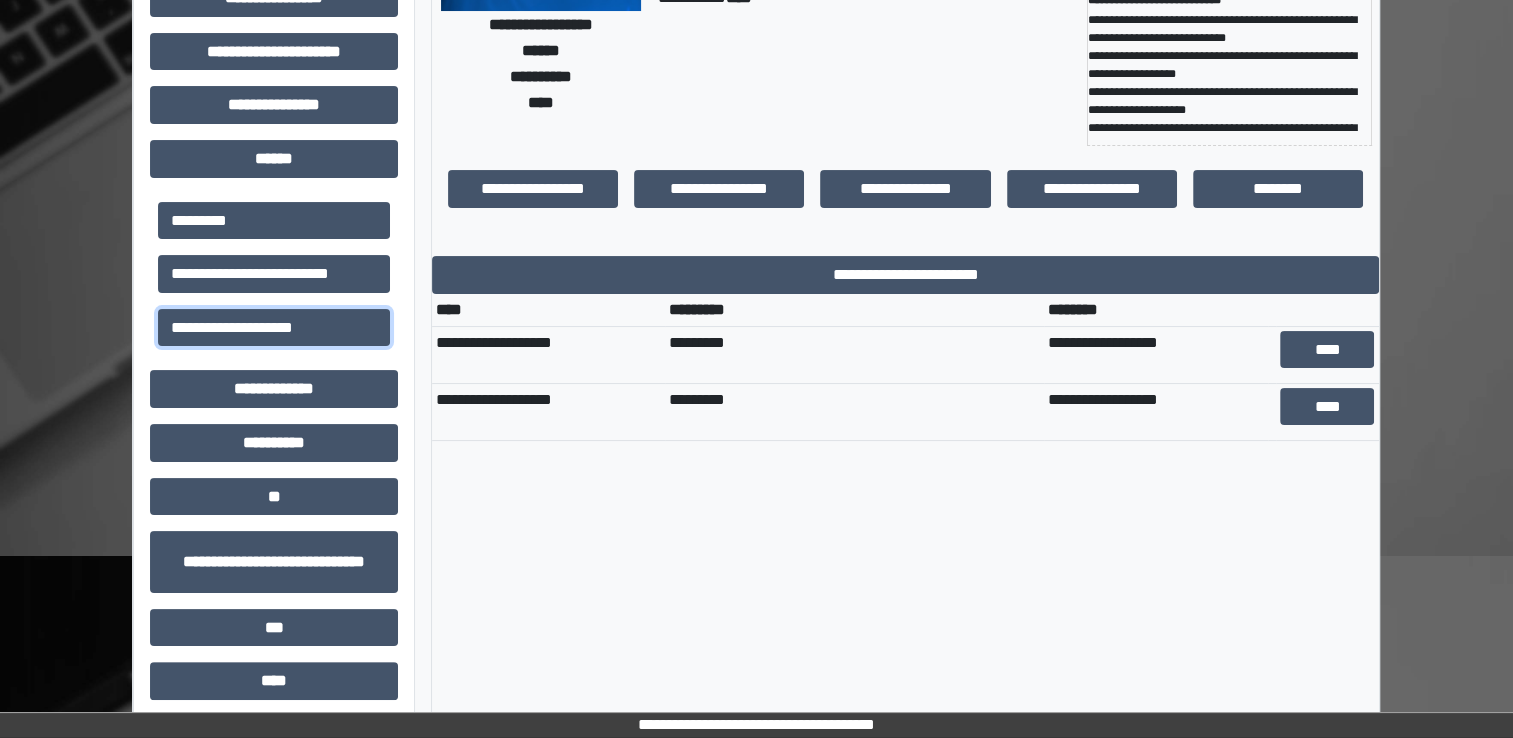scroll, scrollTop: 300, scrollLeft: 0, axis: vertical 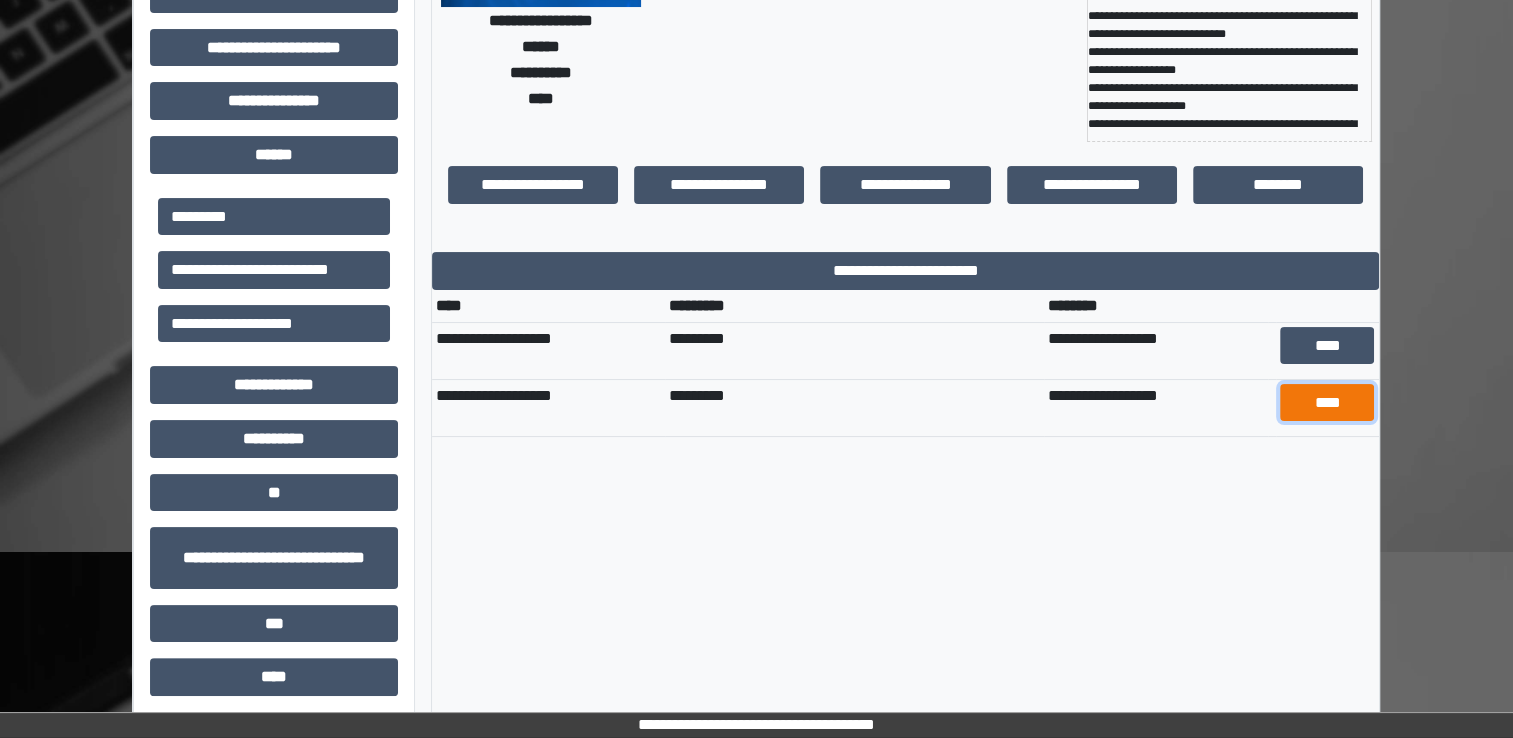 click on "****" at bounding box center (1327, 403) 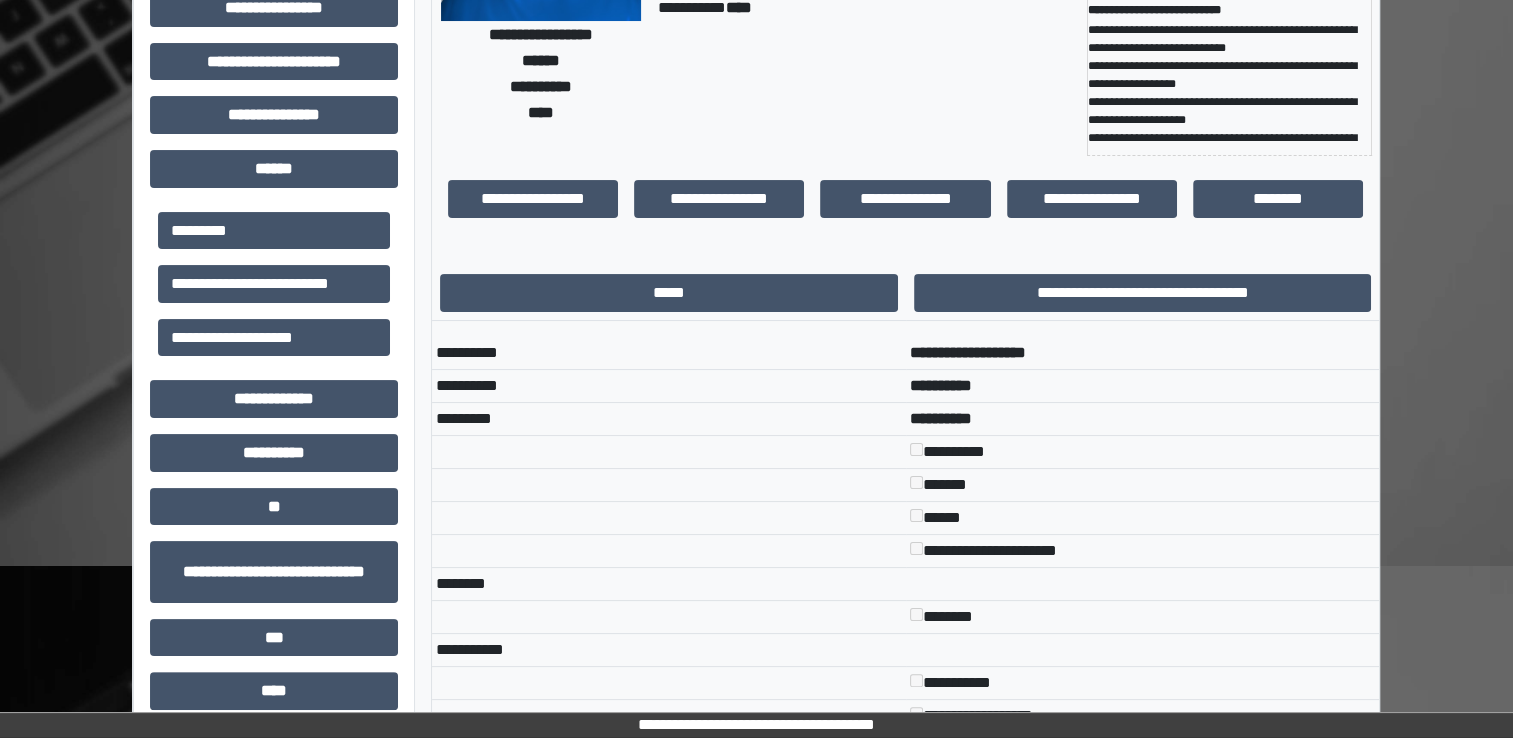 scroll, scrollTop: 13, scrollLeft: 0, axis: vertical 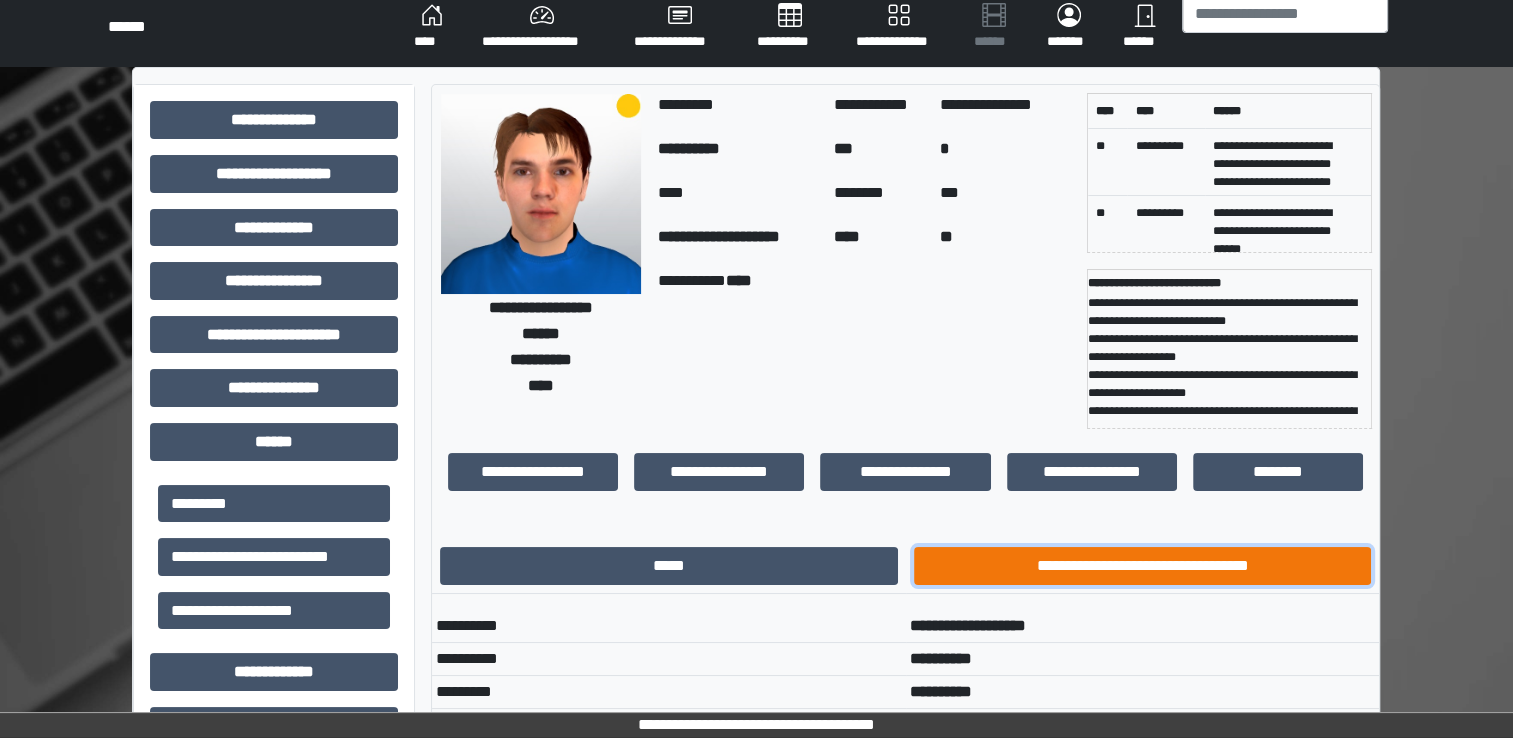 click on "**********" at bounding box center [1143, 566] 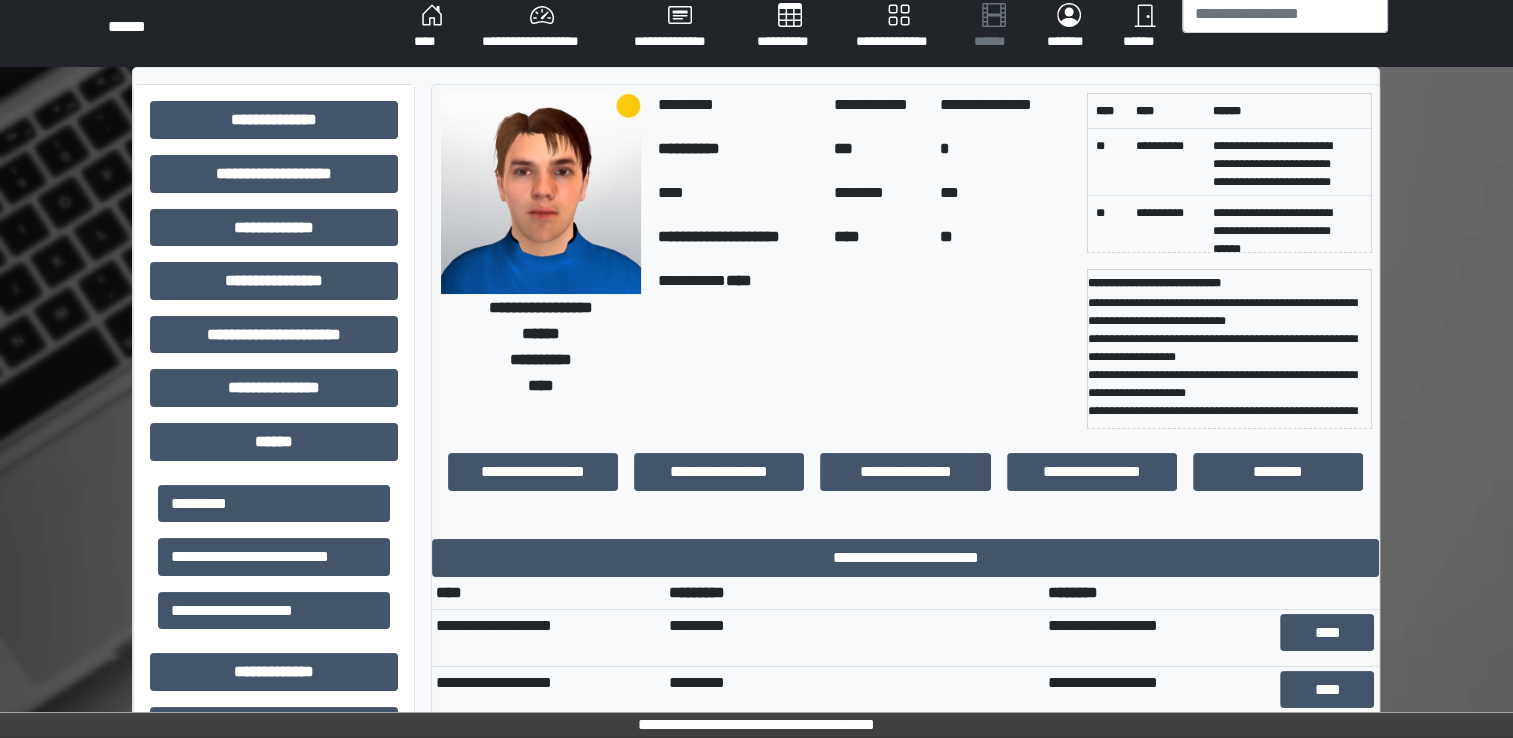 click on "****" at bounding box center [1327, 637] 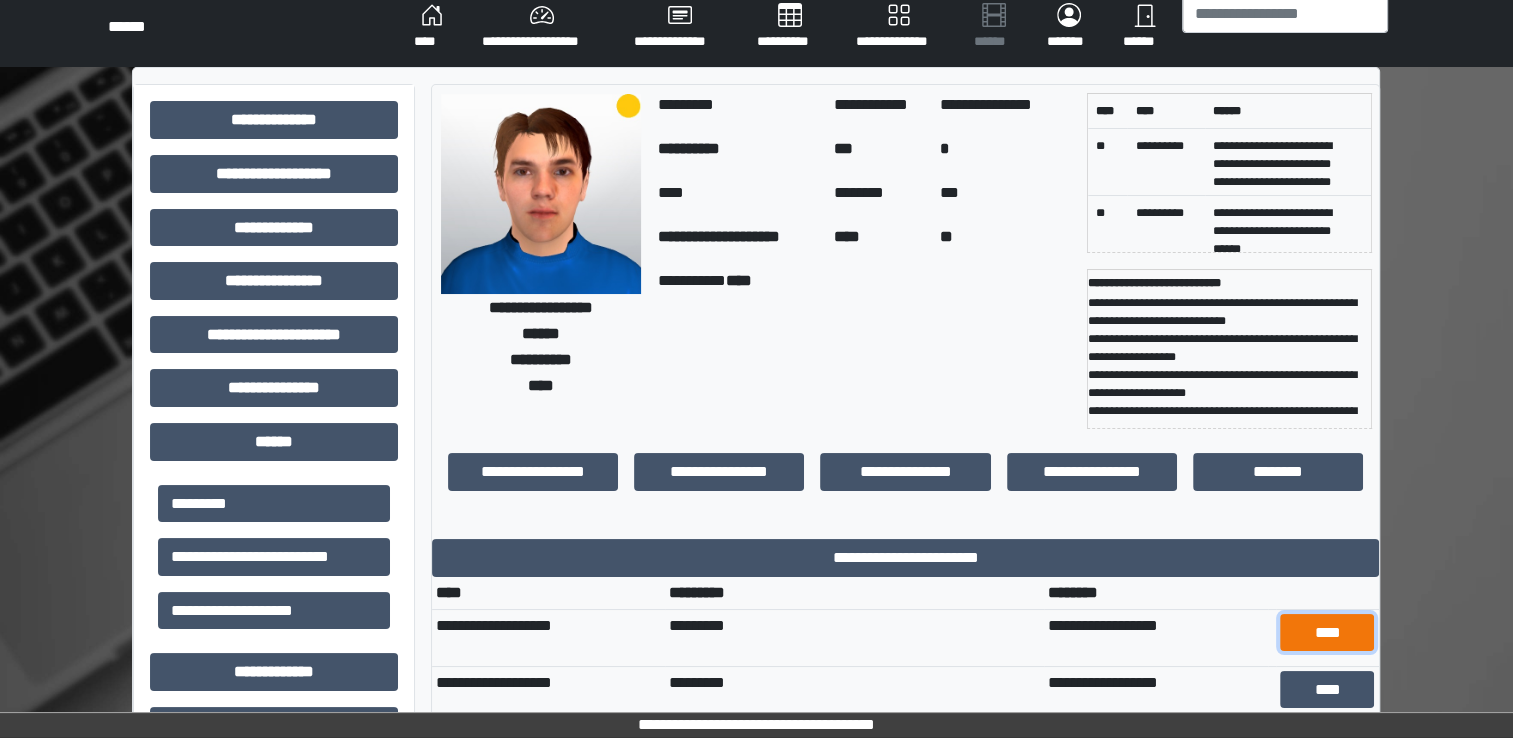 click on "****" at bounding box center (1327, 633) 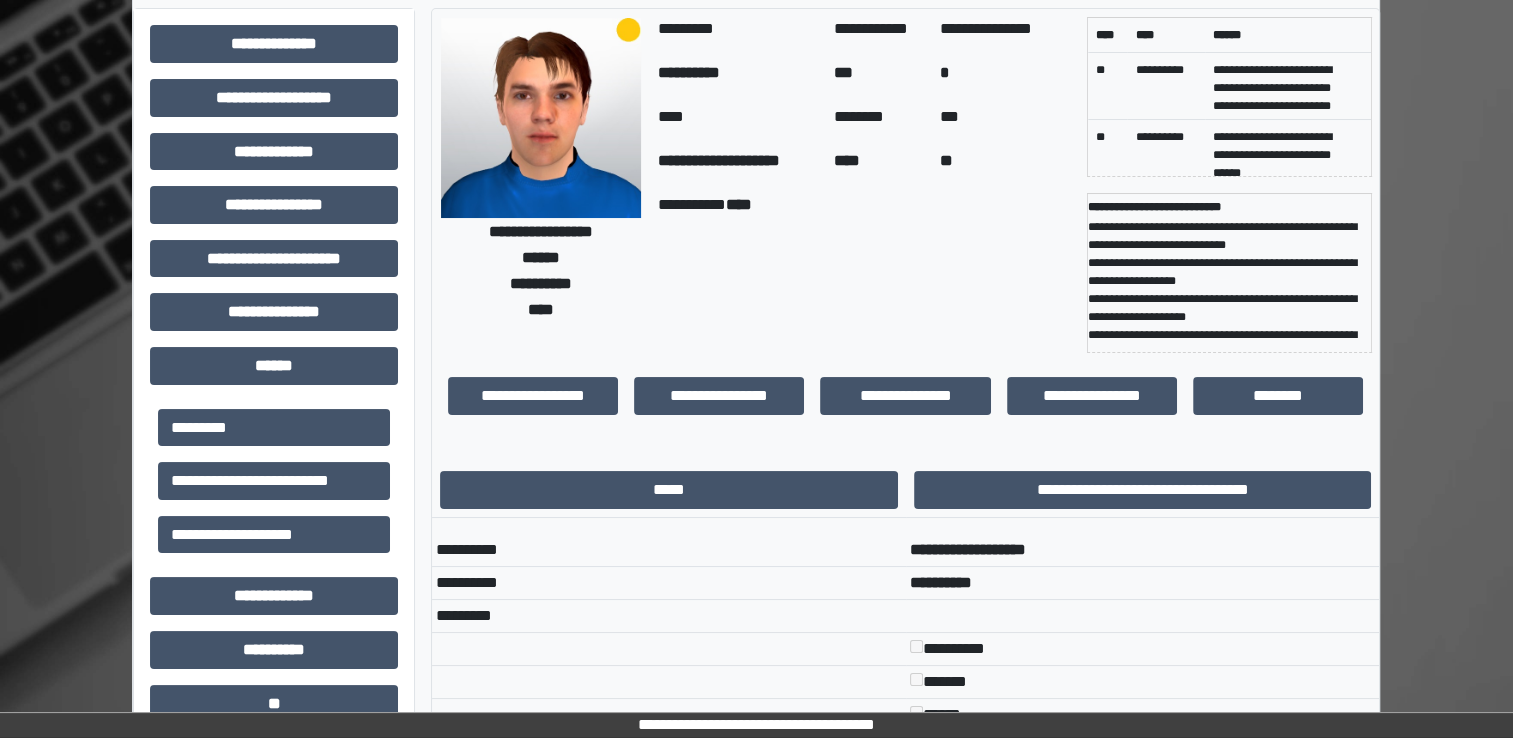 scroll, scrollTop: 0, scrollLeft: 0, axis: both 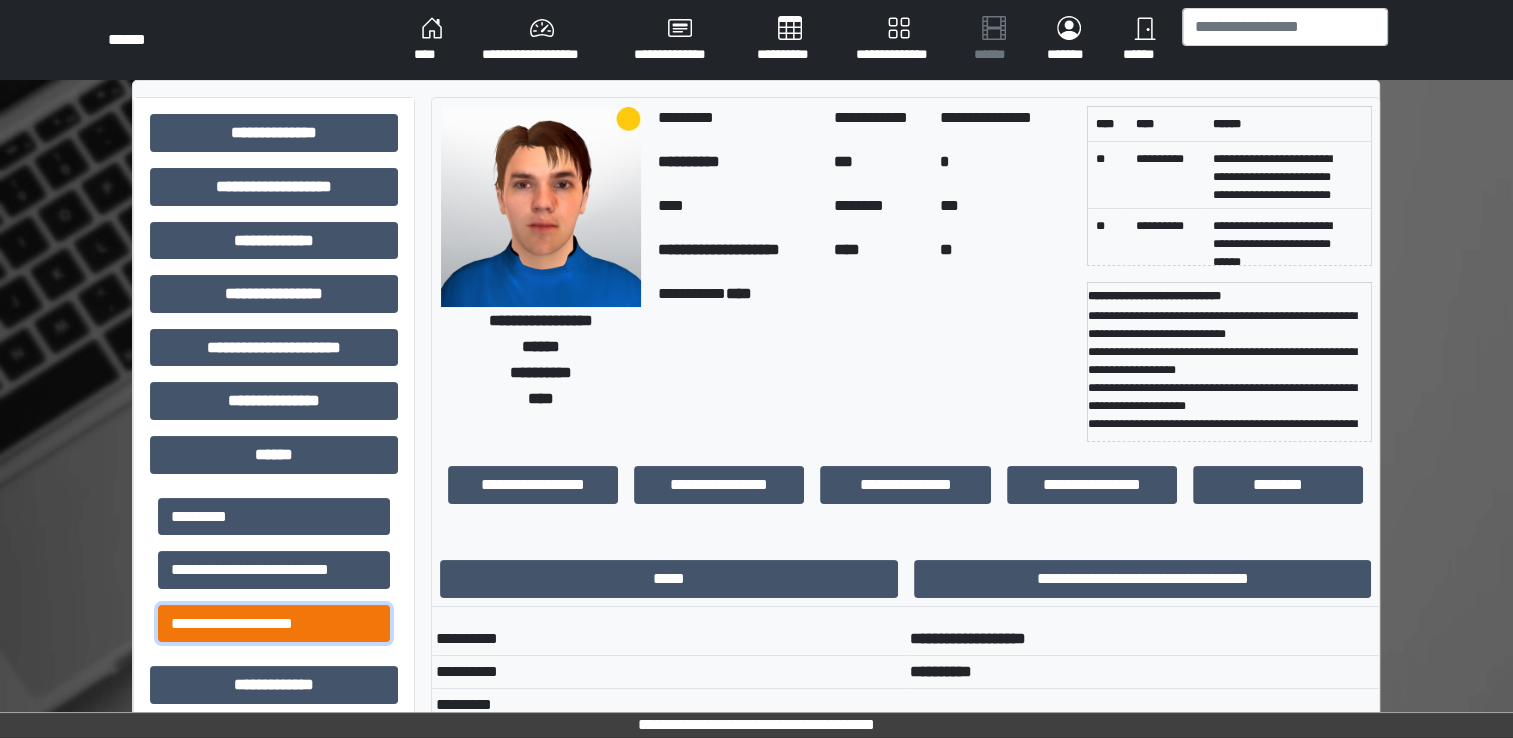 click on "**********" at bounding box center (274, 624) 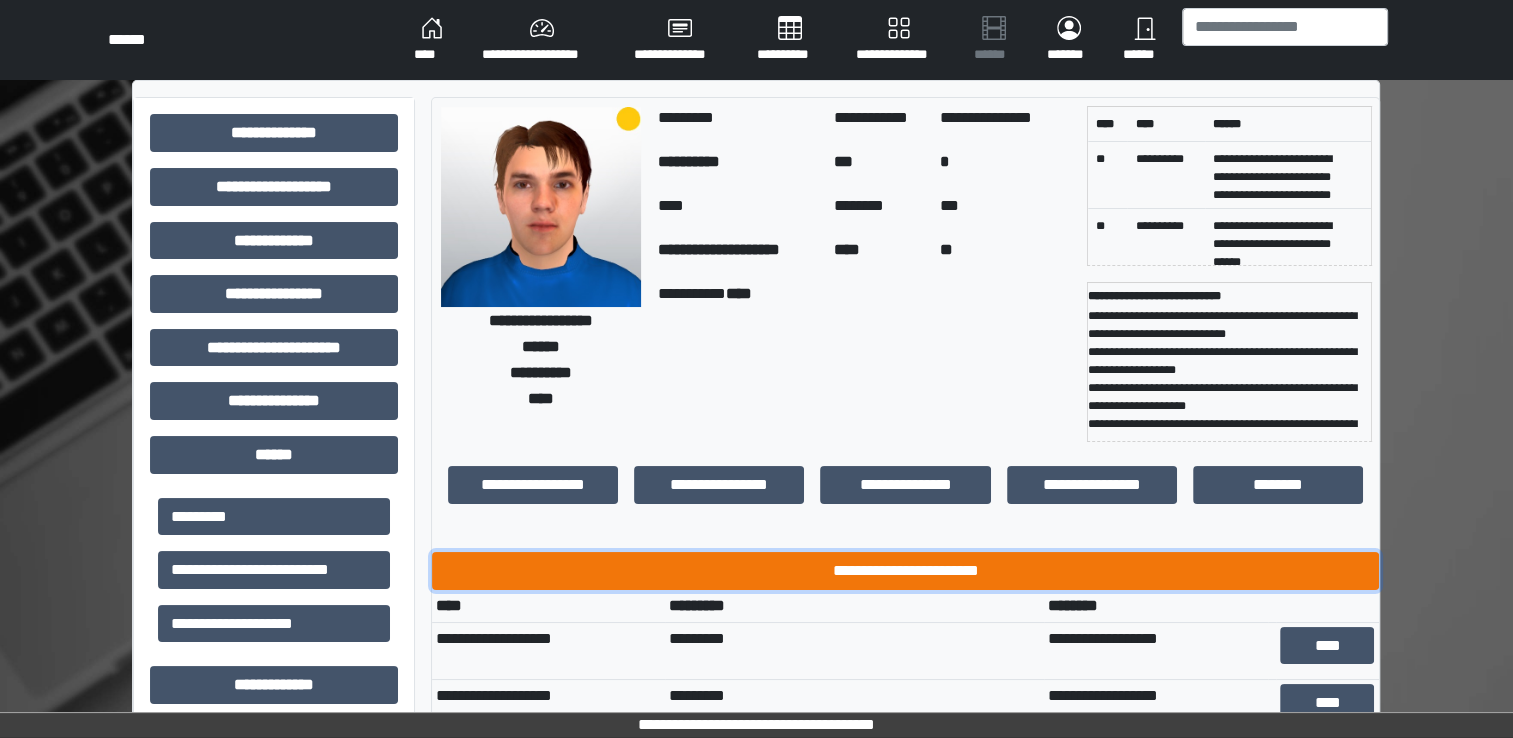 click on "**********" at bounding box center [905, 571] 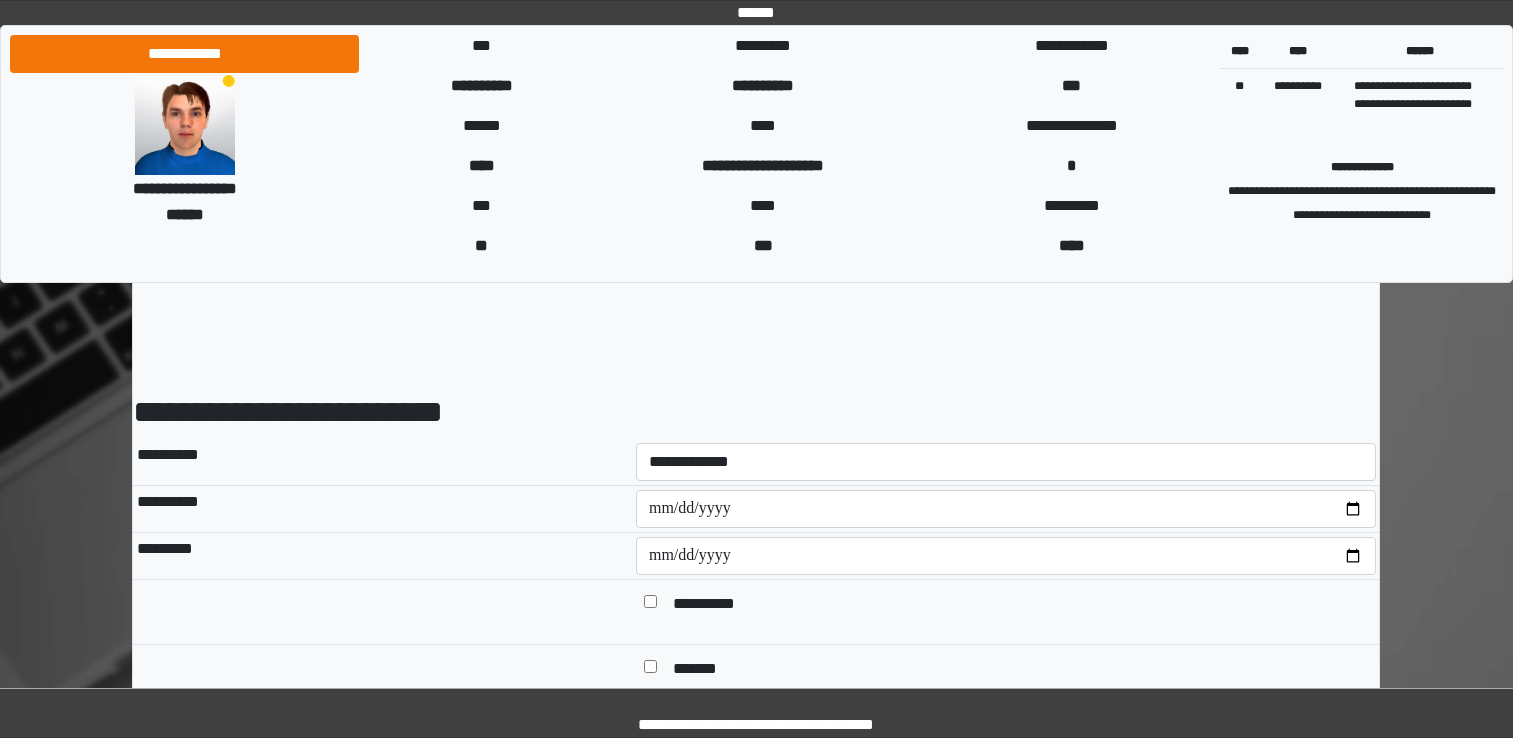 scroll, scrollTop: 0, scrollLeft: 0, axis: both 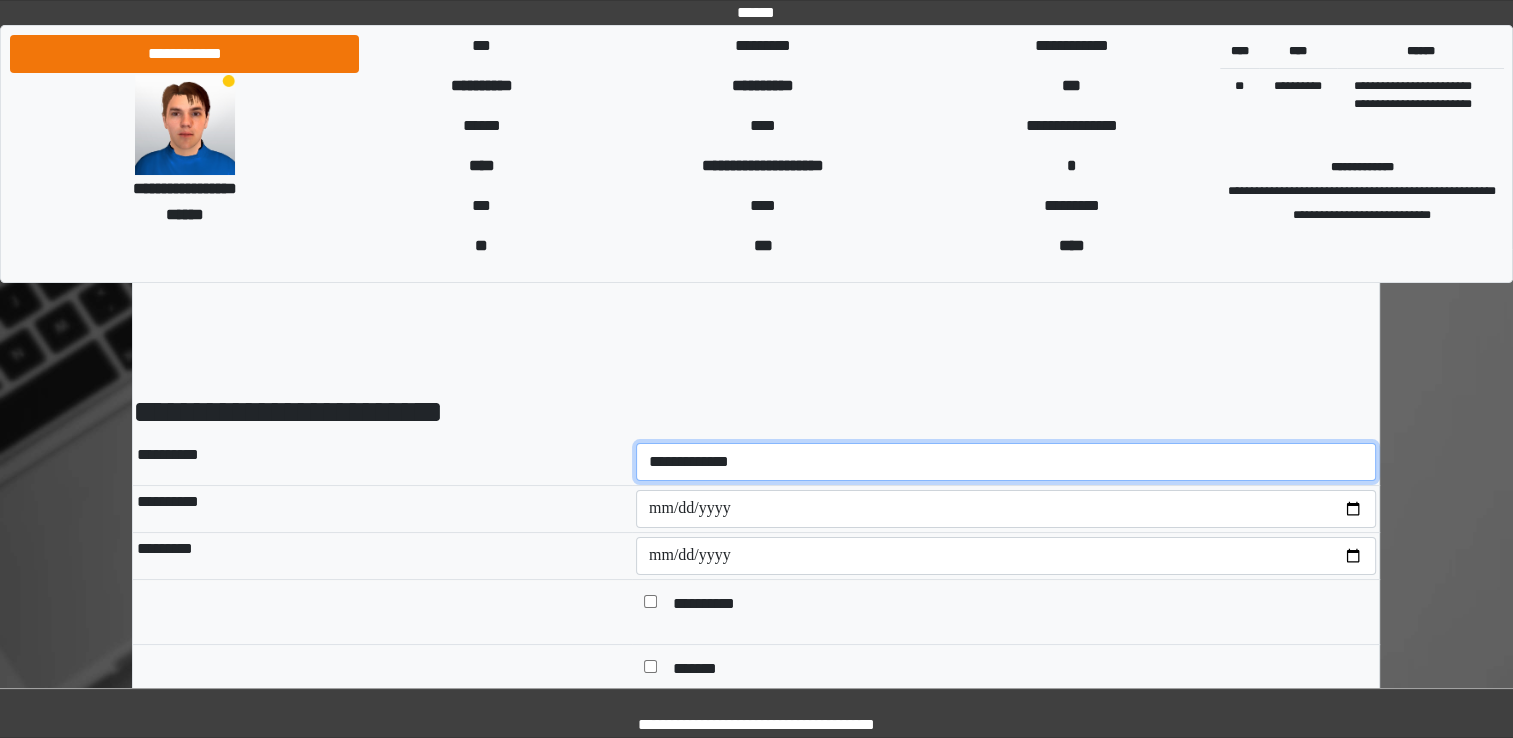 click on "**********" at bounding box center [1006, 462] 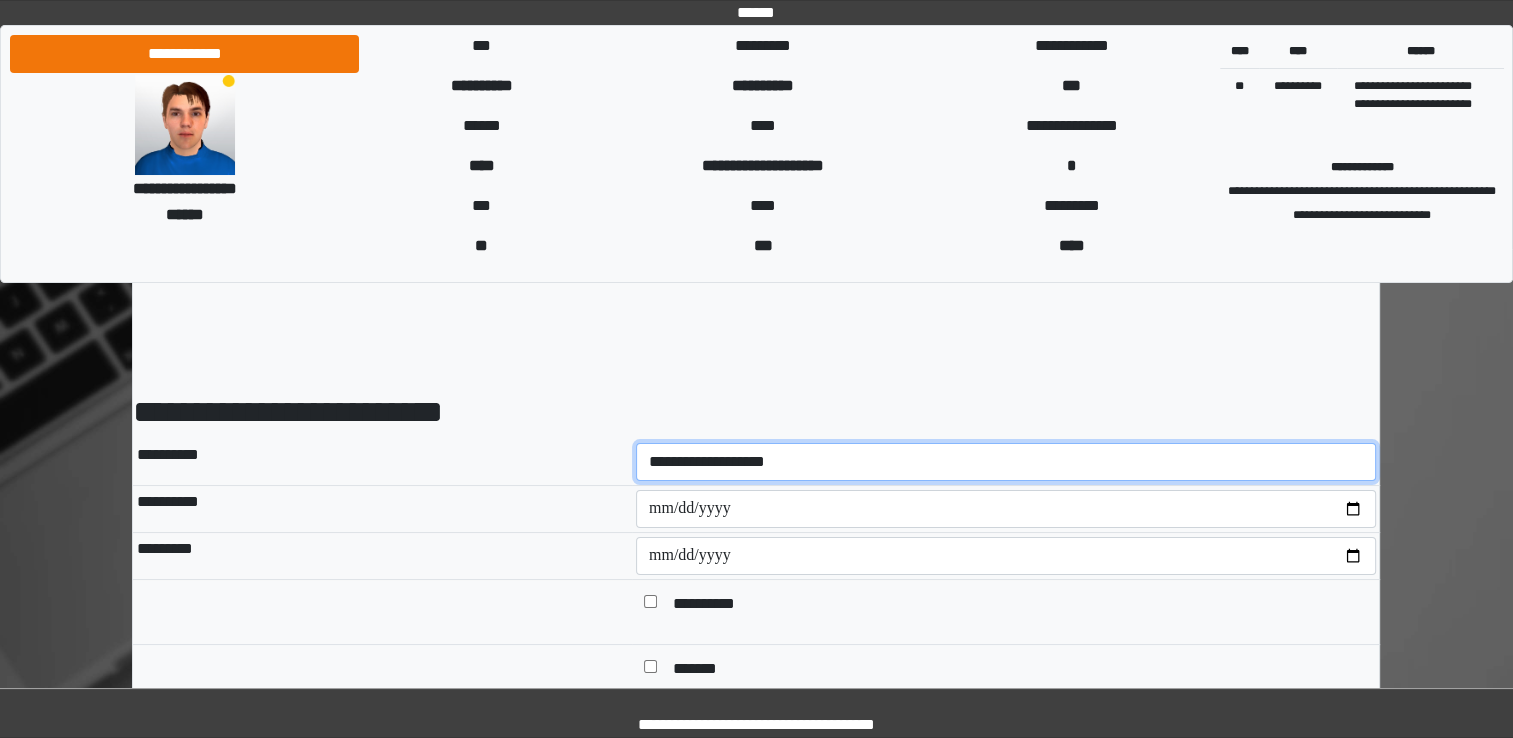 click on "**********" at bounding box center (1006, 462) 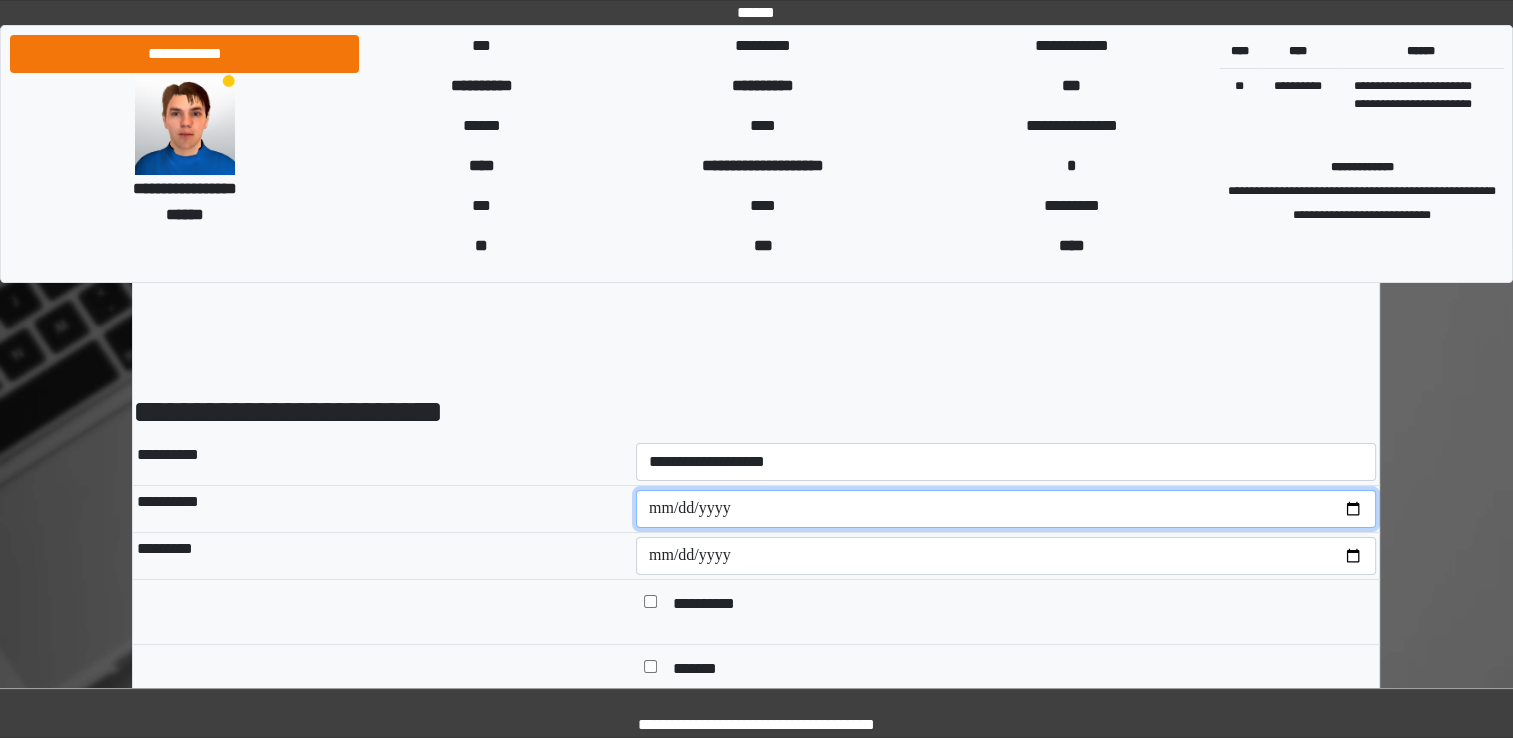 click at bounding box center (1006, 509) 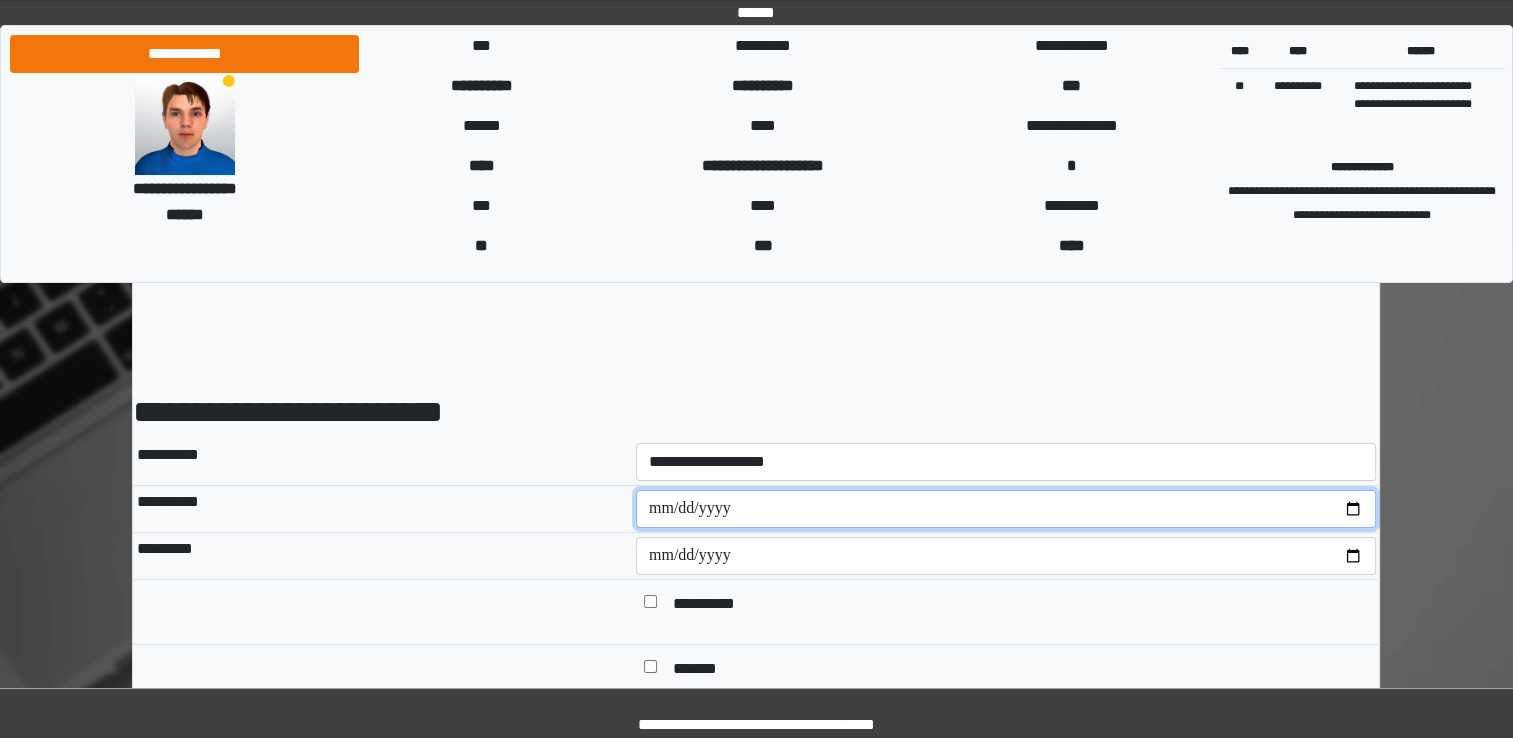 type on "**********" 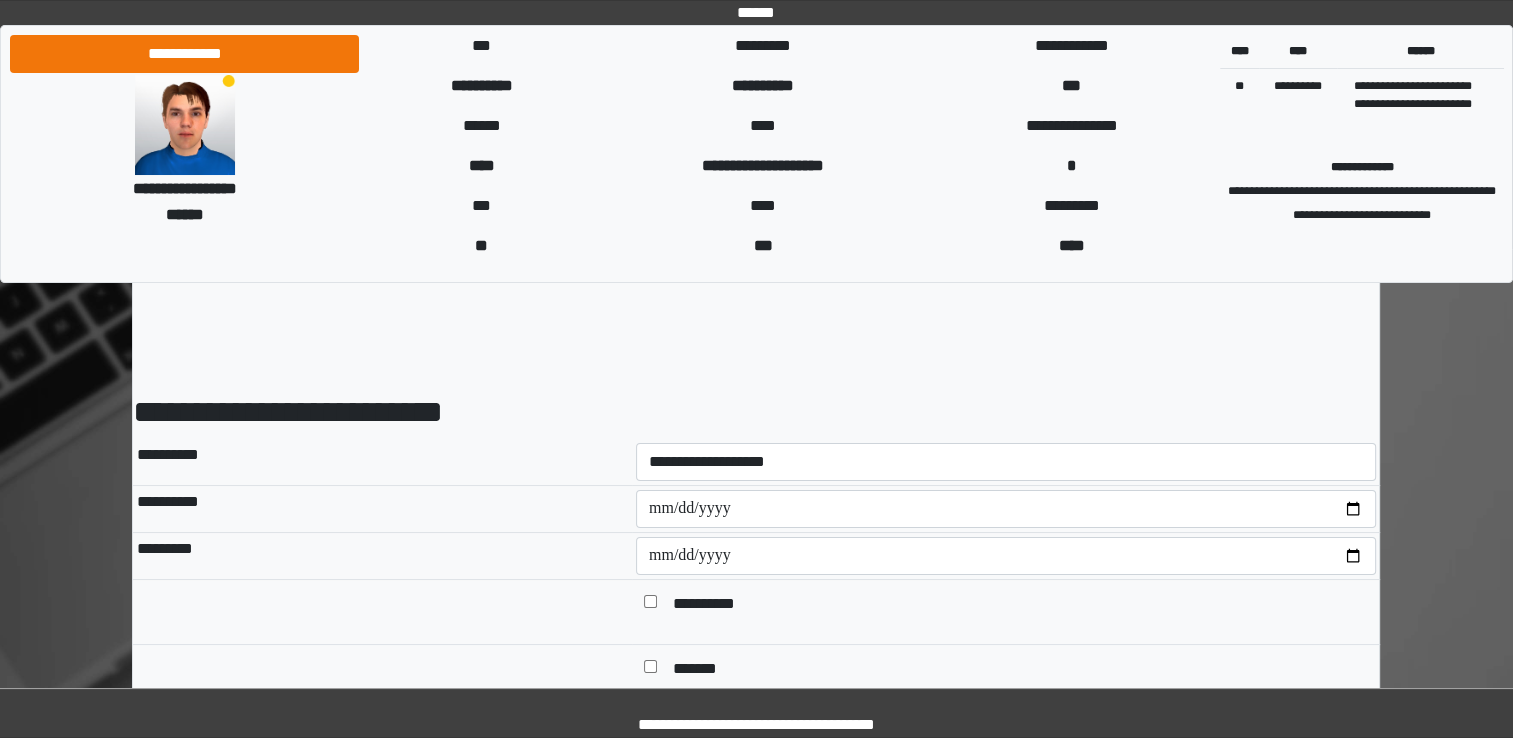 click at bounding box center [382, 612] 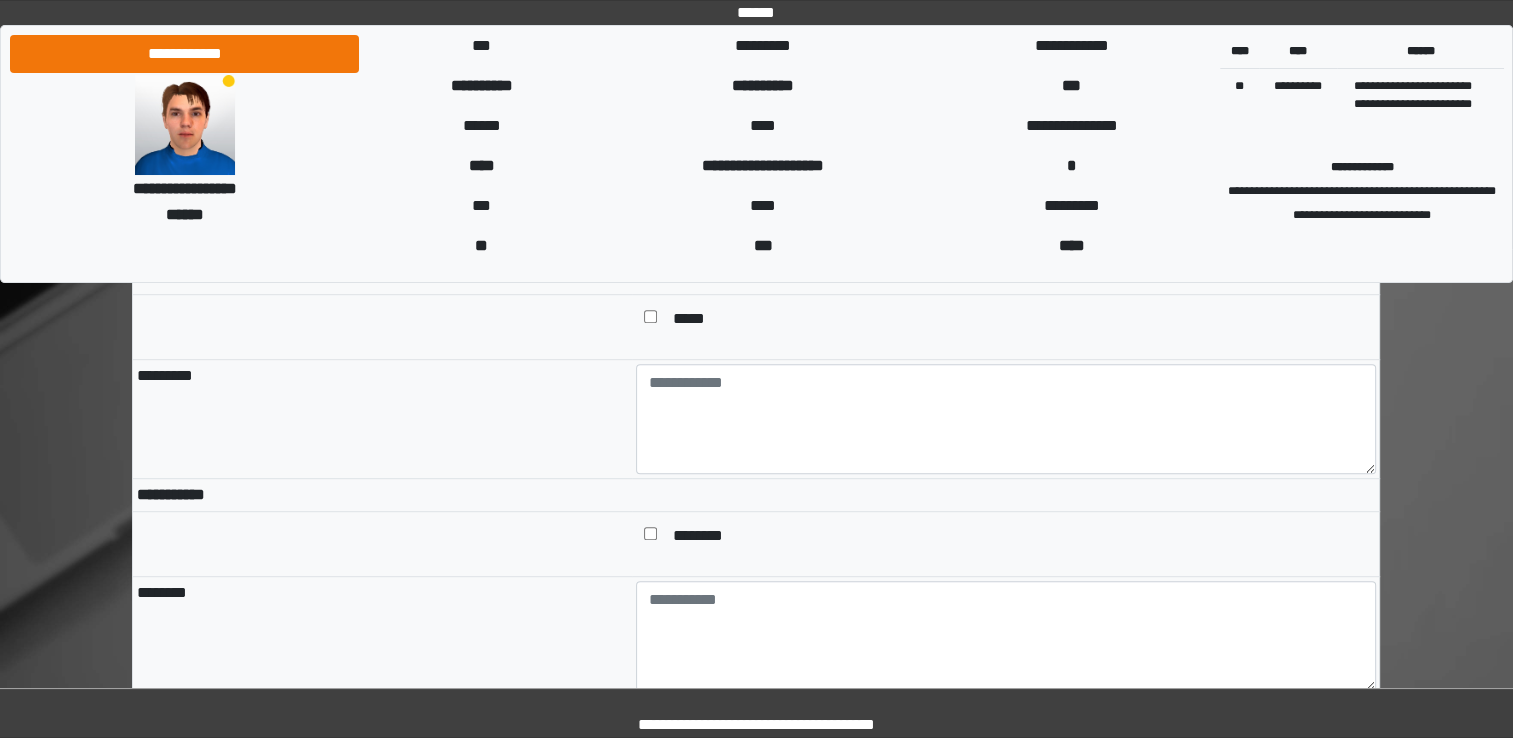 scroll, scrollTop: 1036, scrollLeft: 0, axis: vertical 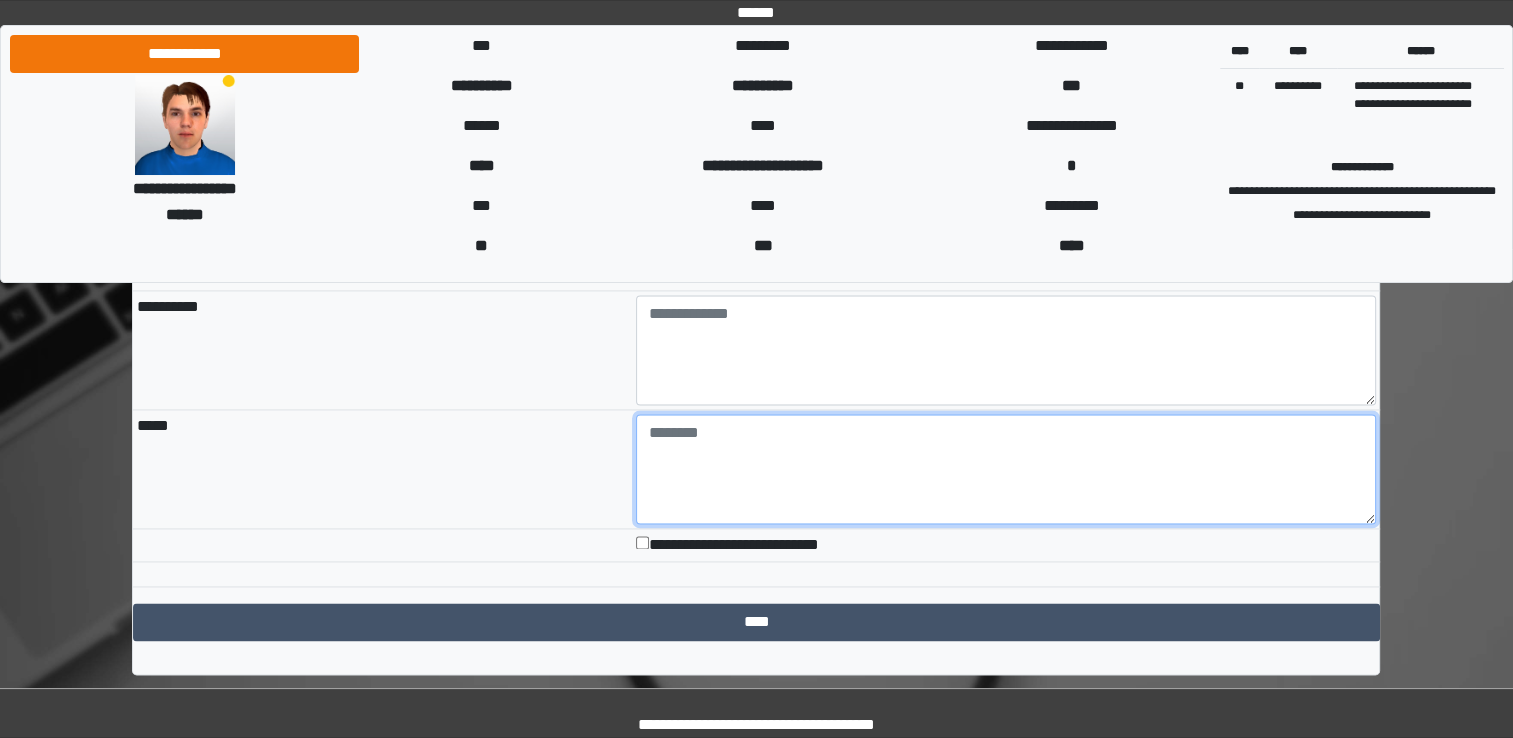 click at bounding box center [1006, 469] 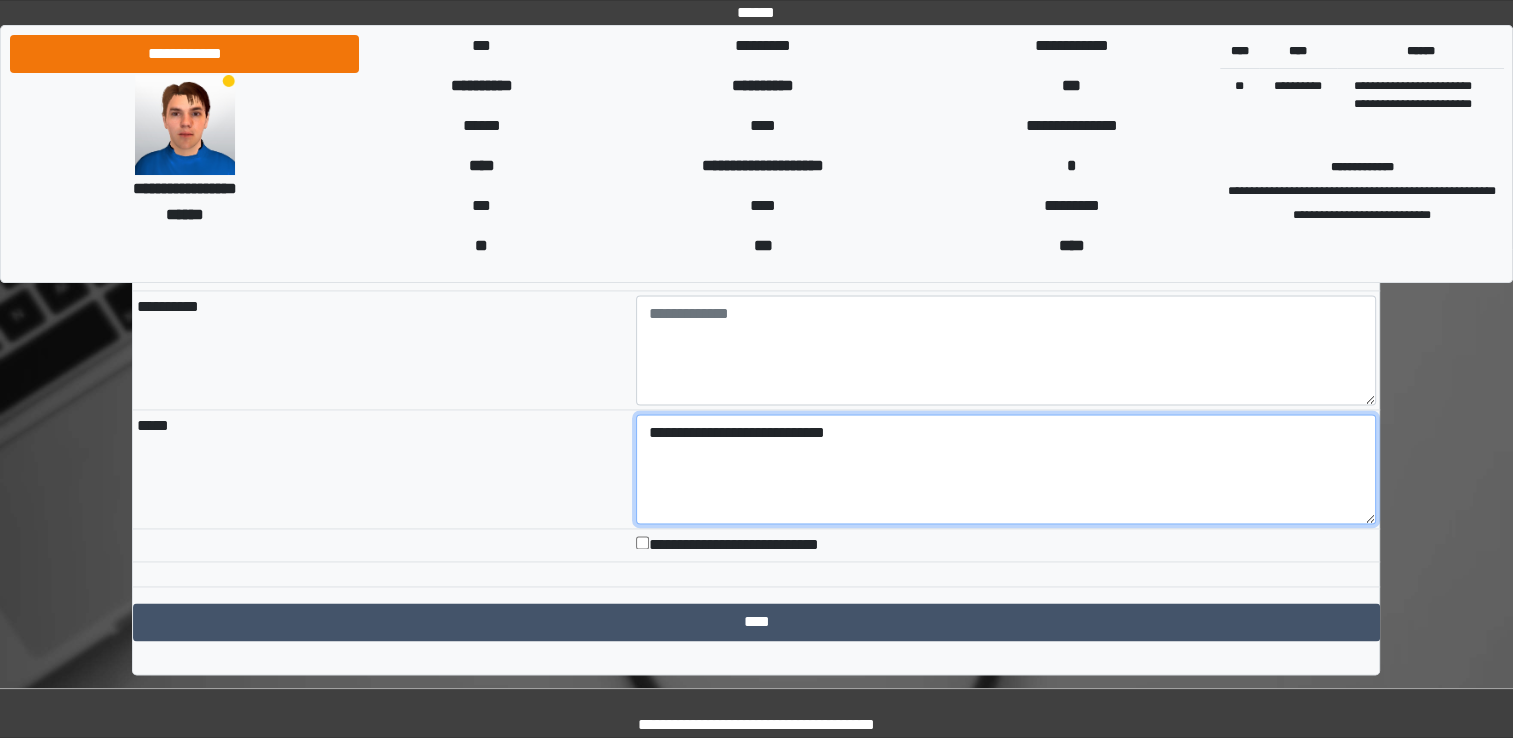 click on "**********" at bounding box center [1006, 469] 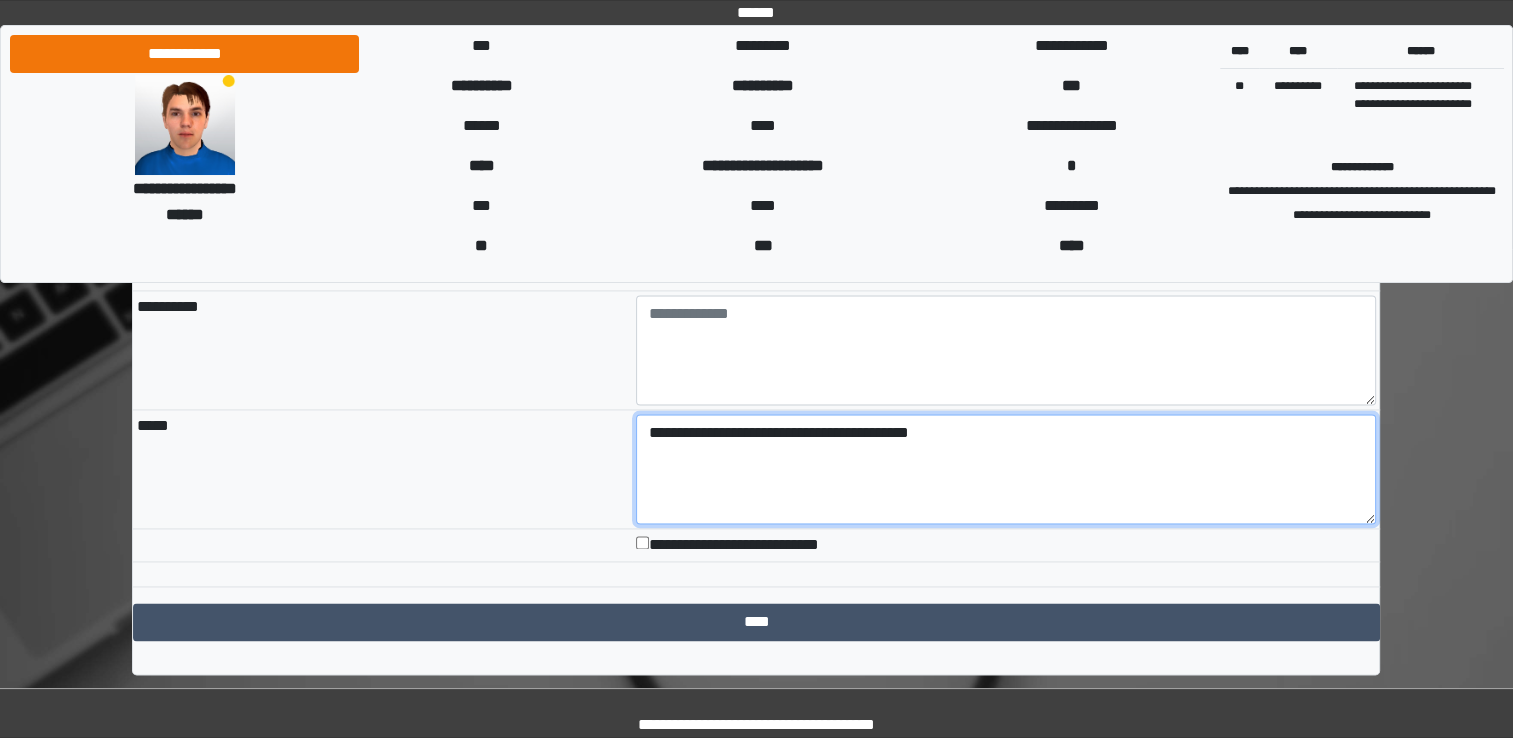 type on "**********" 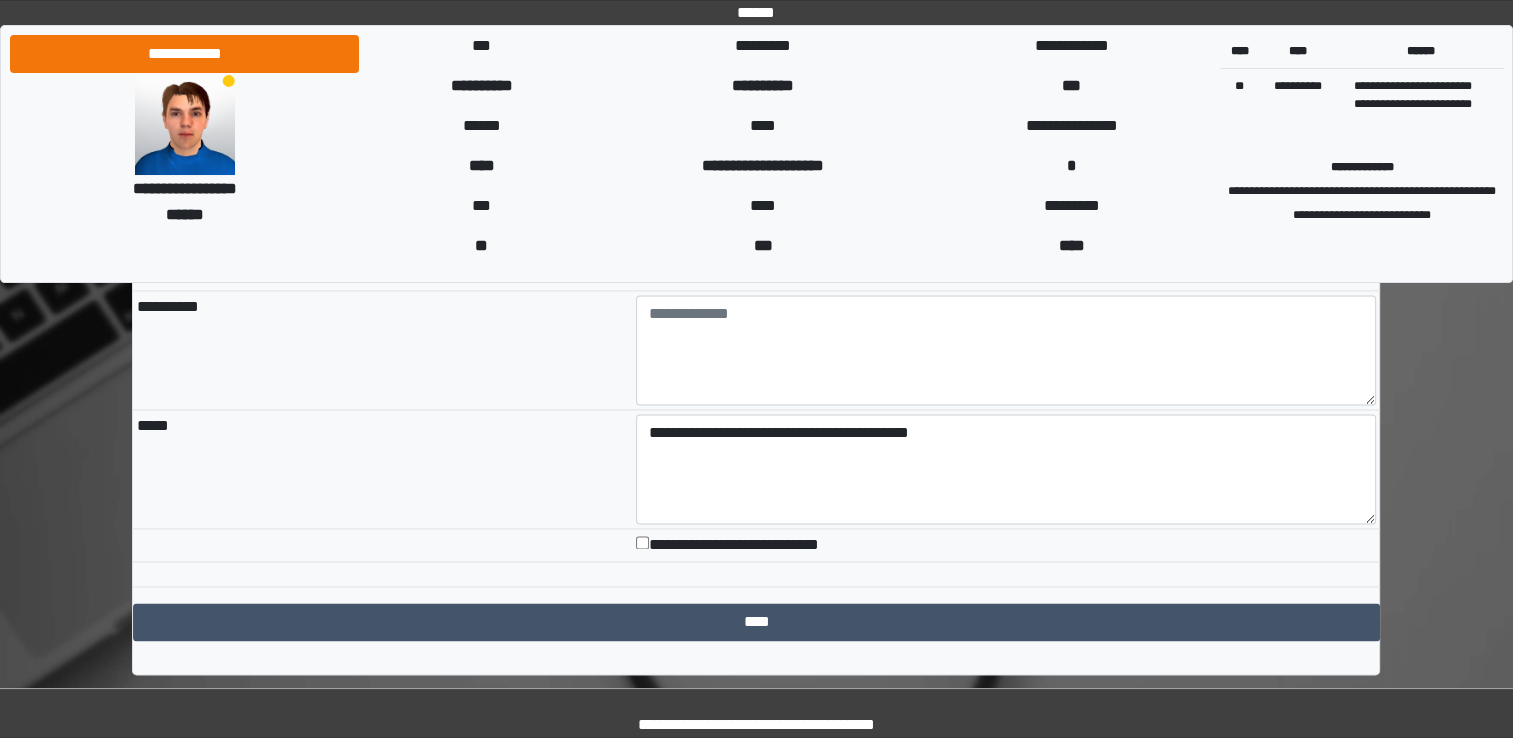 click on "**********" at bounding box center [1006, 545] 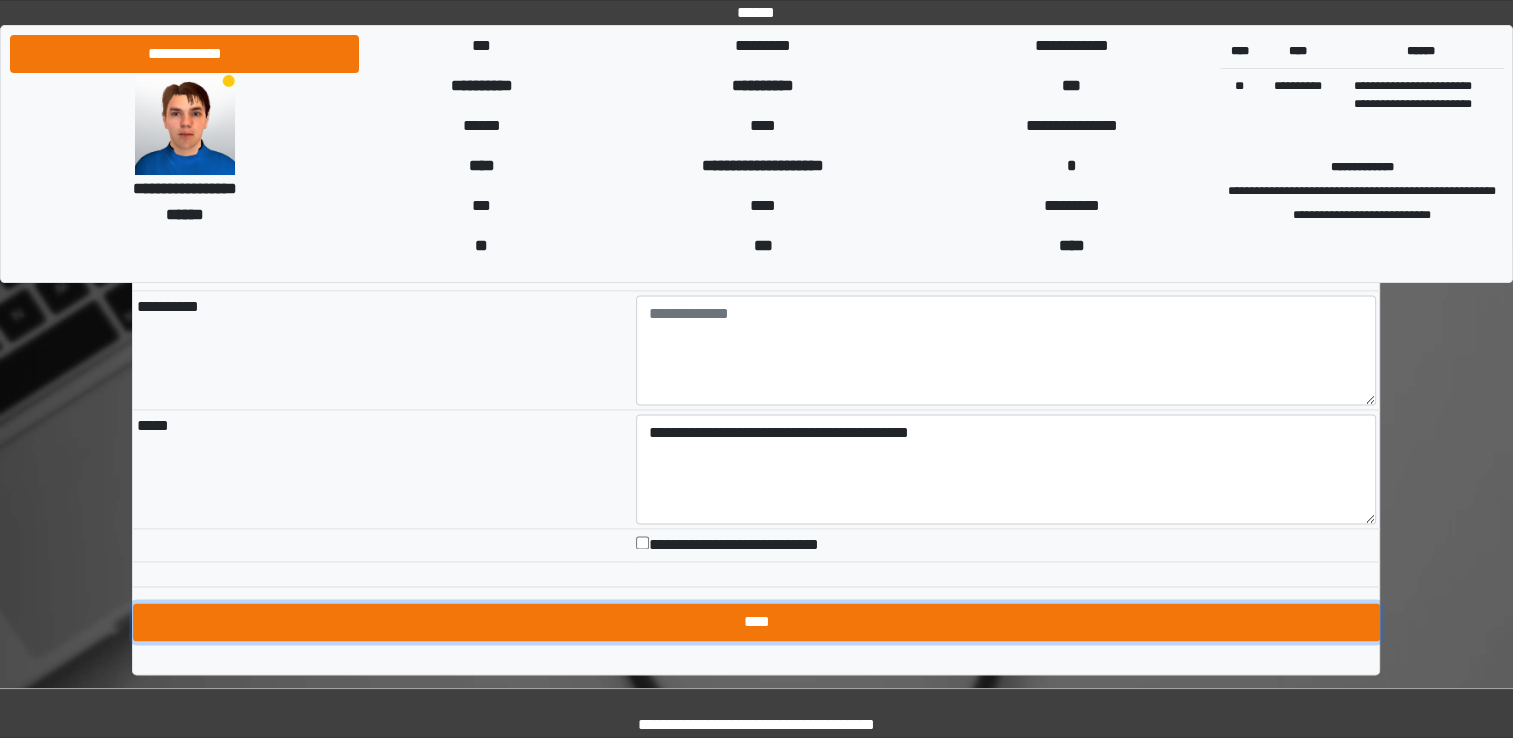 click on "****" at bounding box center (756, 622) 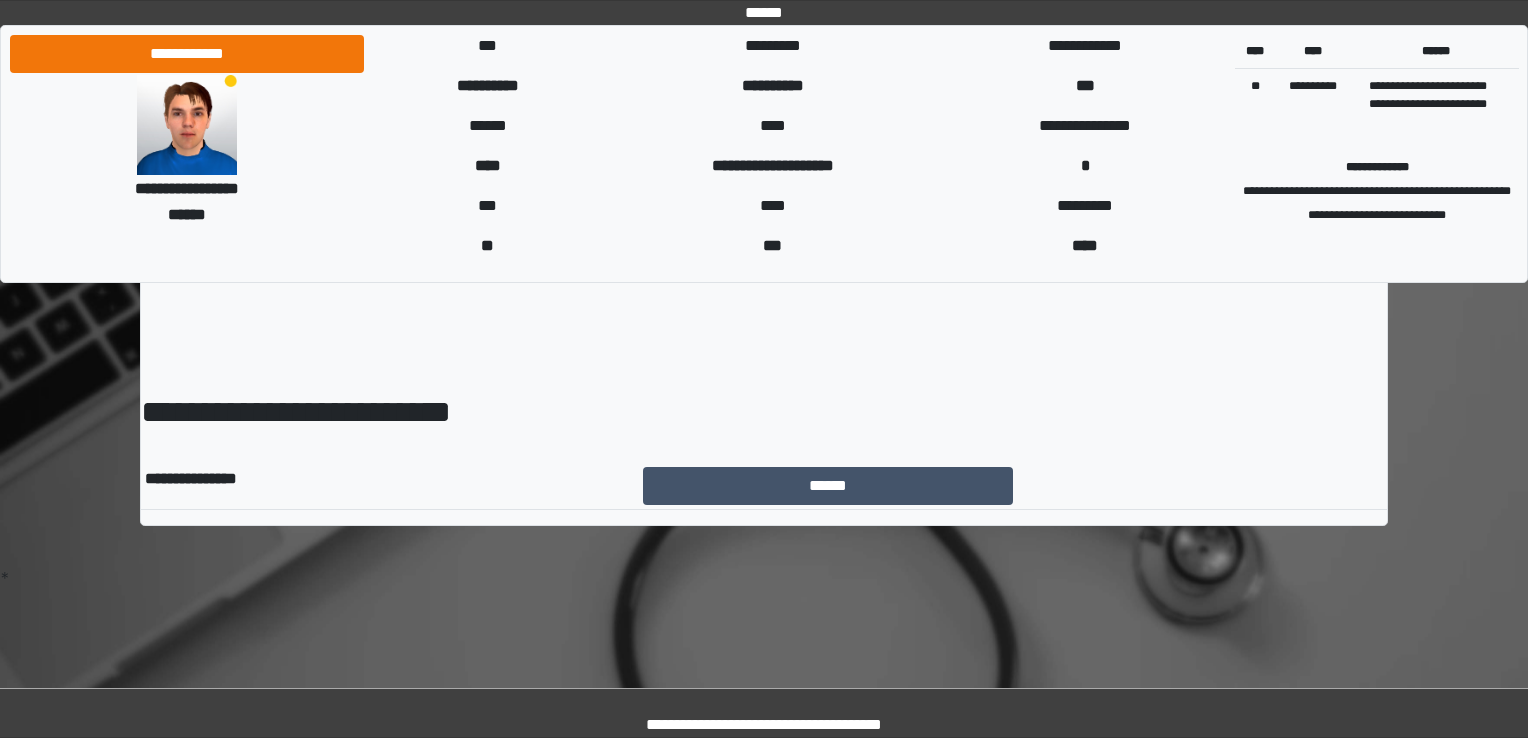 scroll, scrollTop: 0, scrollLeft: 0, axis: both 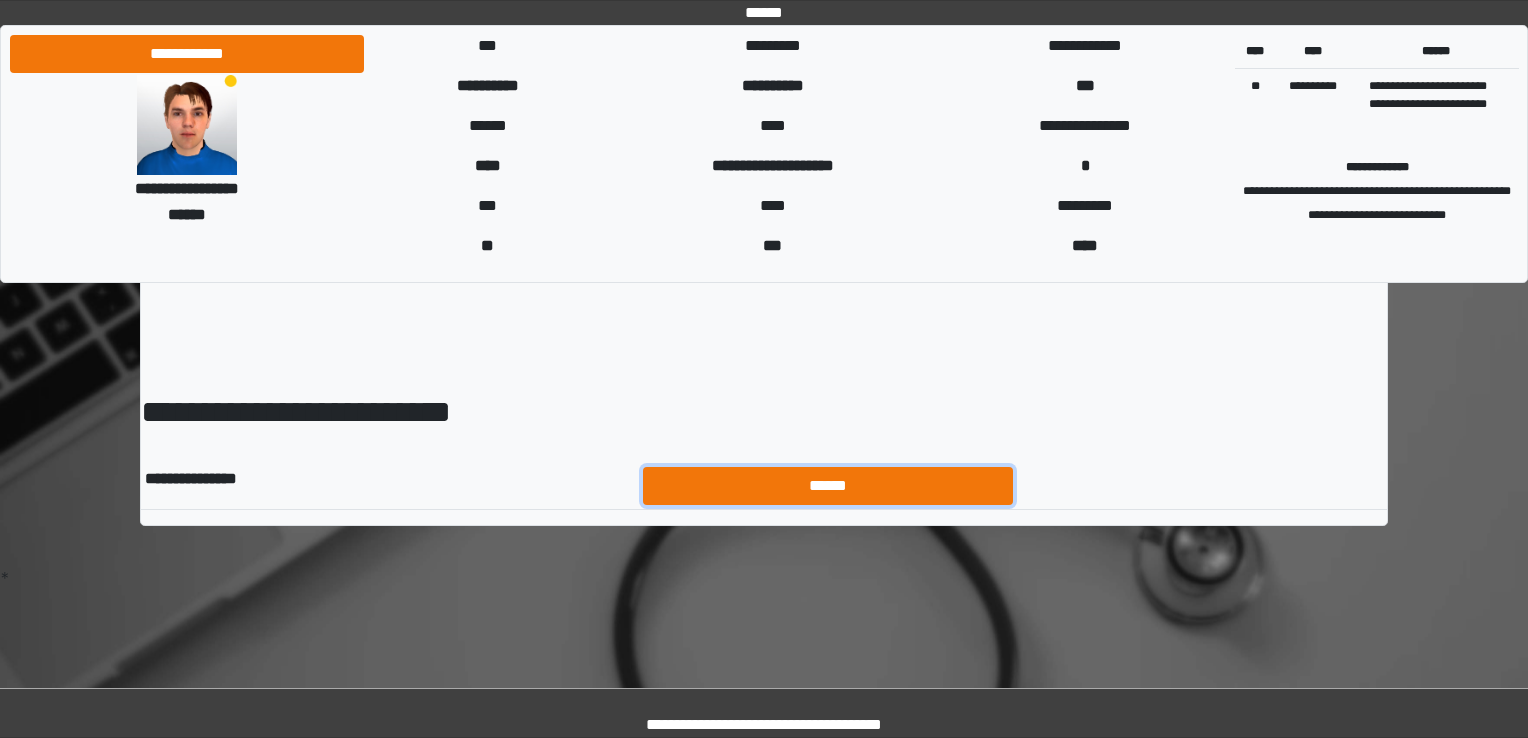 click on "******" at bounding box center (828, 486) 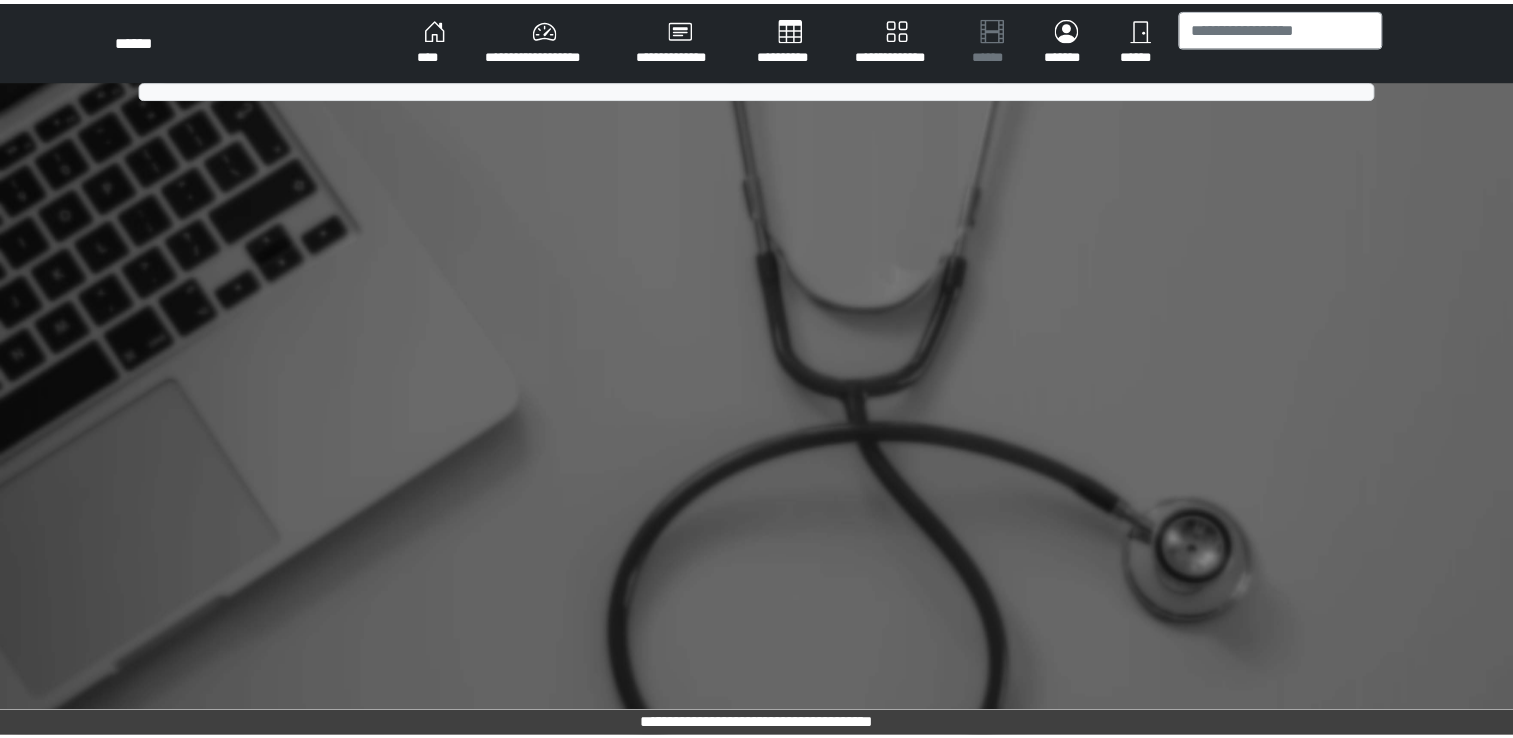 scroll, scrollTop: 0, scrollLeft: 0, axis: both 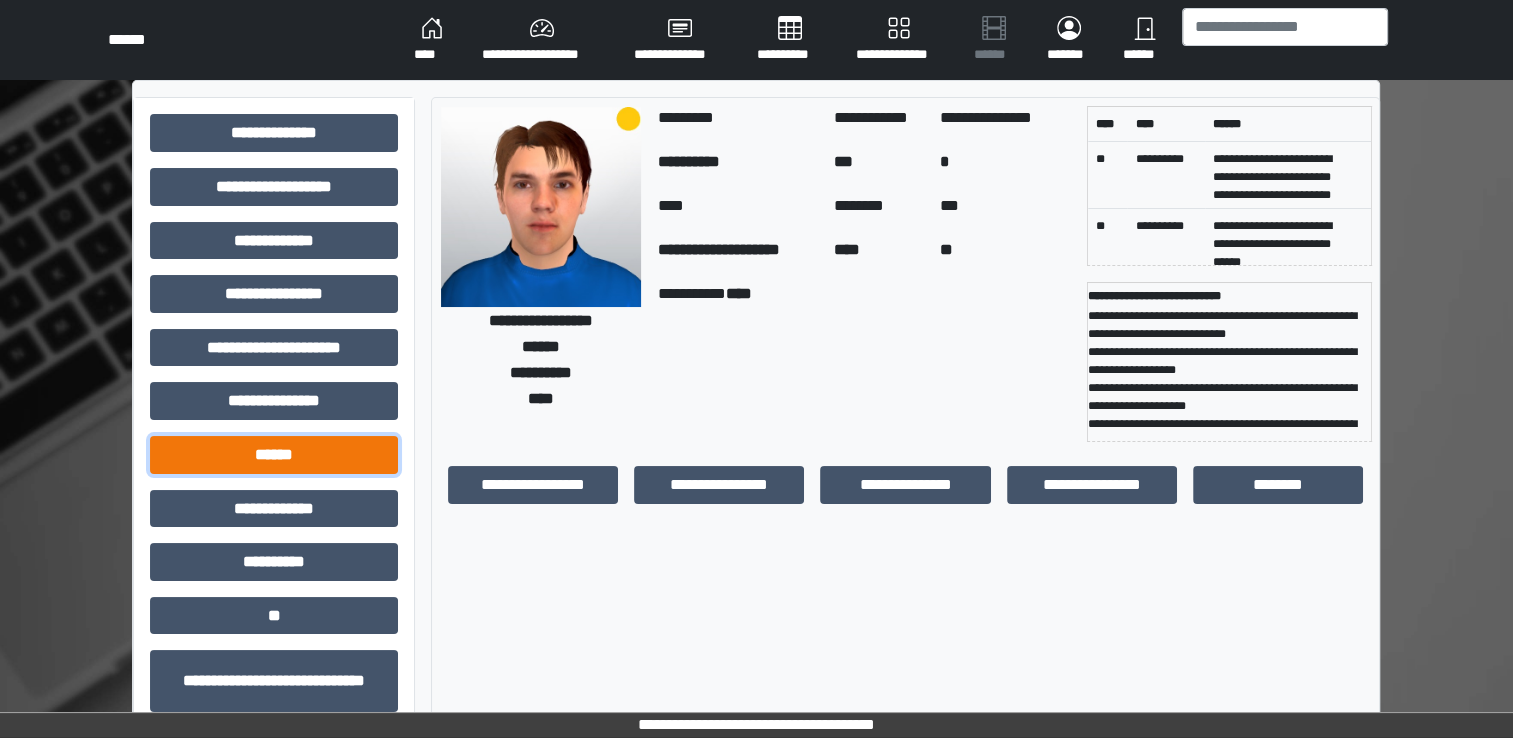 click on "******" at bounding box center (274, 455) 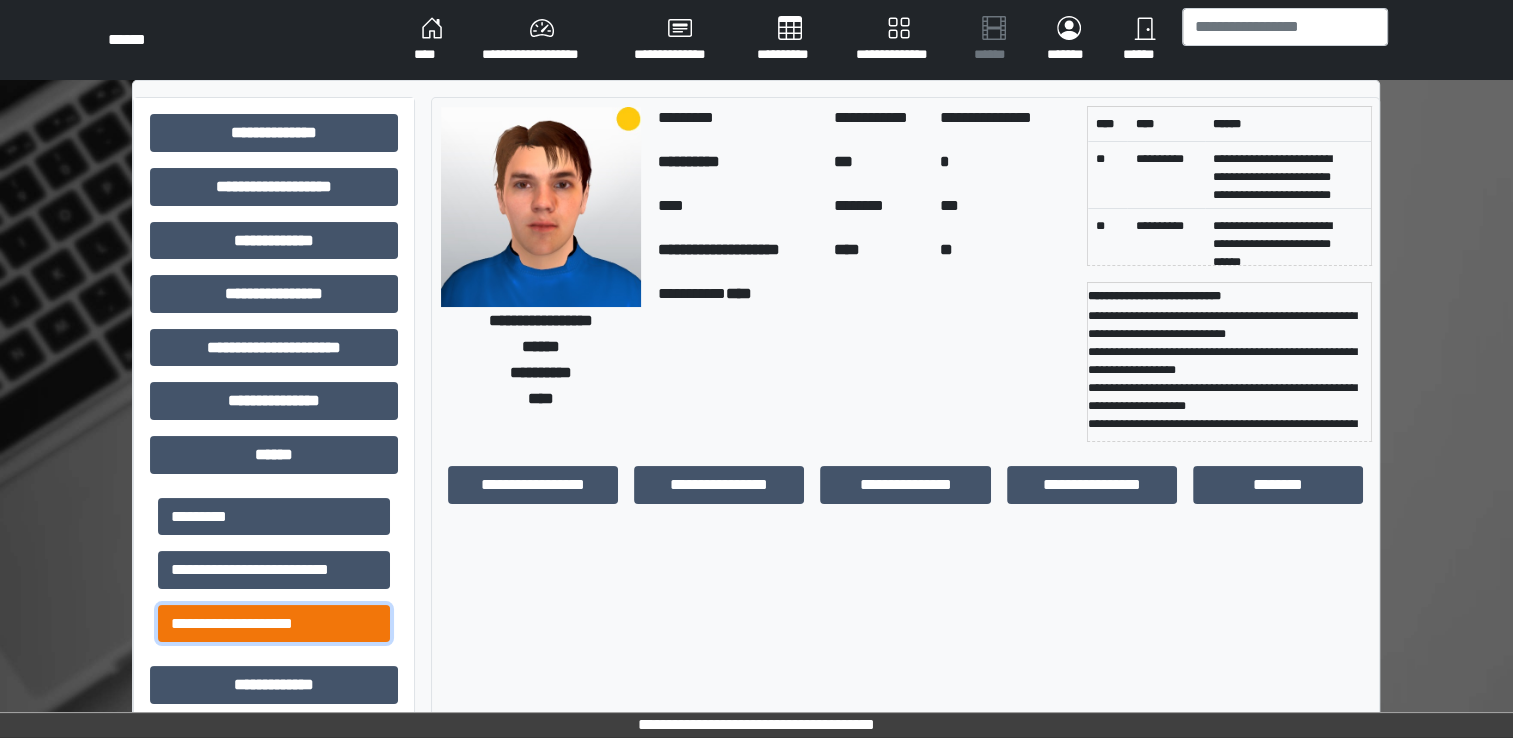 click on "**********" at bounding box center (274, 624) 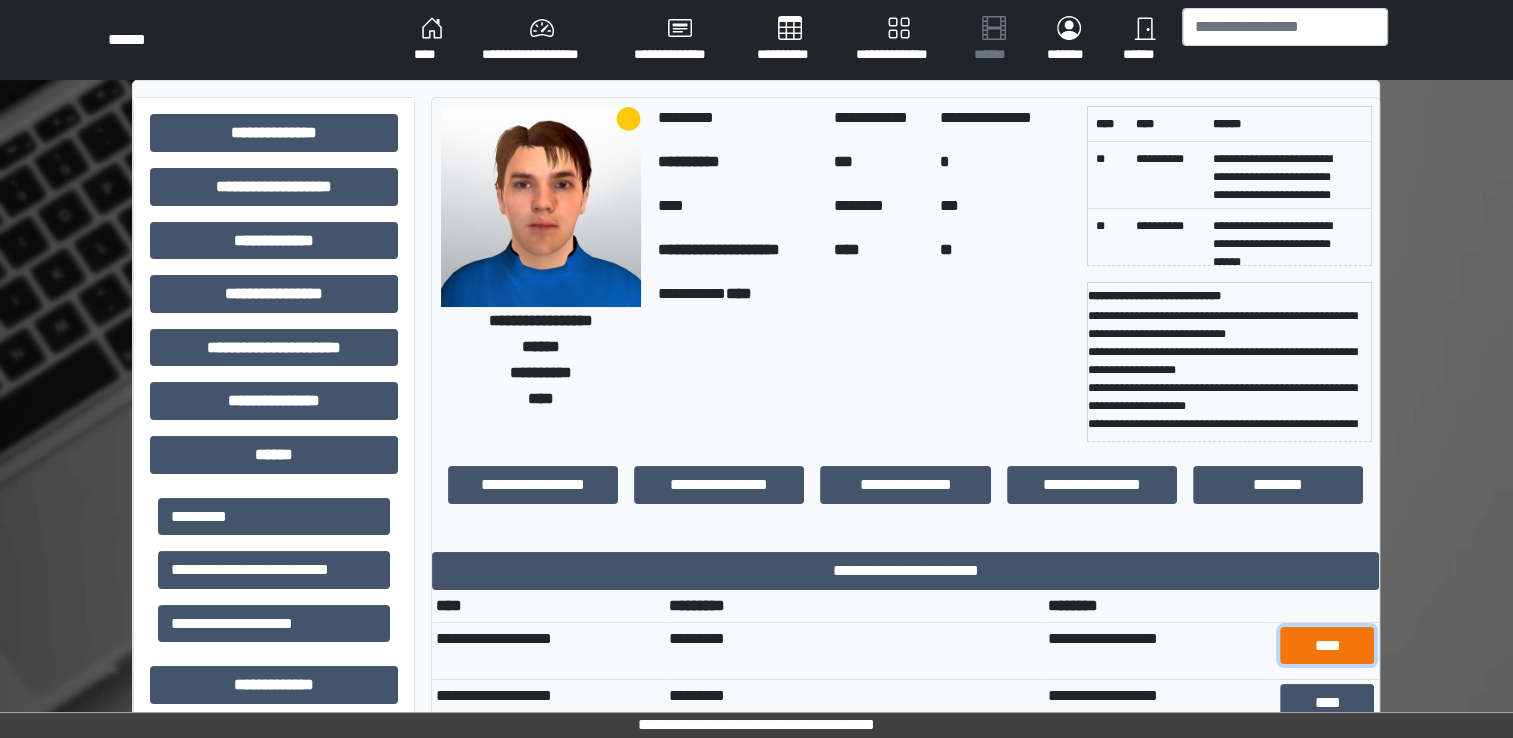 click on "****" 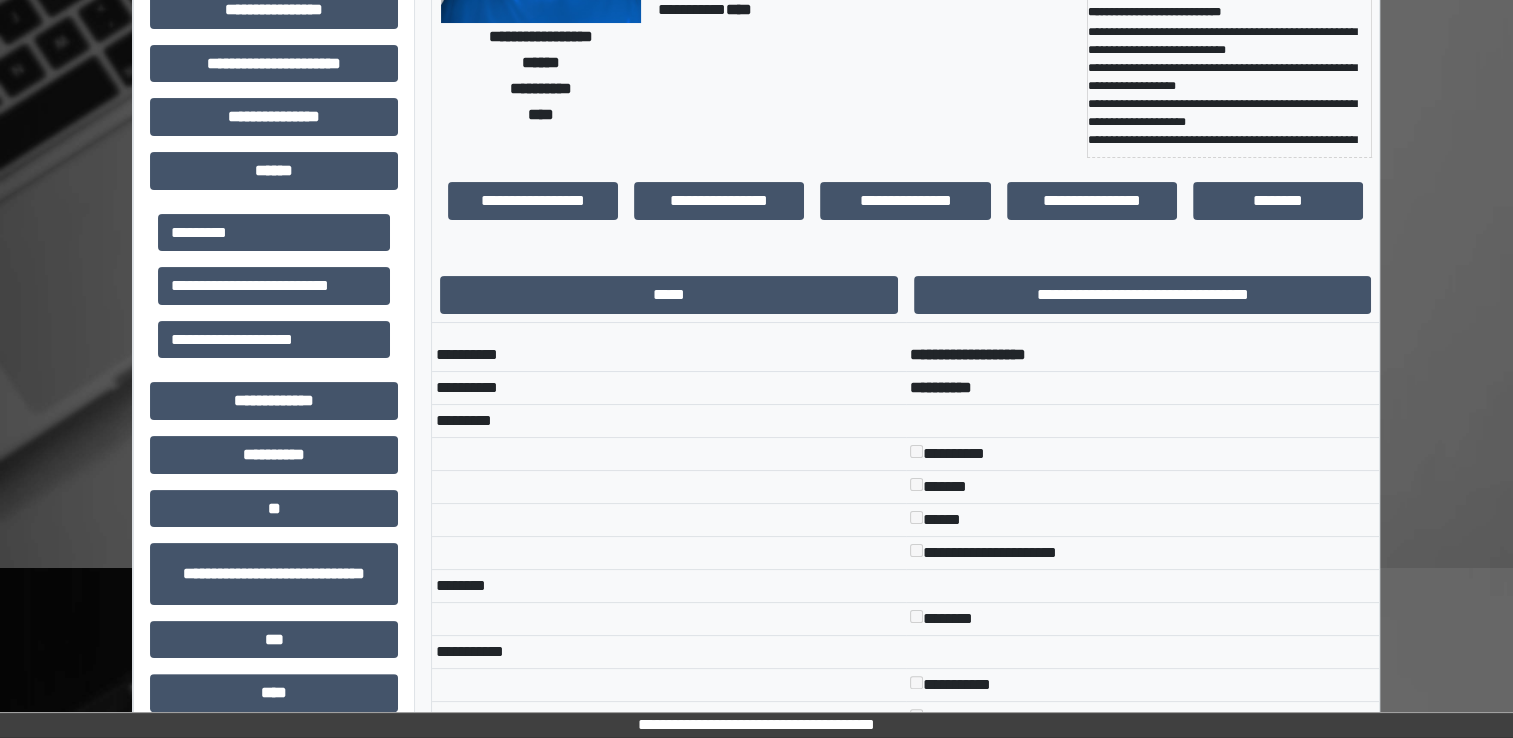 scroll, scrollTop: 300, scrollLeft: 0, axis: vertical 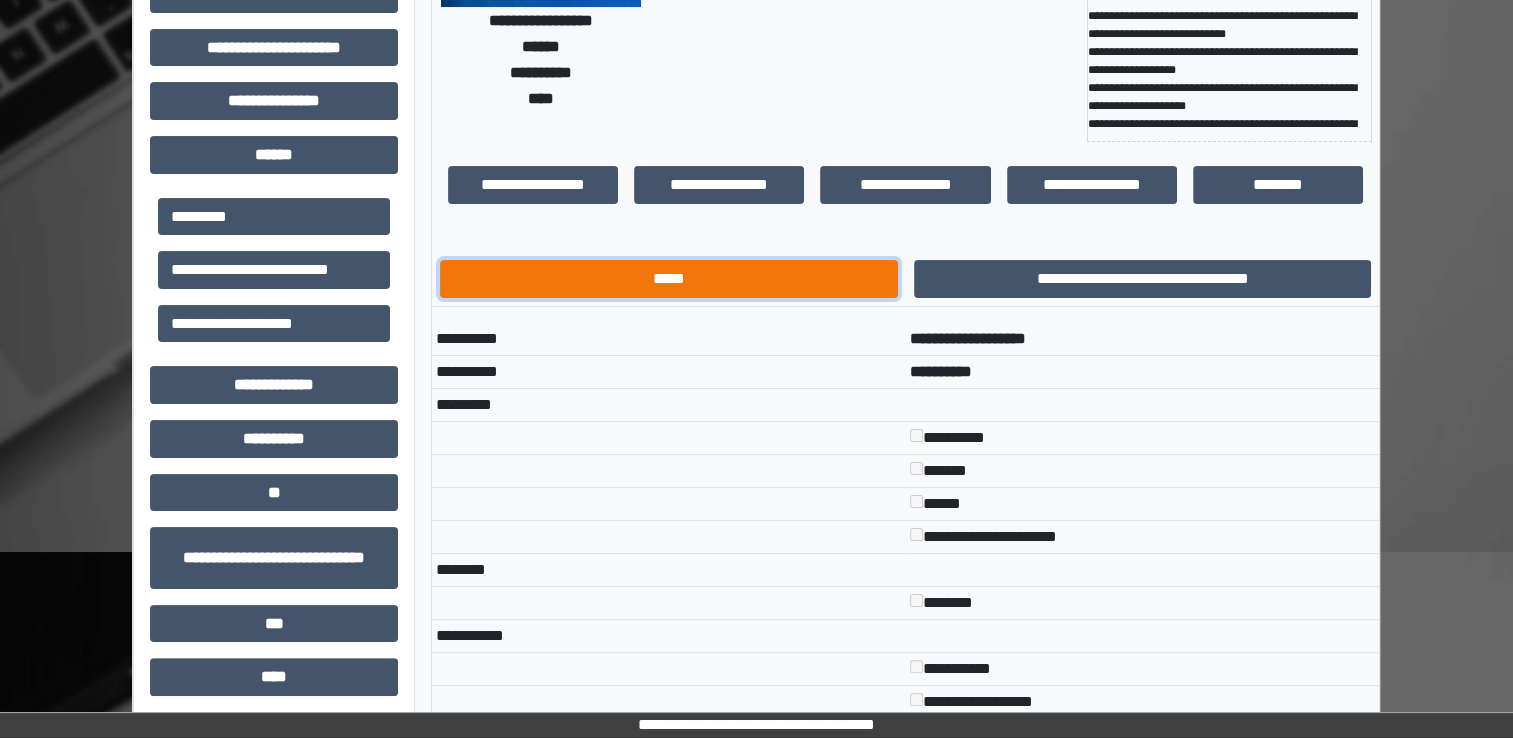 click on "*****" 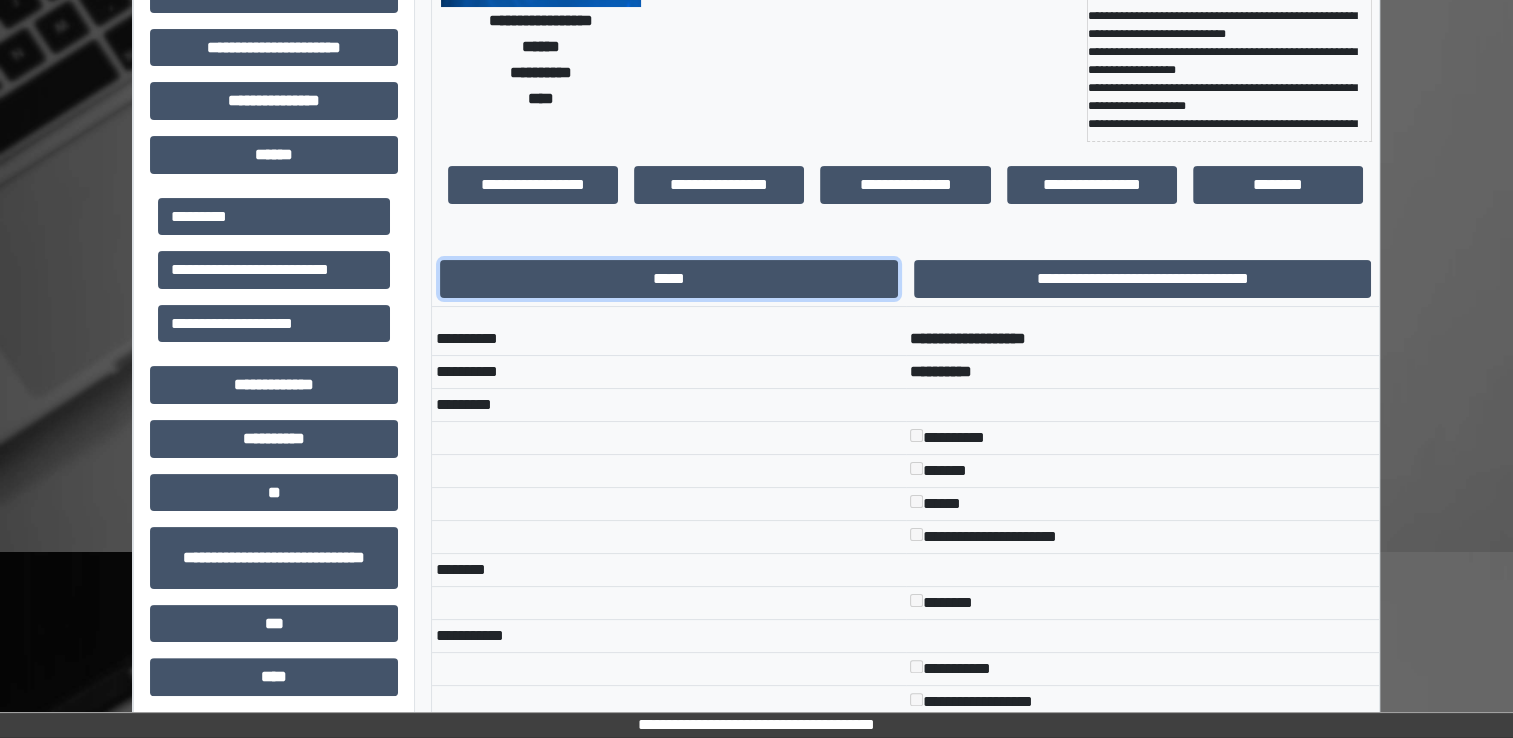 type 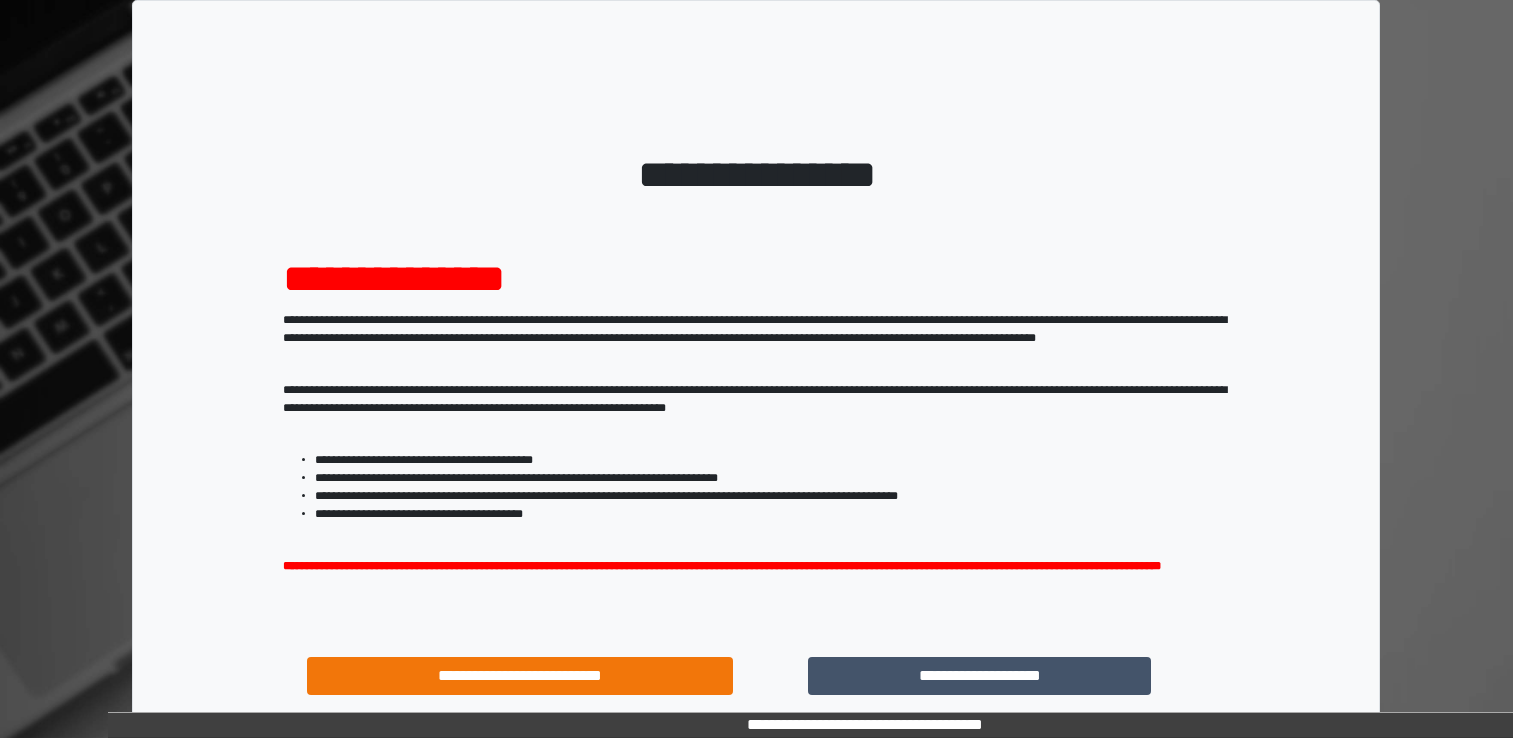 scroll, scrollTop: 0, scrollLeft: 0, axis: both 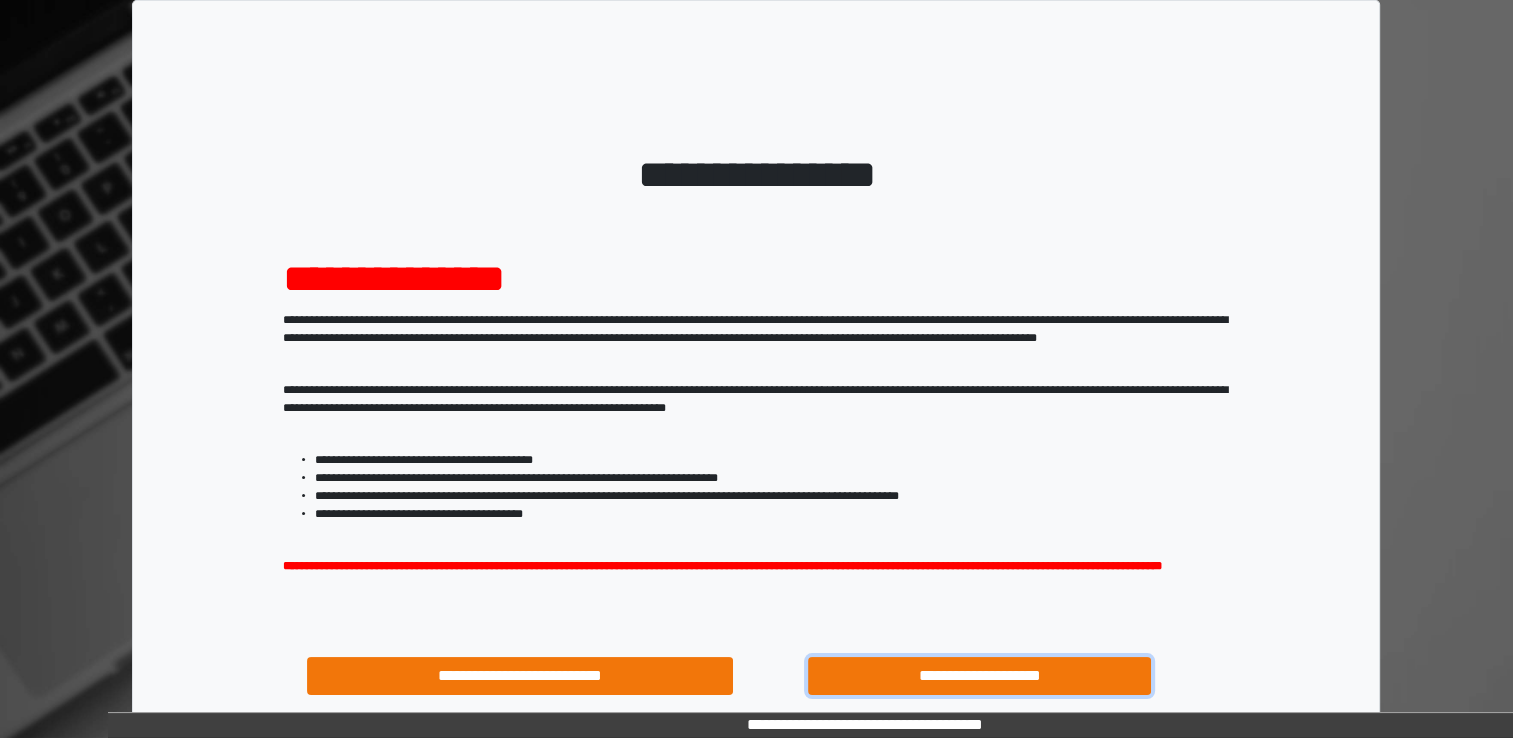 click on "**********" at bounding box center (980, 676) 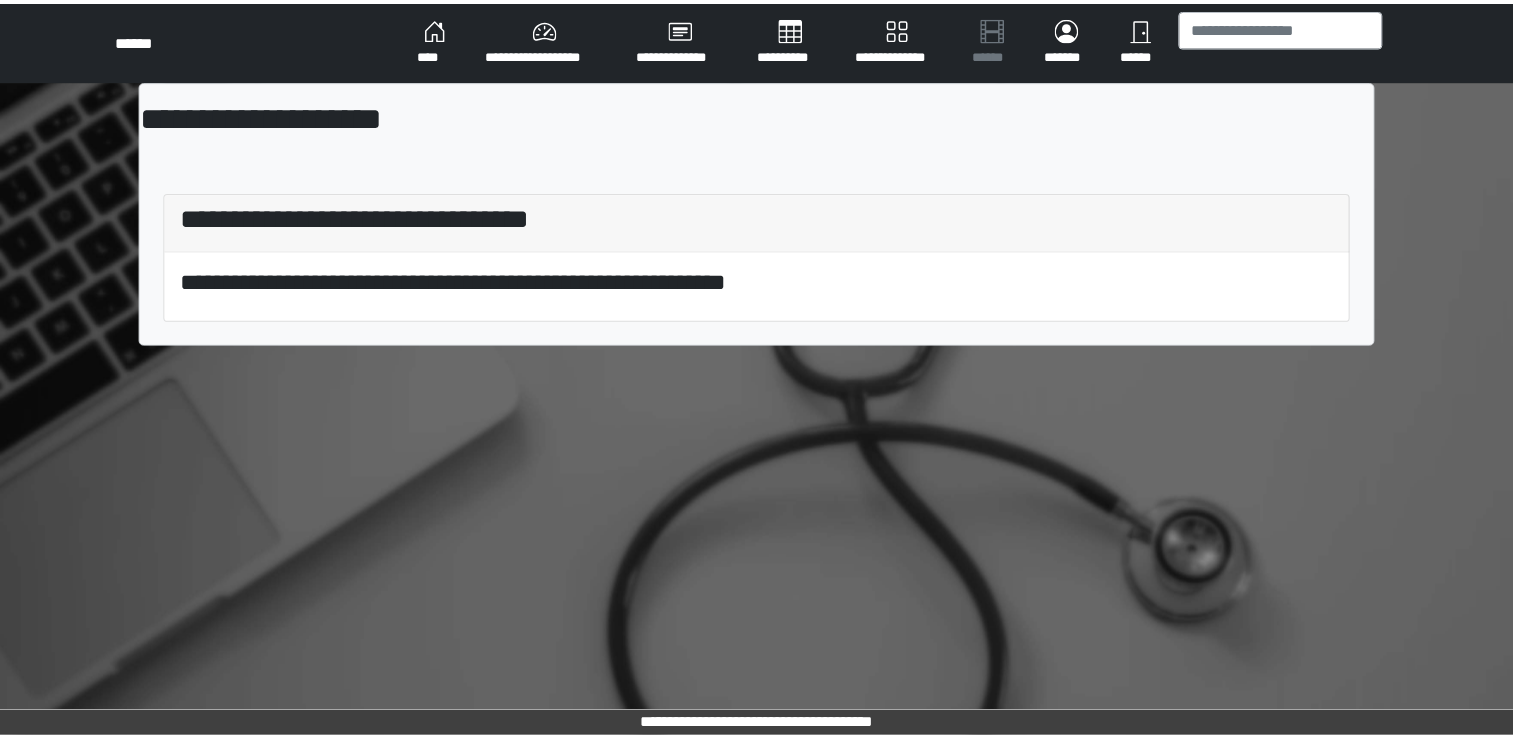scroll, scrollTop: 0, scrollLeft: 0, axis: both 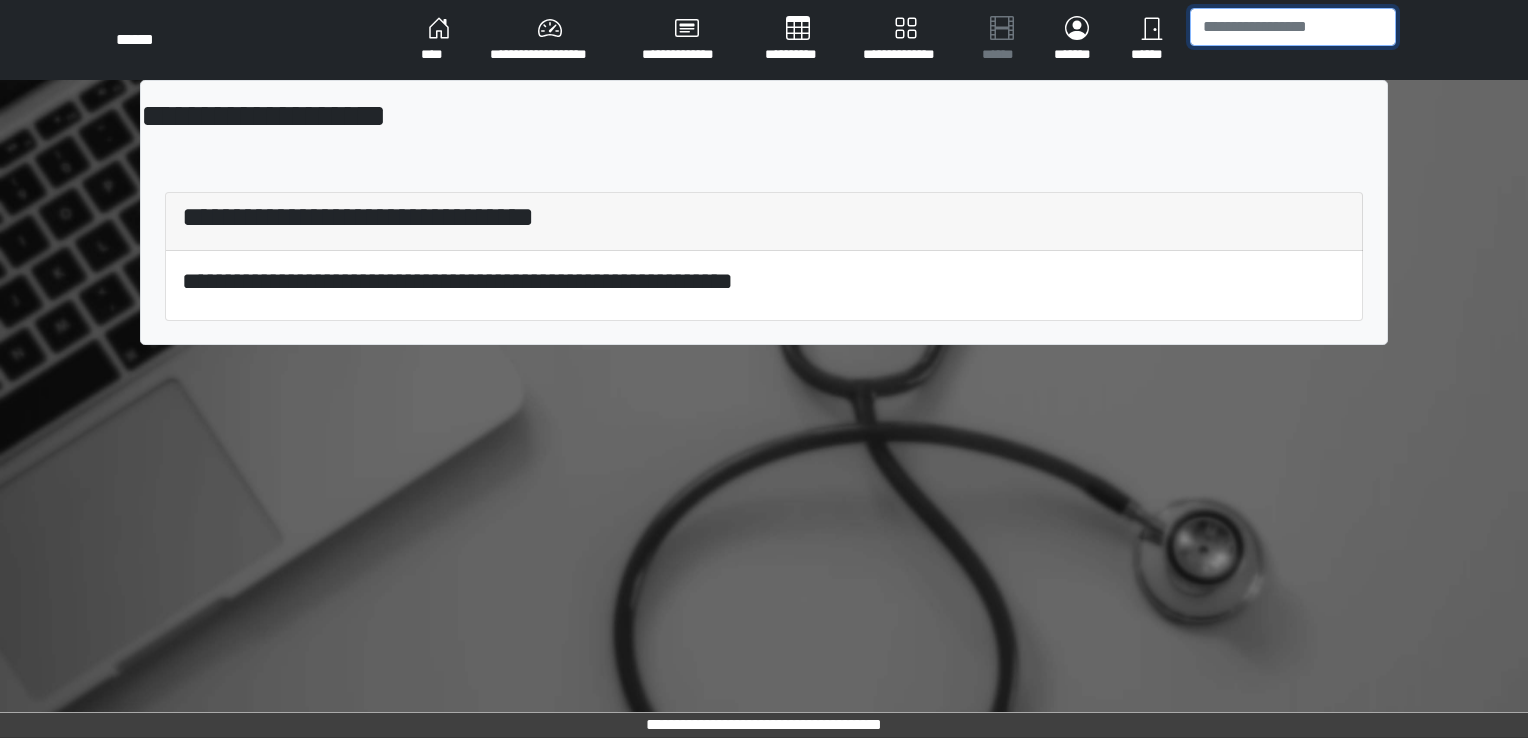 click at bounding box center [1293, 27] 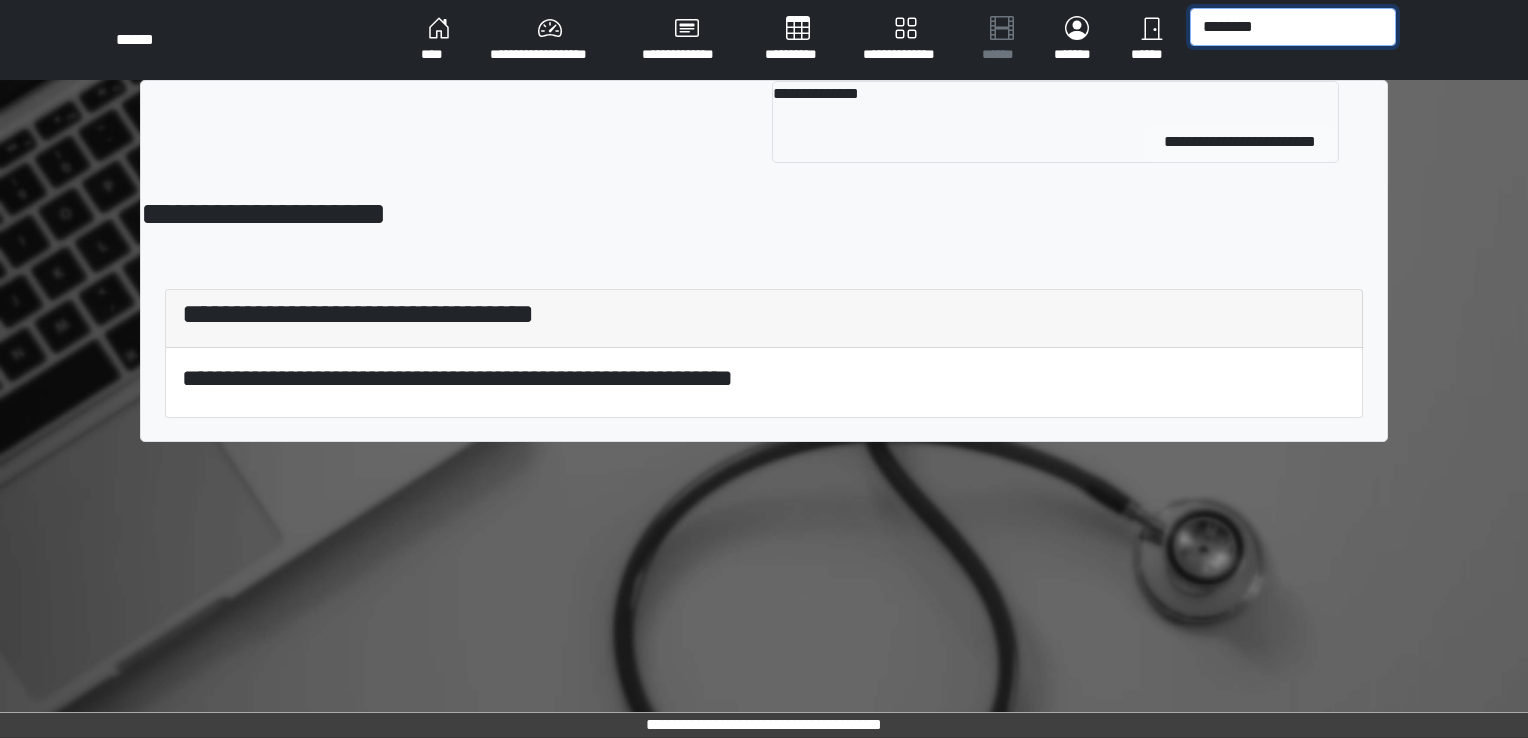 type on "********" 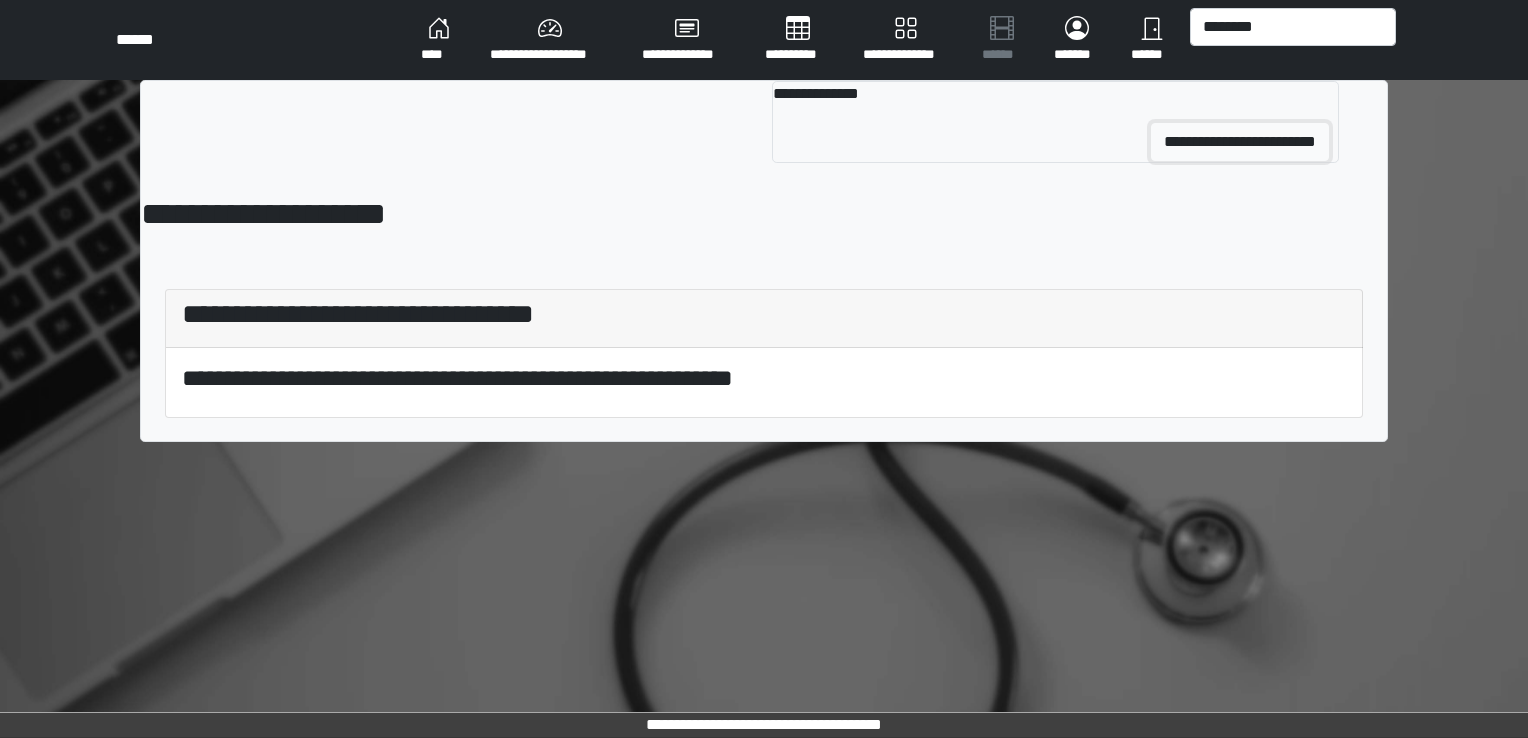 click on "**********" at bounding box center [1240, 142] 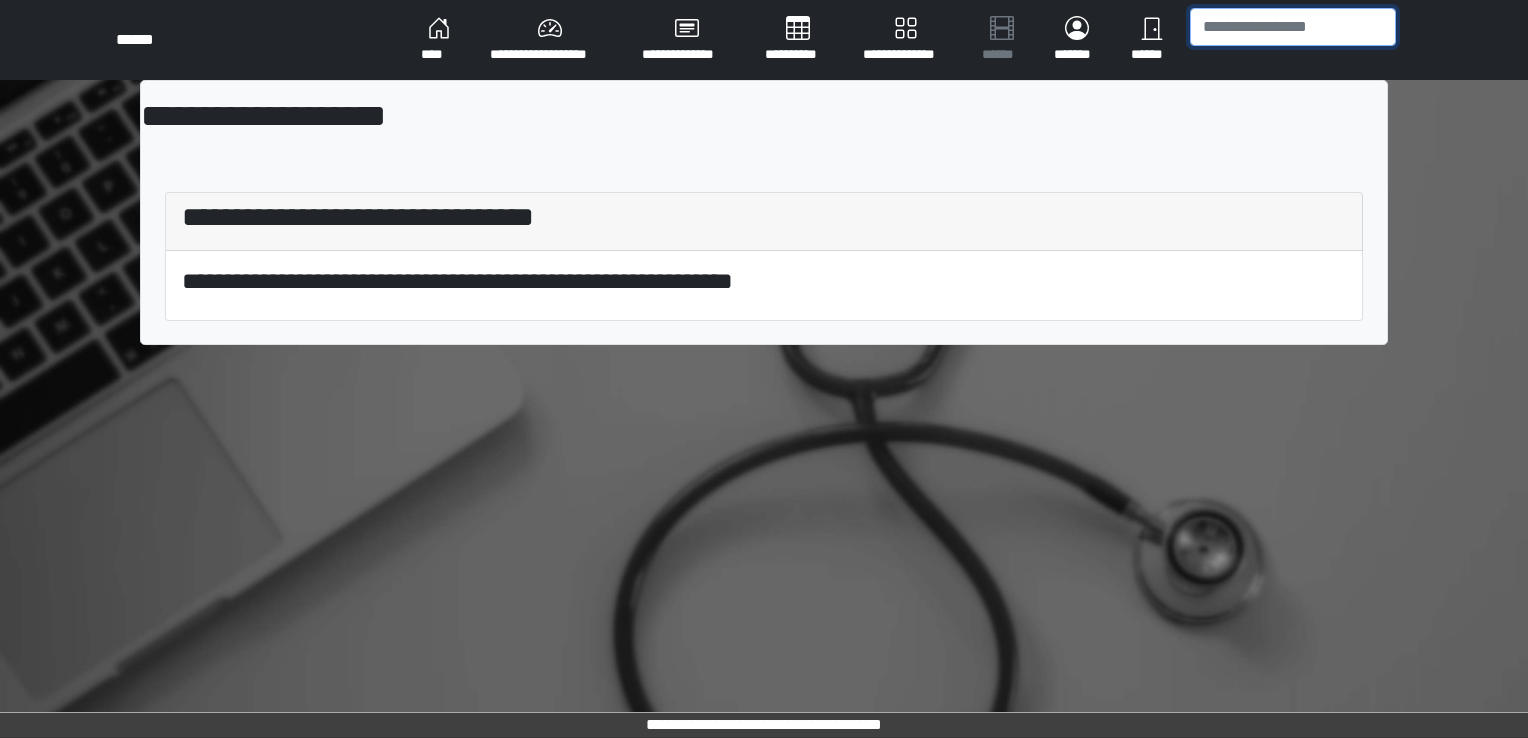 click at bounding box center [1293, 27] 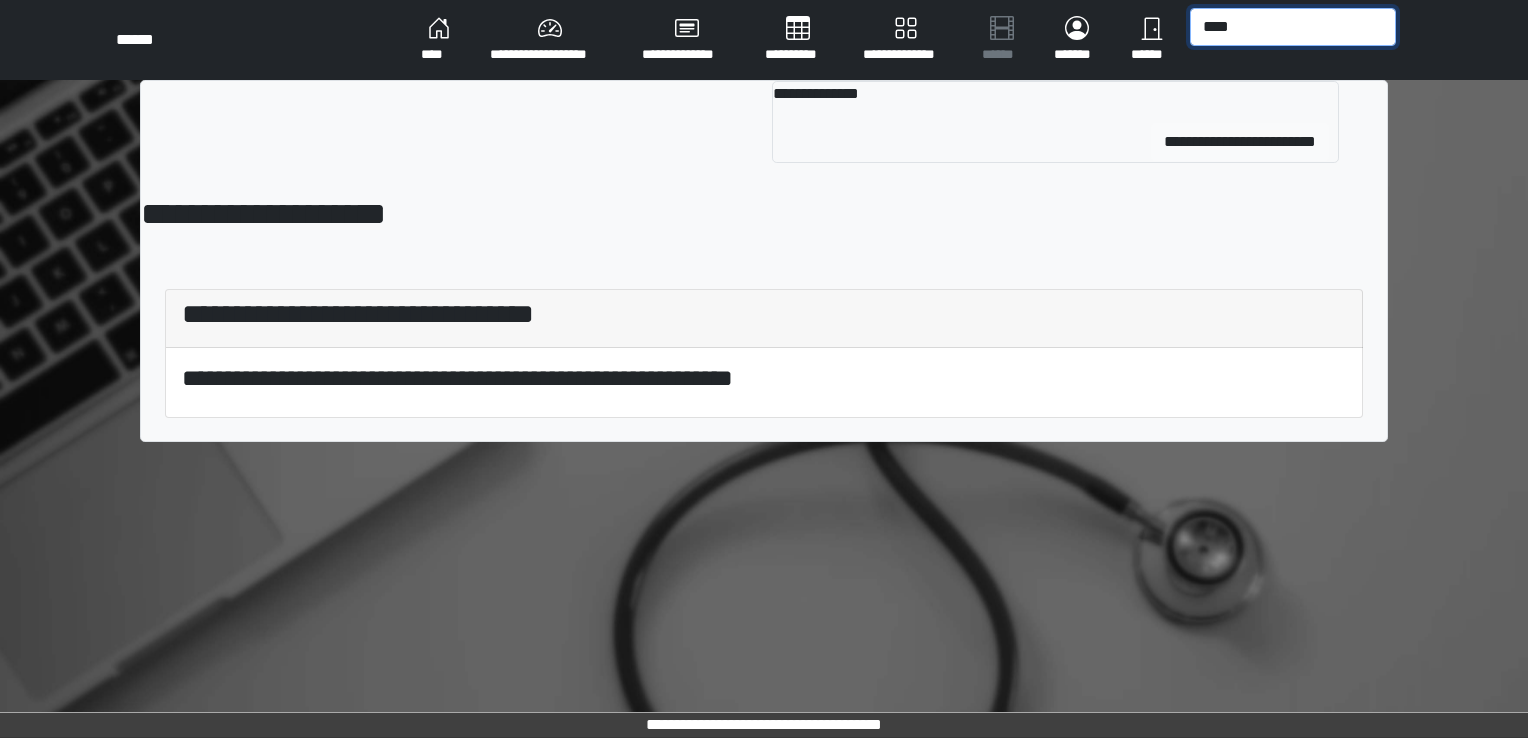 type on "****" 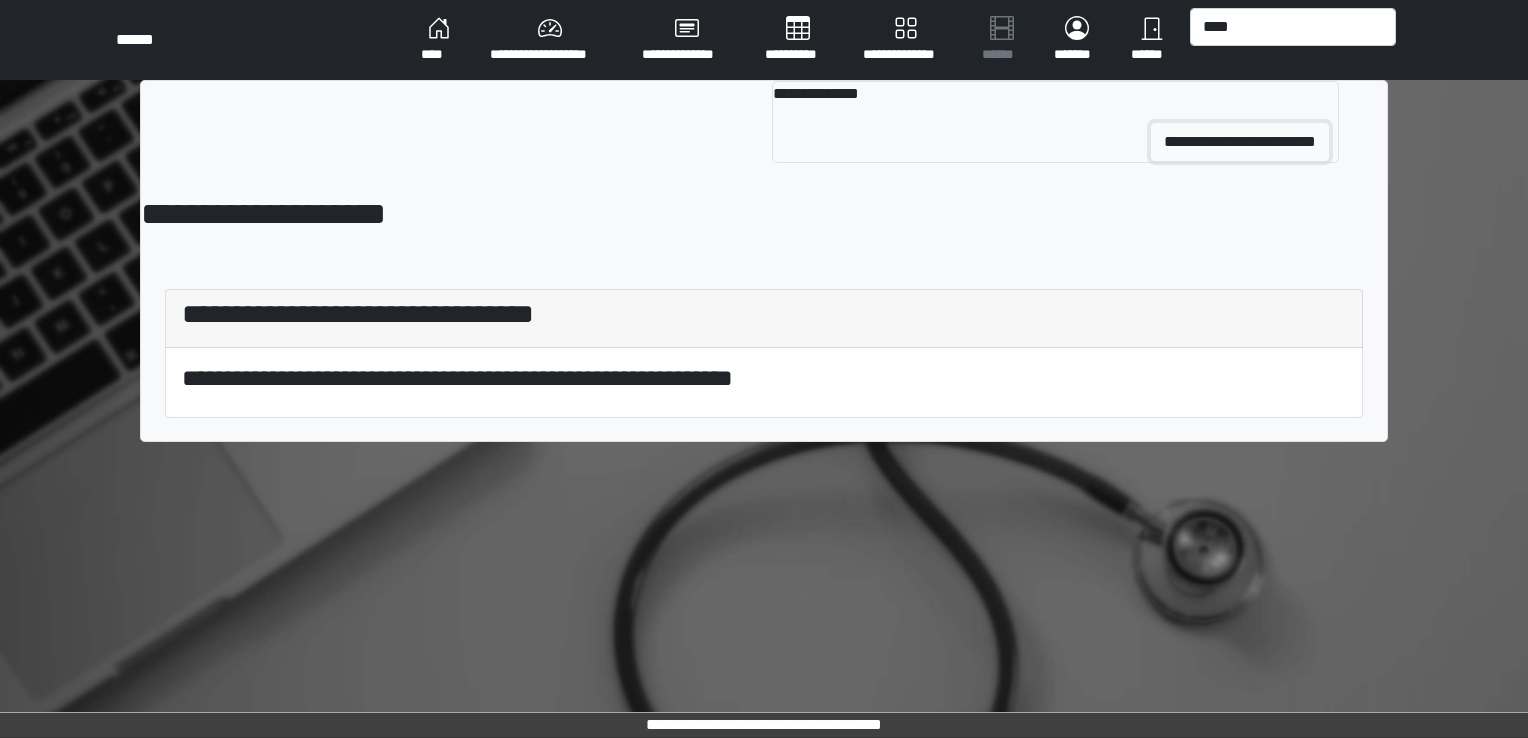 click on "**********" at bounding box center [1240, 142] 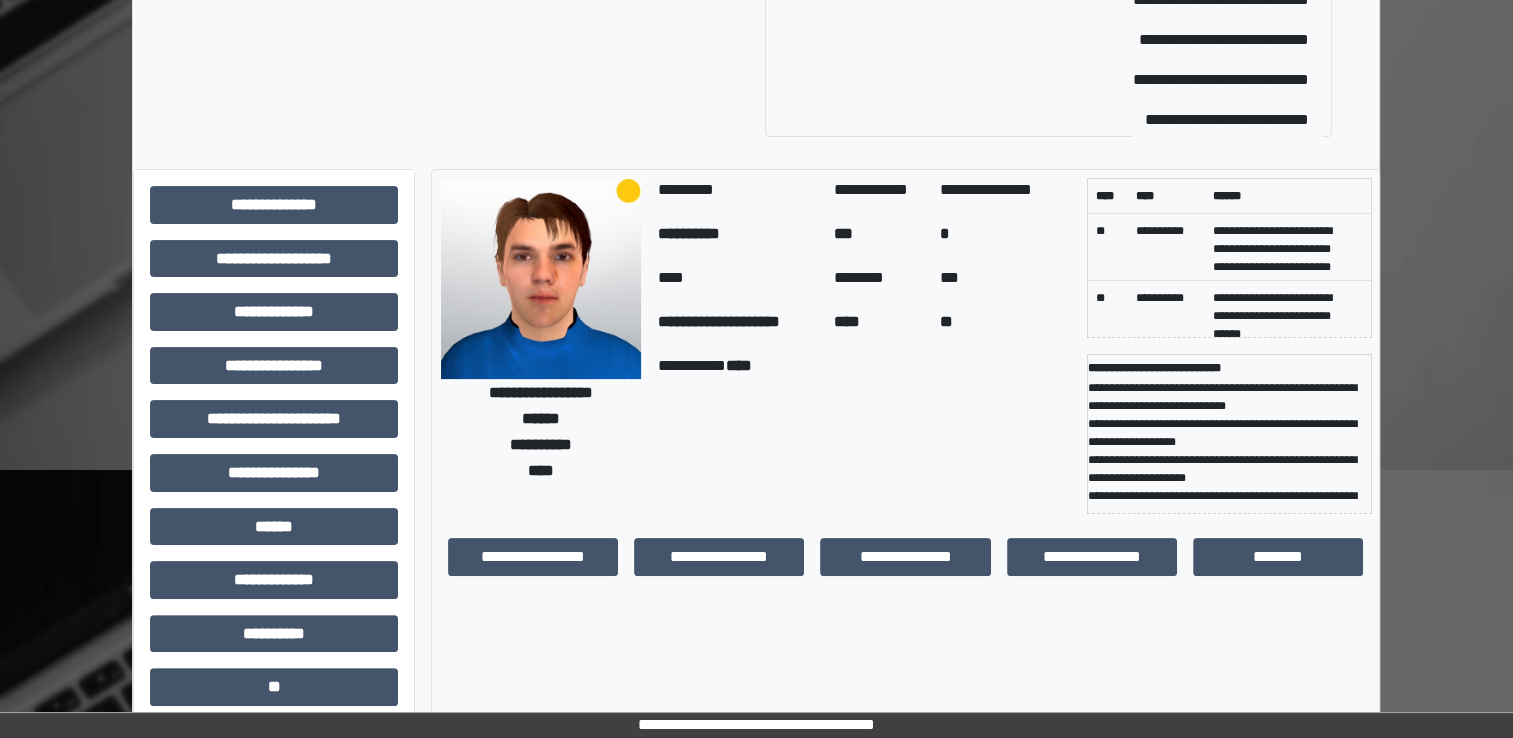 scroll, scrollTop: 400, scrollLeft: 0, axis: vertical 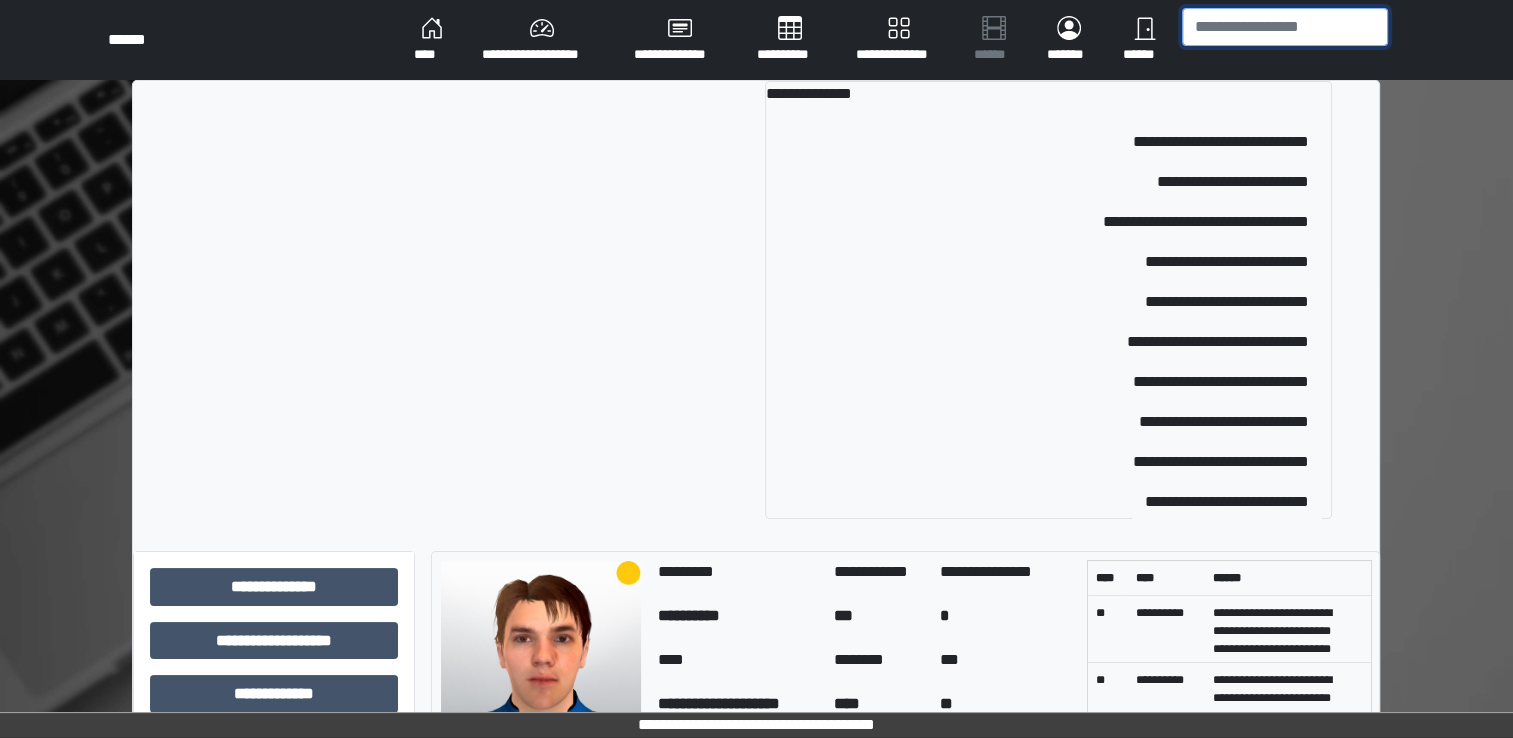 click at bounding box center [1285, 27] 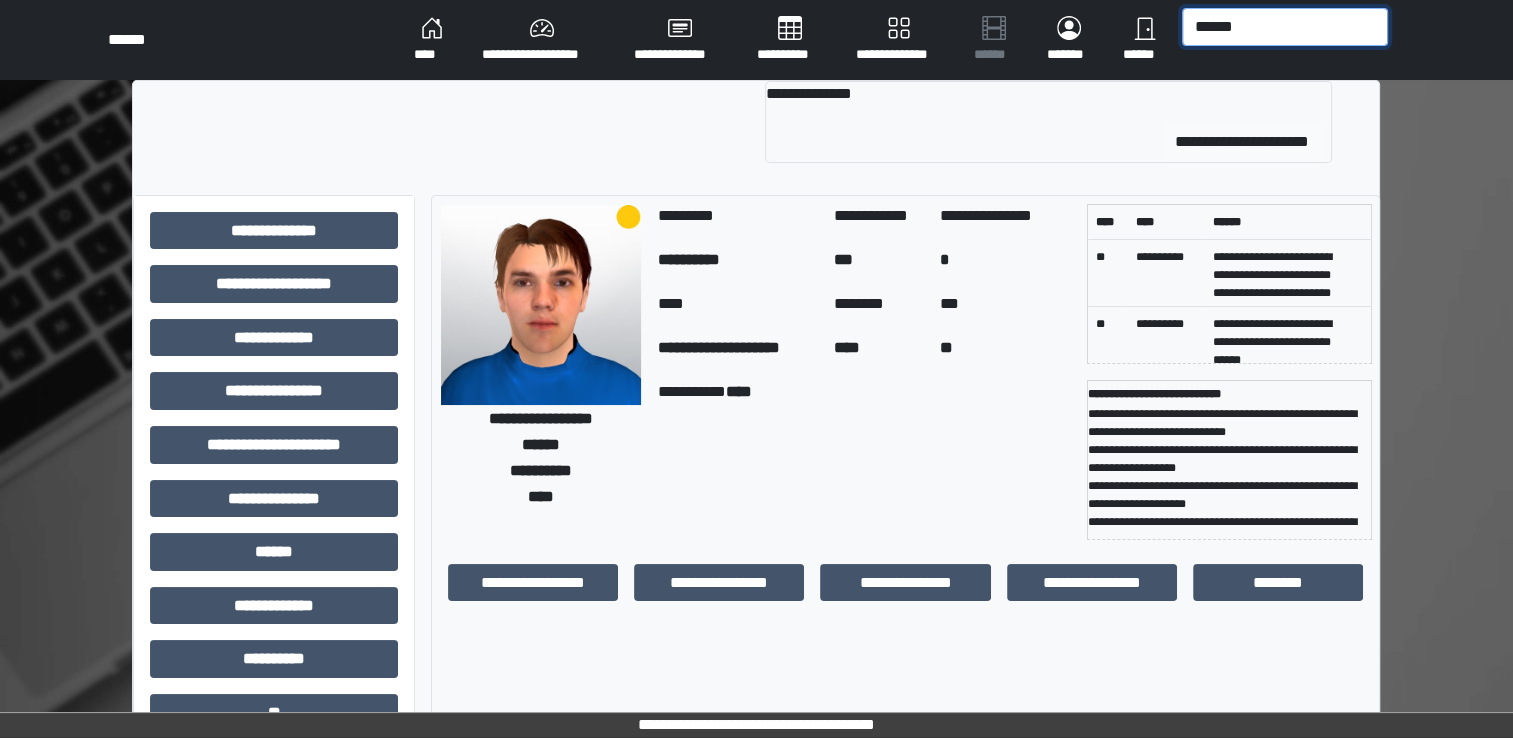 type on "******" 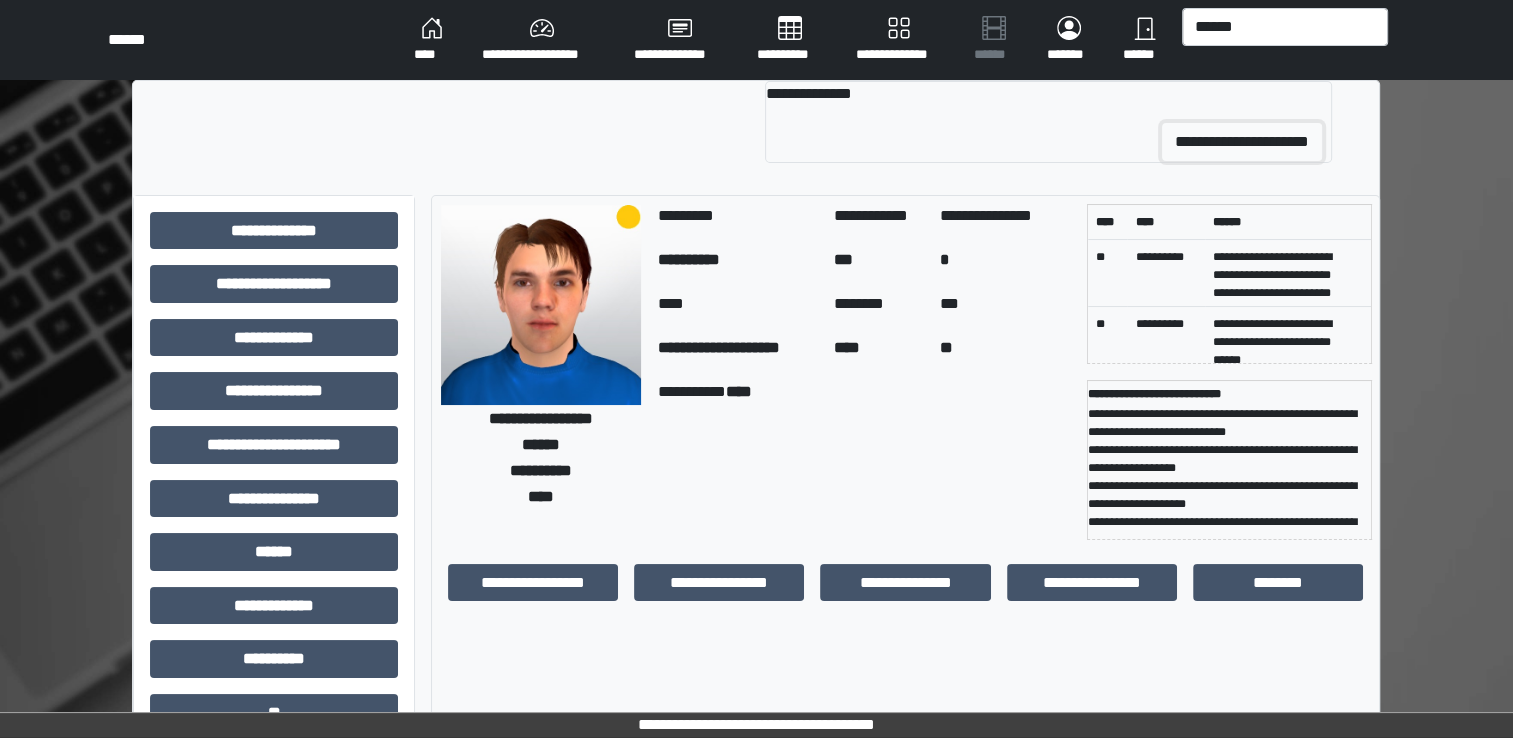 click on "**********" at bounding box center (1242, 142) 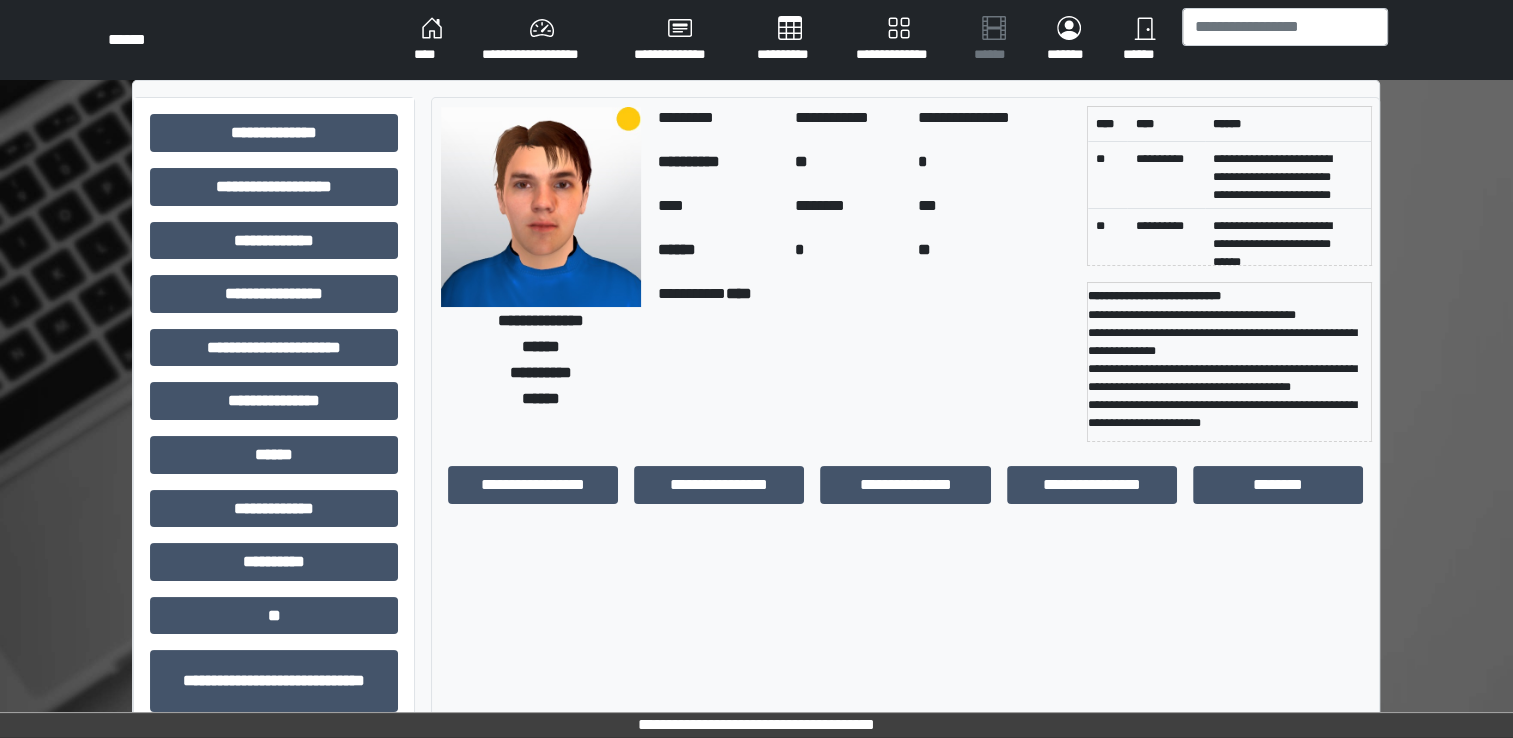 scroll, scrollTop: 127, scrollLeft: 0, axis: vertical 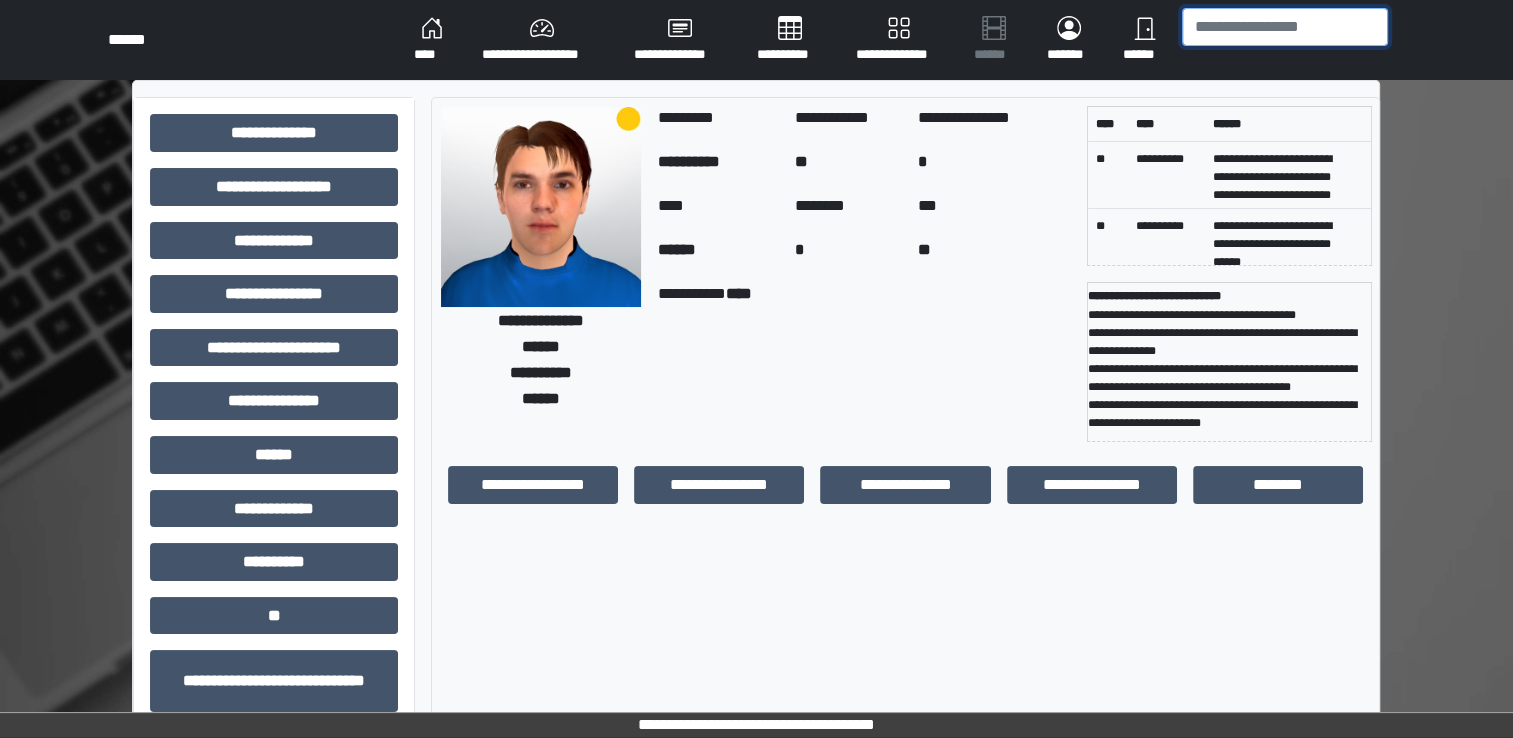 click at bounding box center [1285, 27] 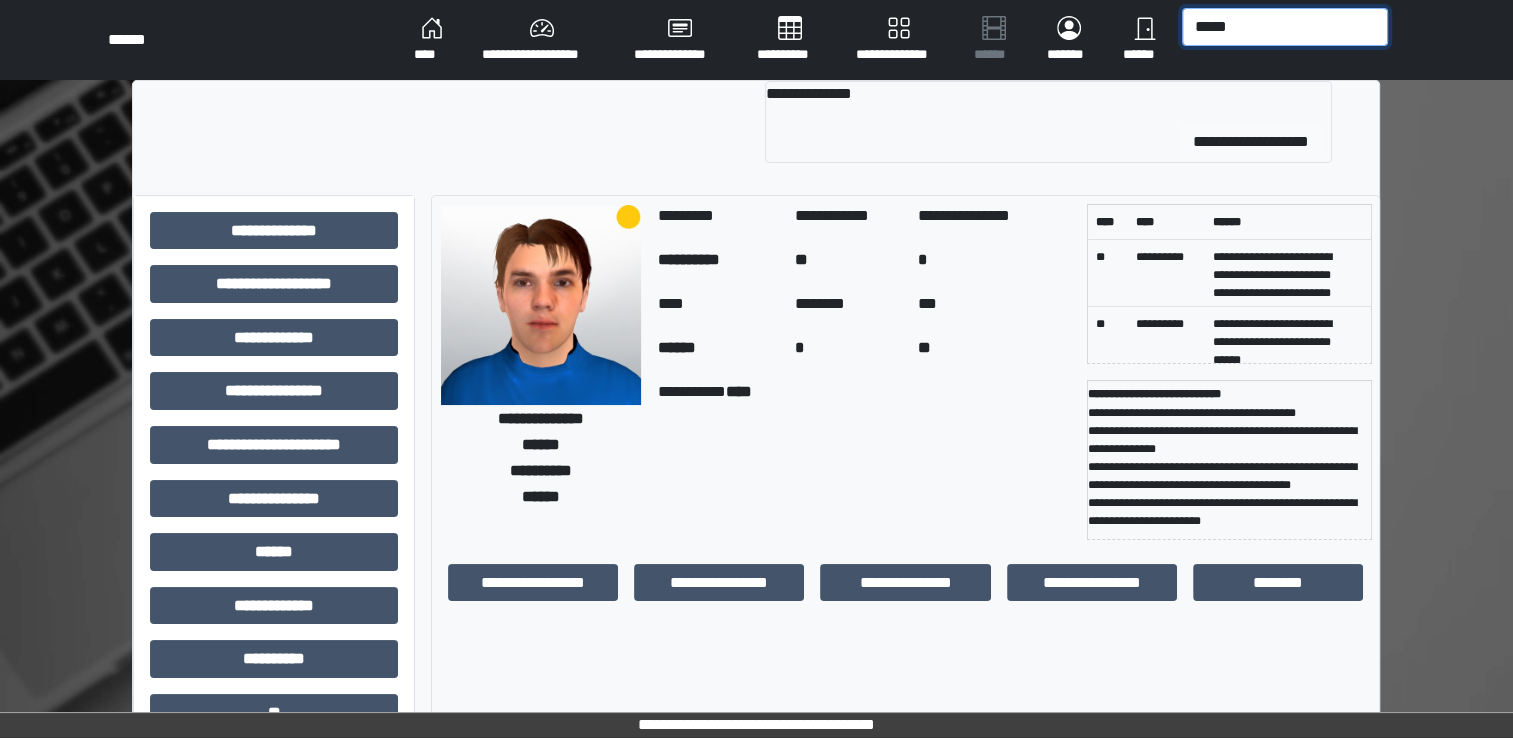 type on "*****" 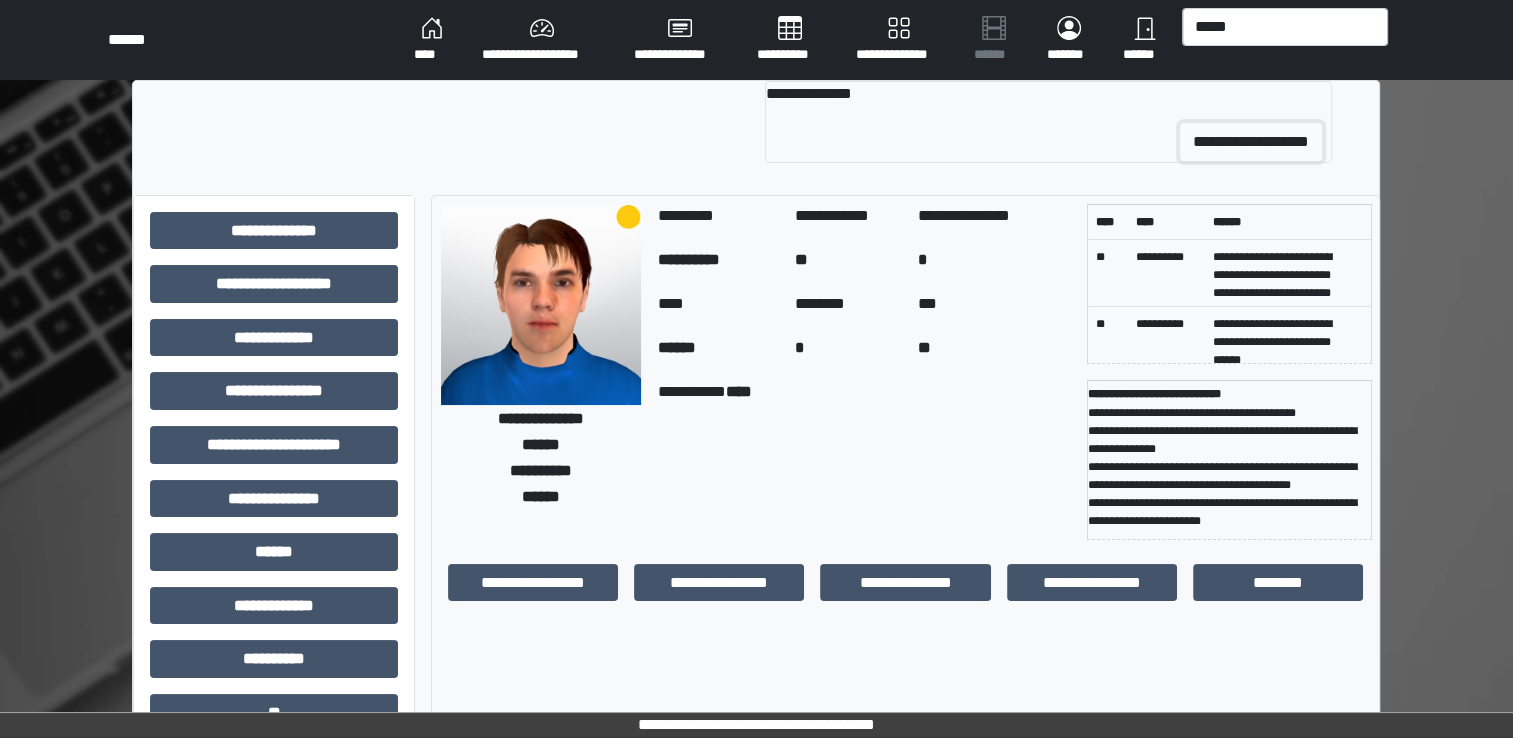 click on "**********" at bounding box center (1251, 142) 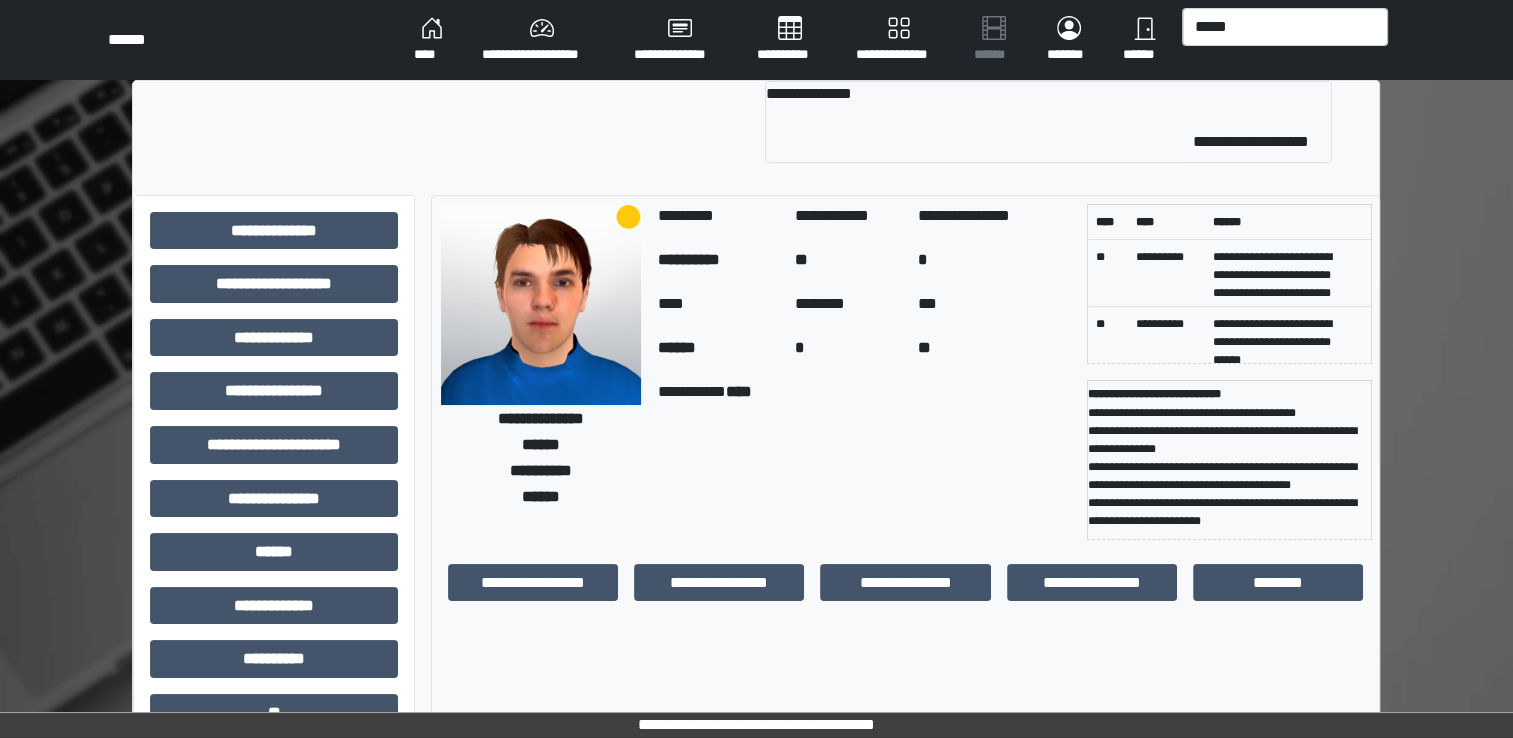 type 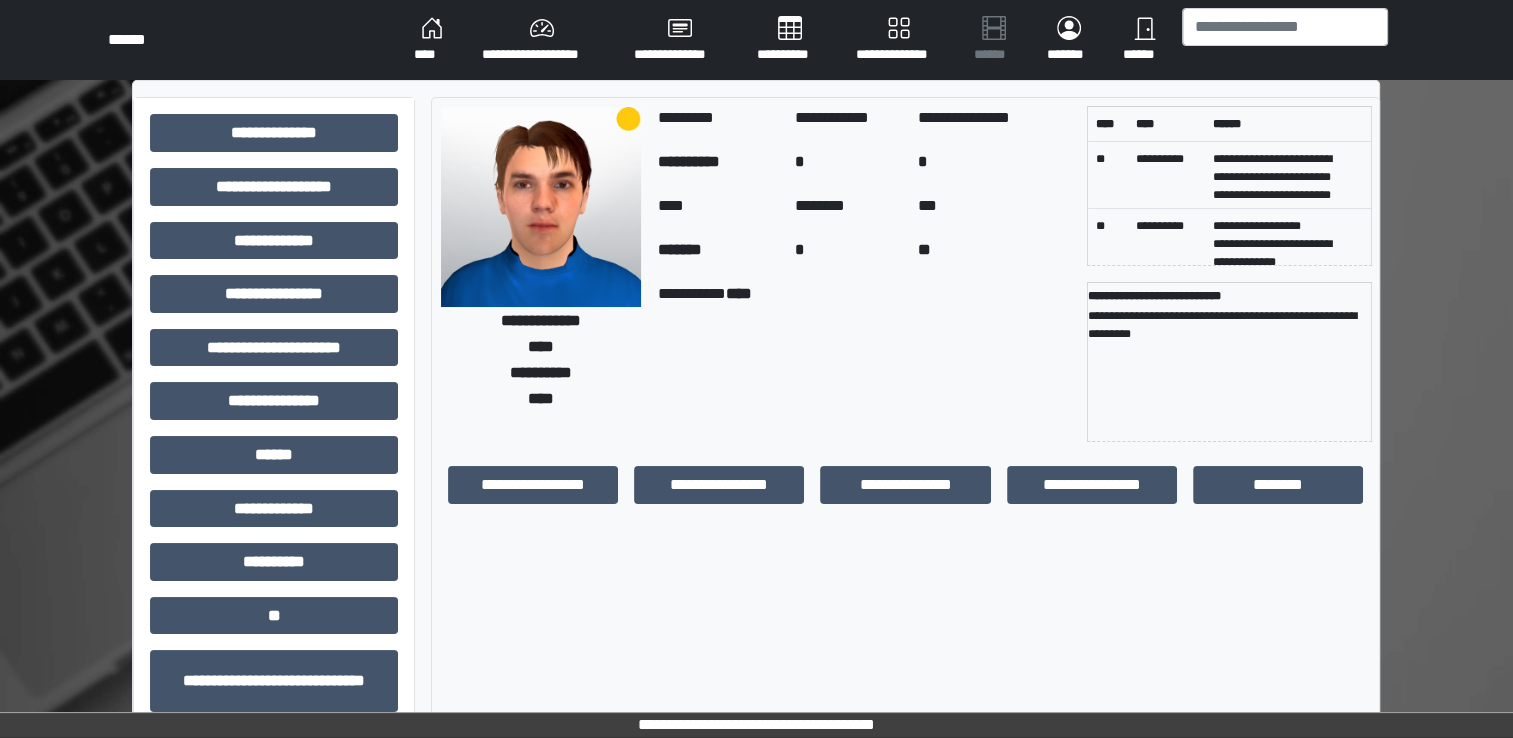 click on "********" at bounding box center [1278, 485] 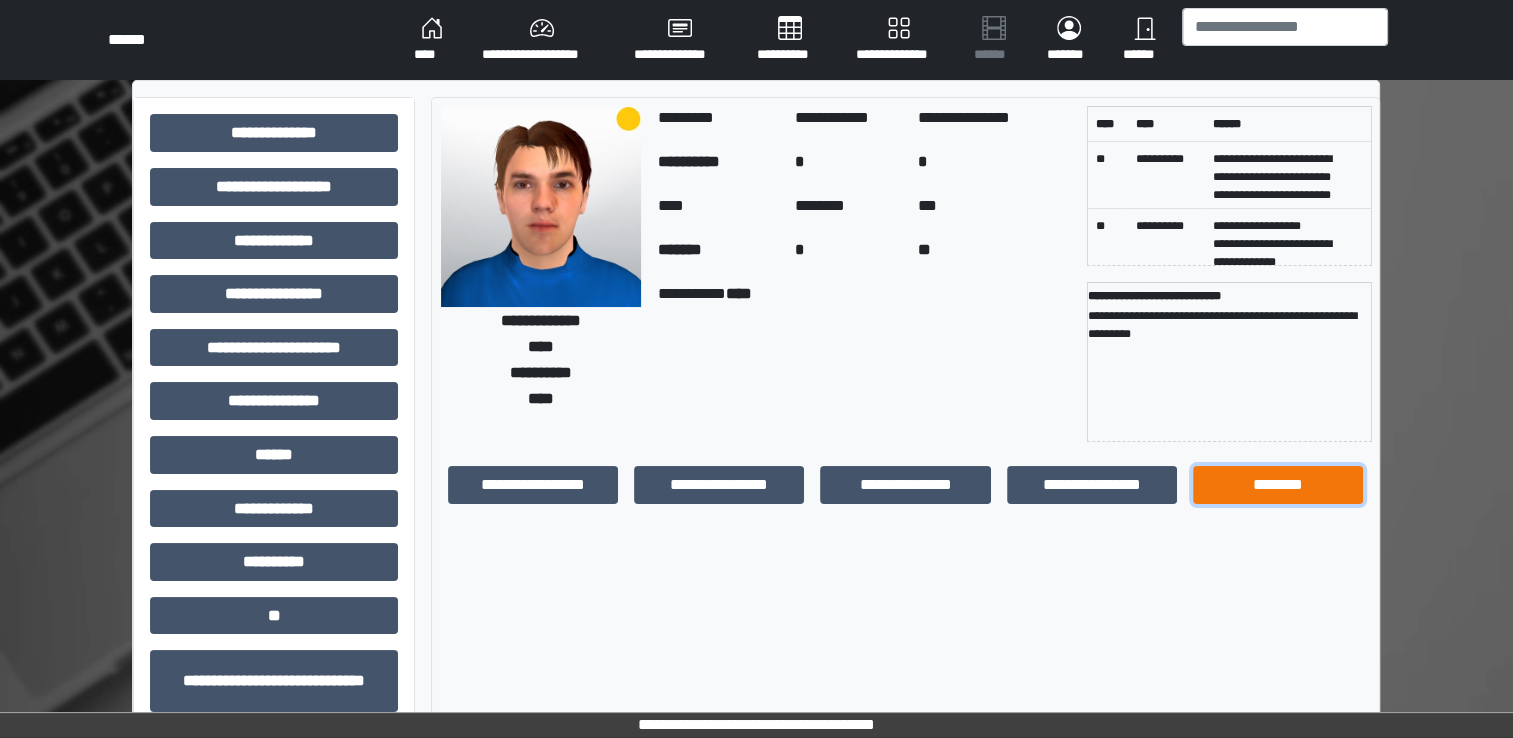 click on "********" at bounding box center (1278, 485) 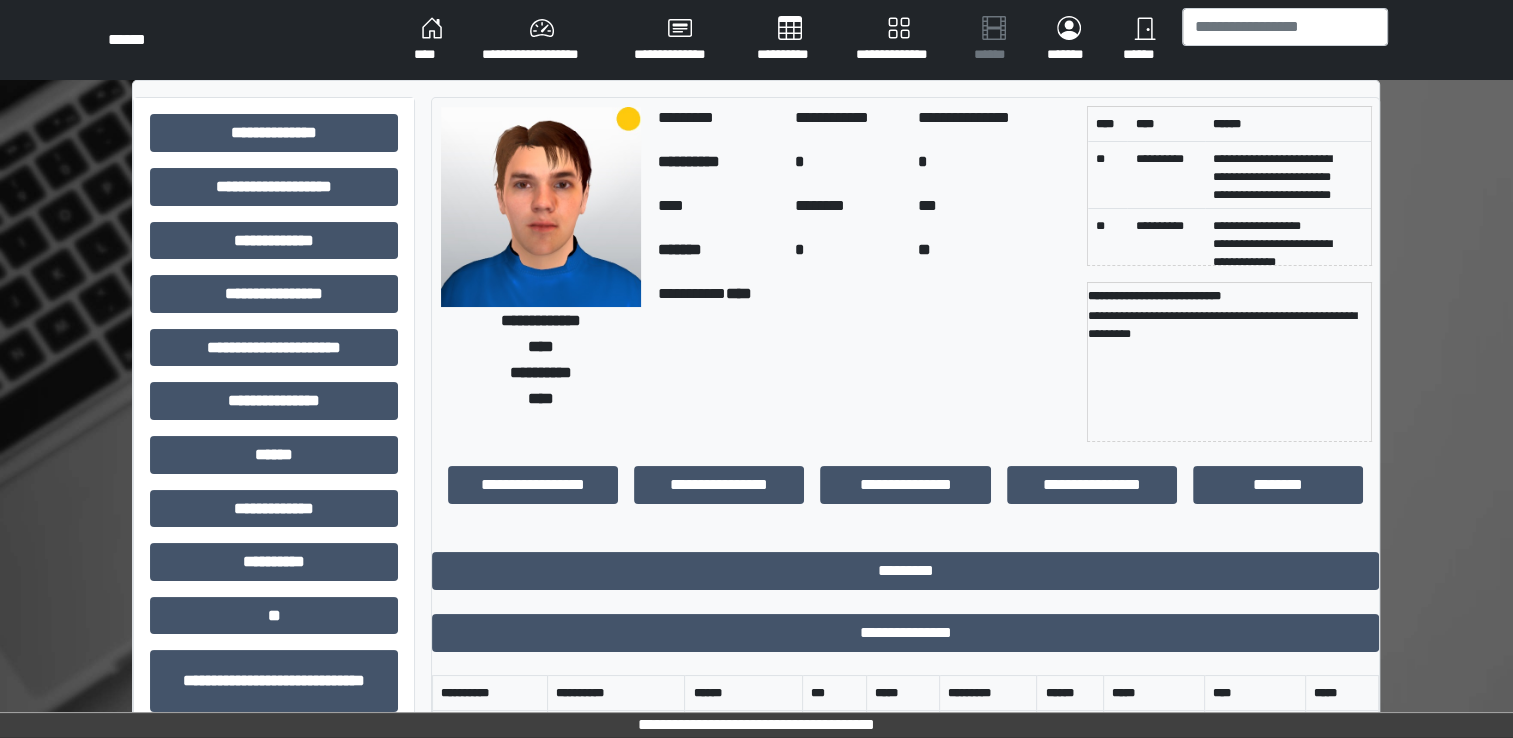 click on "**********" at bounding box center (1229, 369) 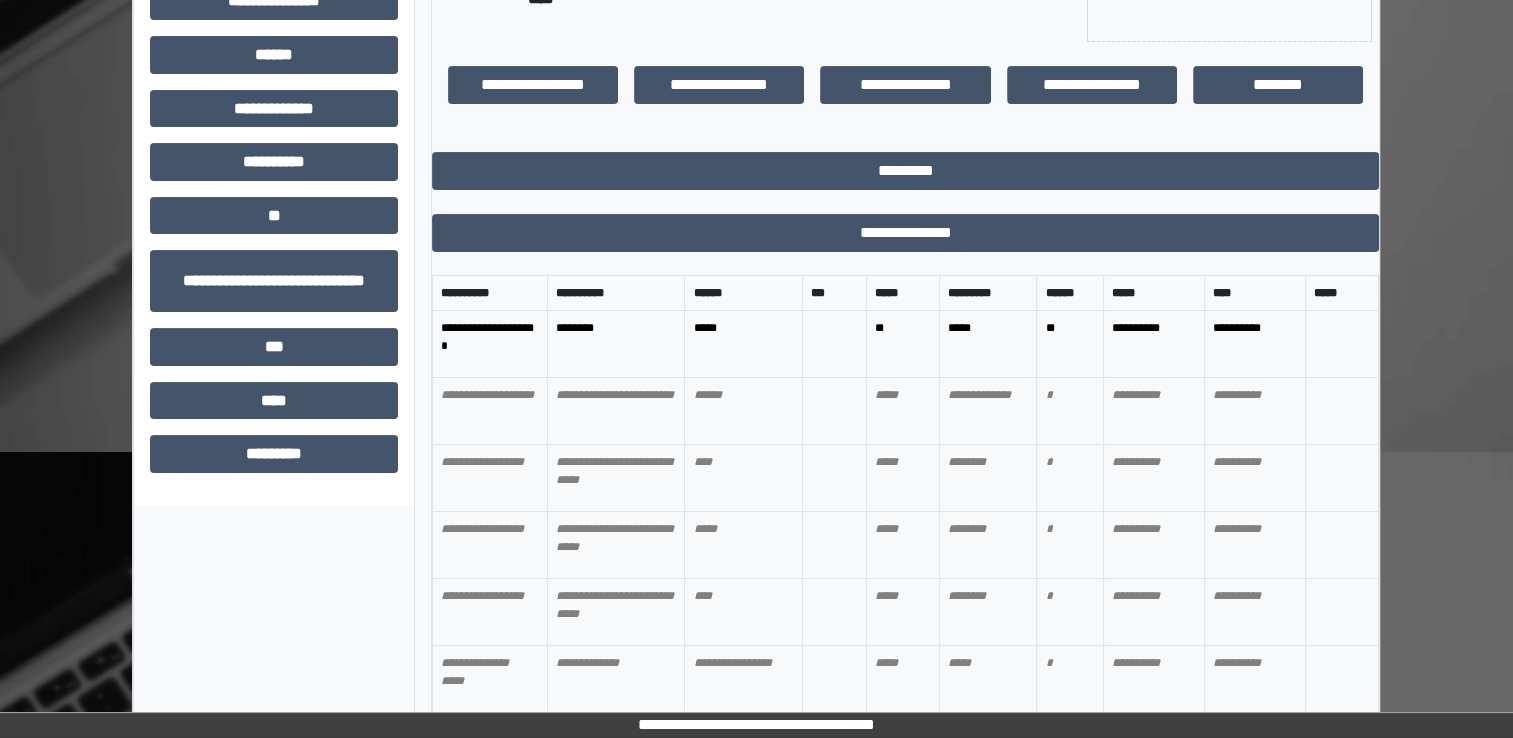 scroll, scrollTop: 434, scrollLeft: 0, axis: vertical 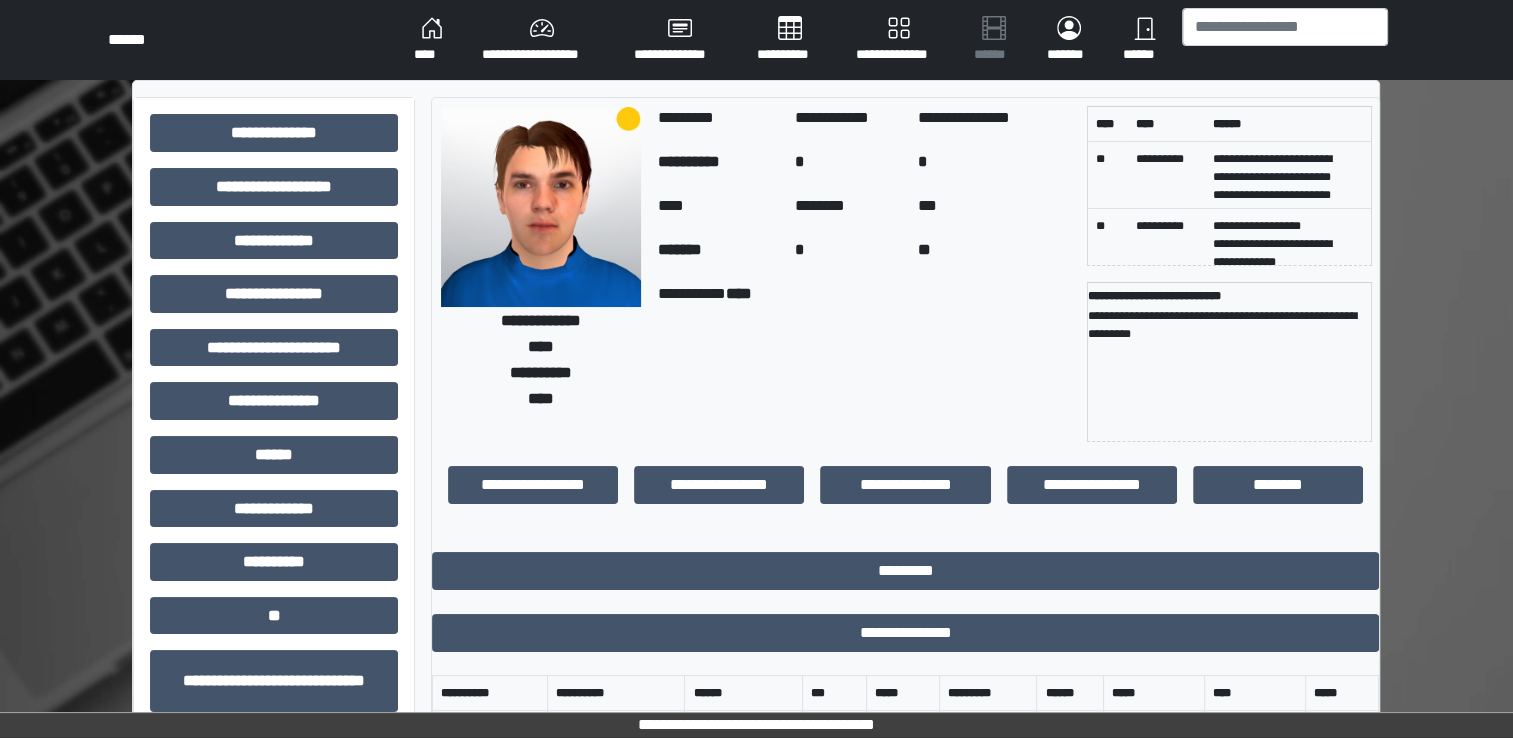drag, startPoint x: 772, startPoint y: 142, endPoint x: 809, endPoint y: 128, distance: 39.56008 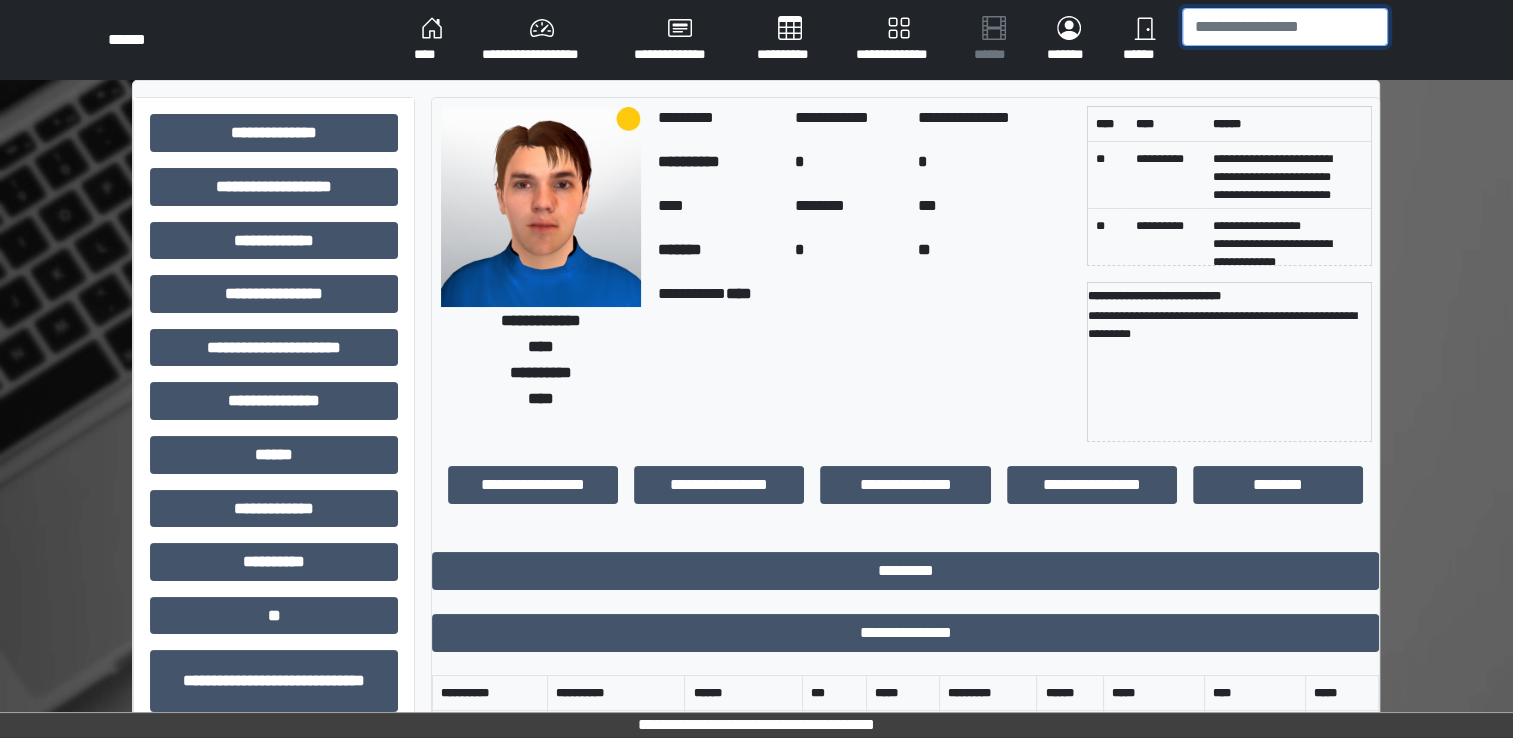 click at bounding box center (1285, 27) 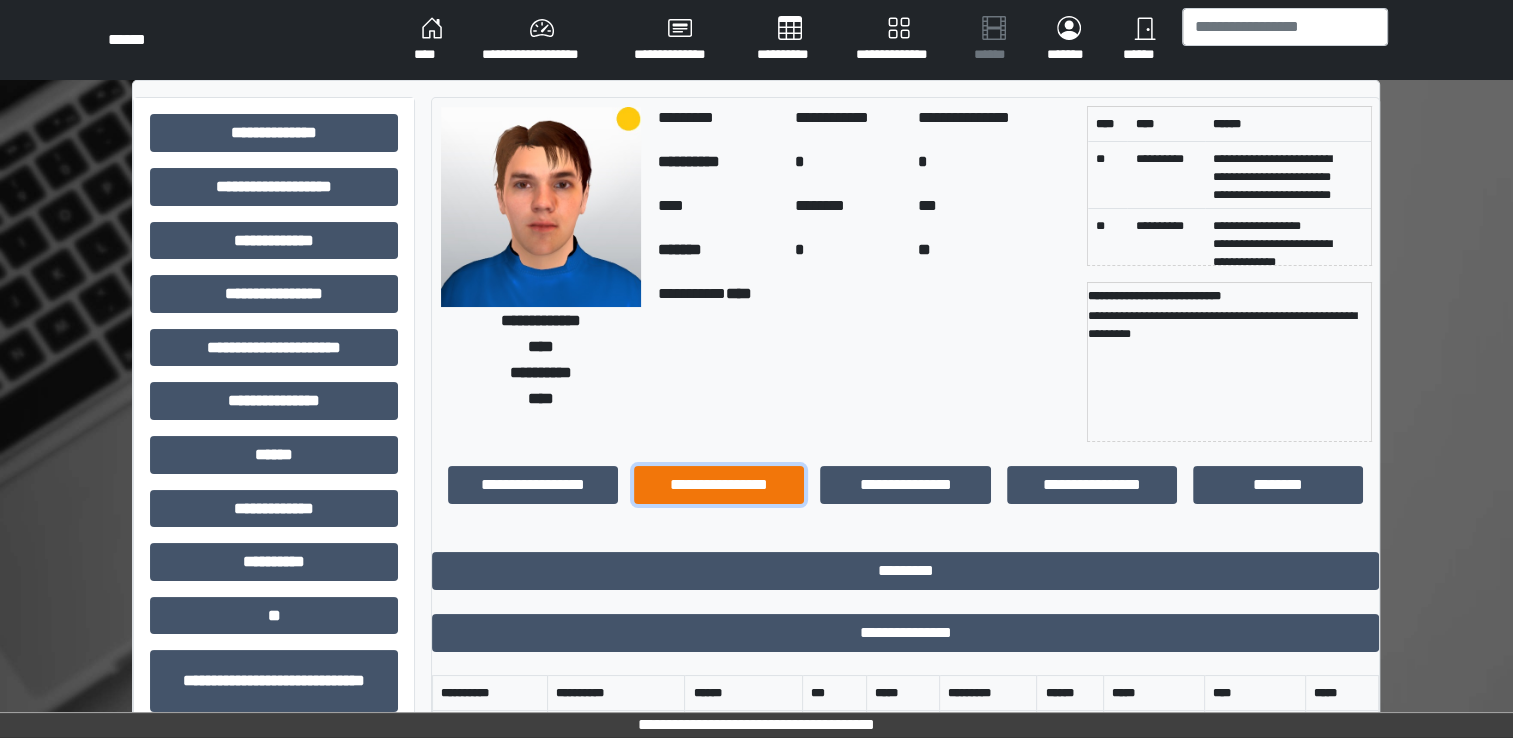 click on "**********" at bounding box center [719, 485] 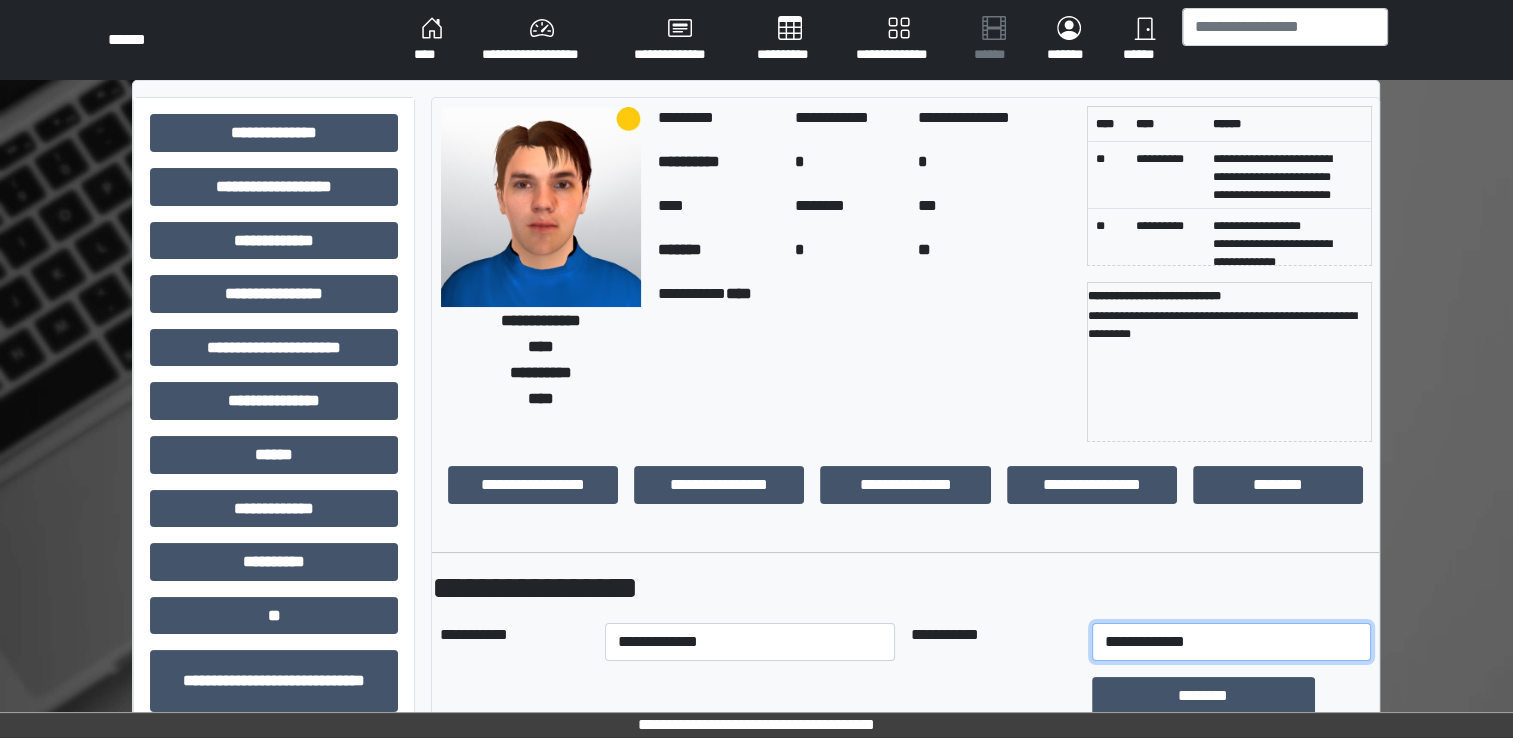 click on "**********" at bounding box center (1231, 642) 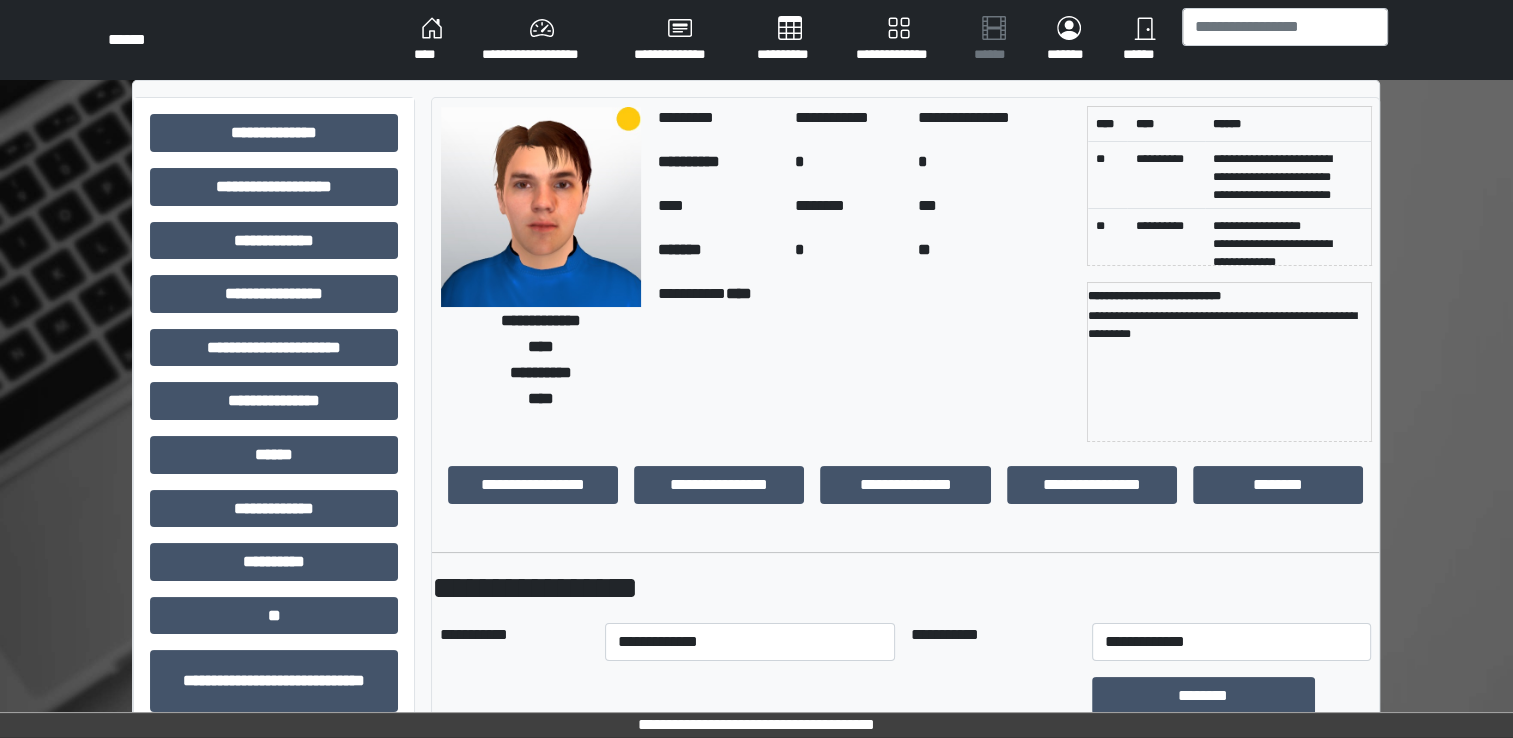 click on "**********" at bounding box center [905, 588] 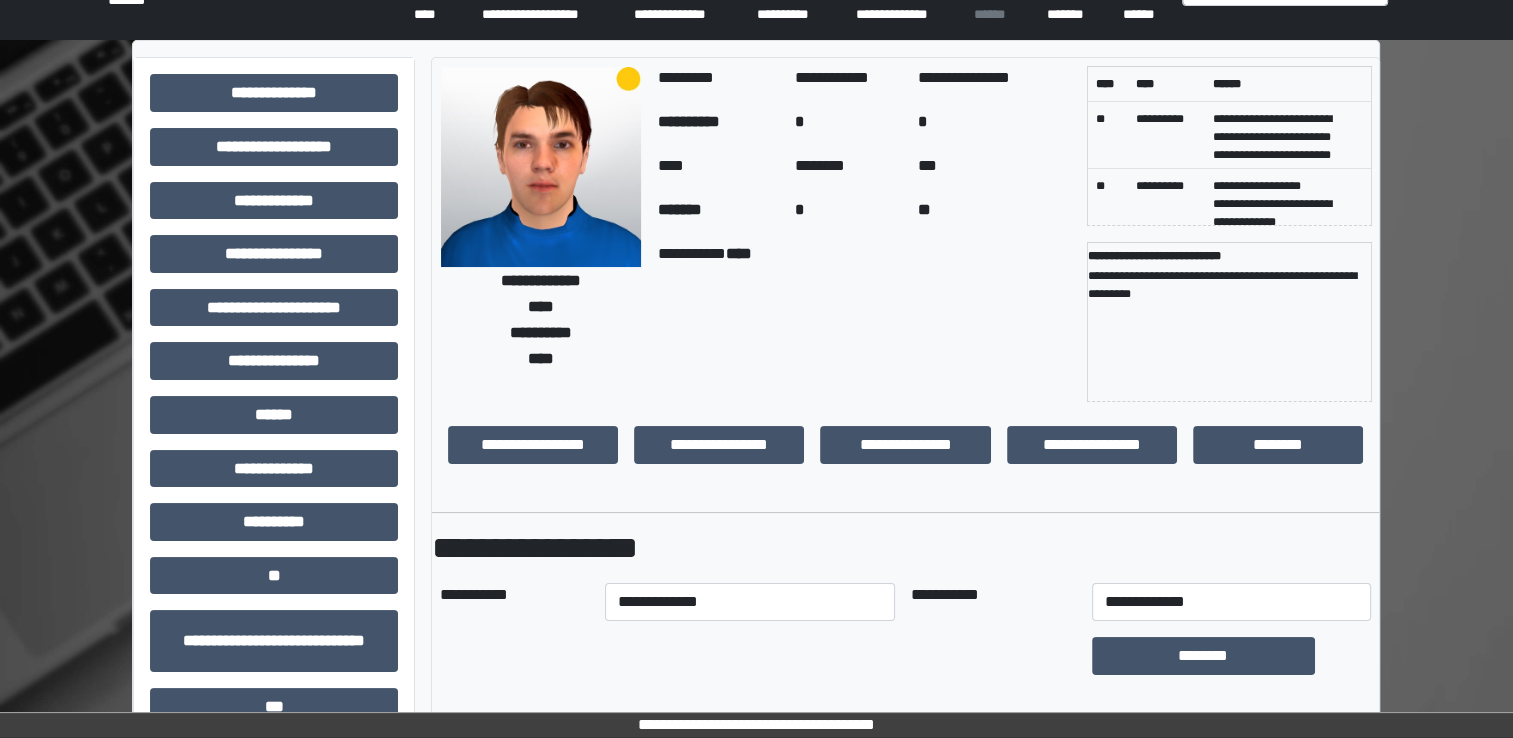 scroll, scrollTop: 120, scrollLeft: 0, axis: vertical 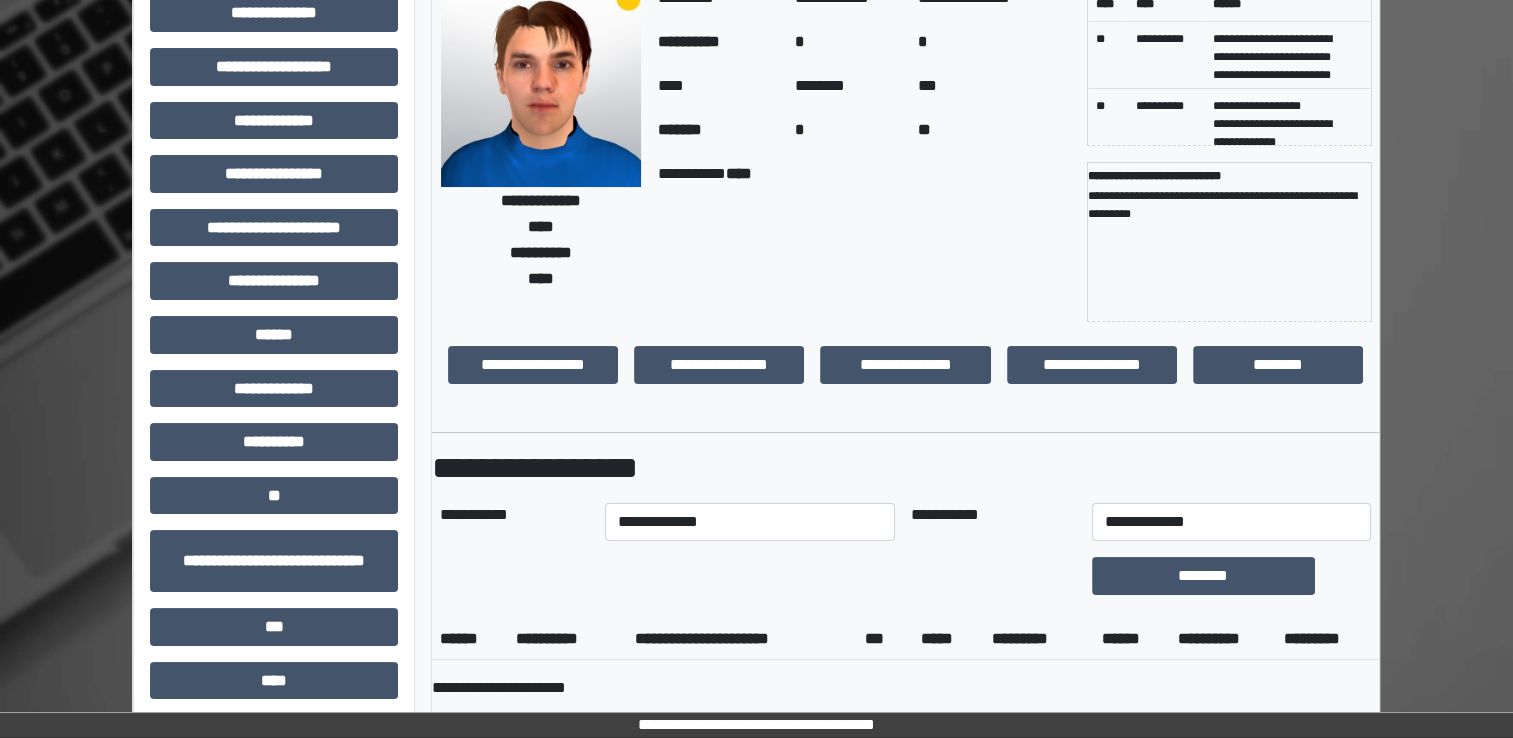 click on "********" at bounding box center (1231, 576) 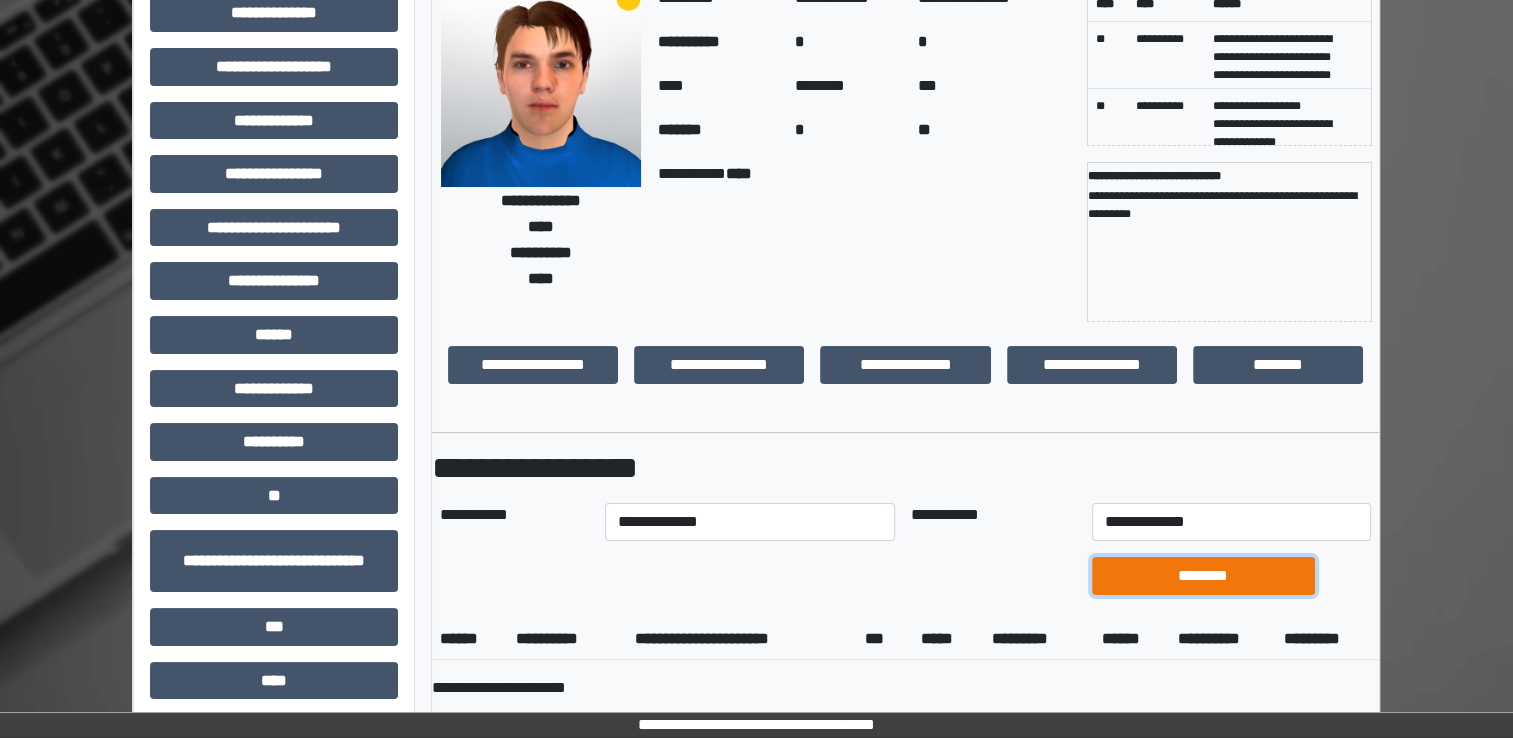 click on "********" at bounding box center [1203, 576] 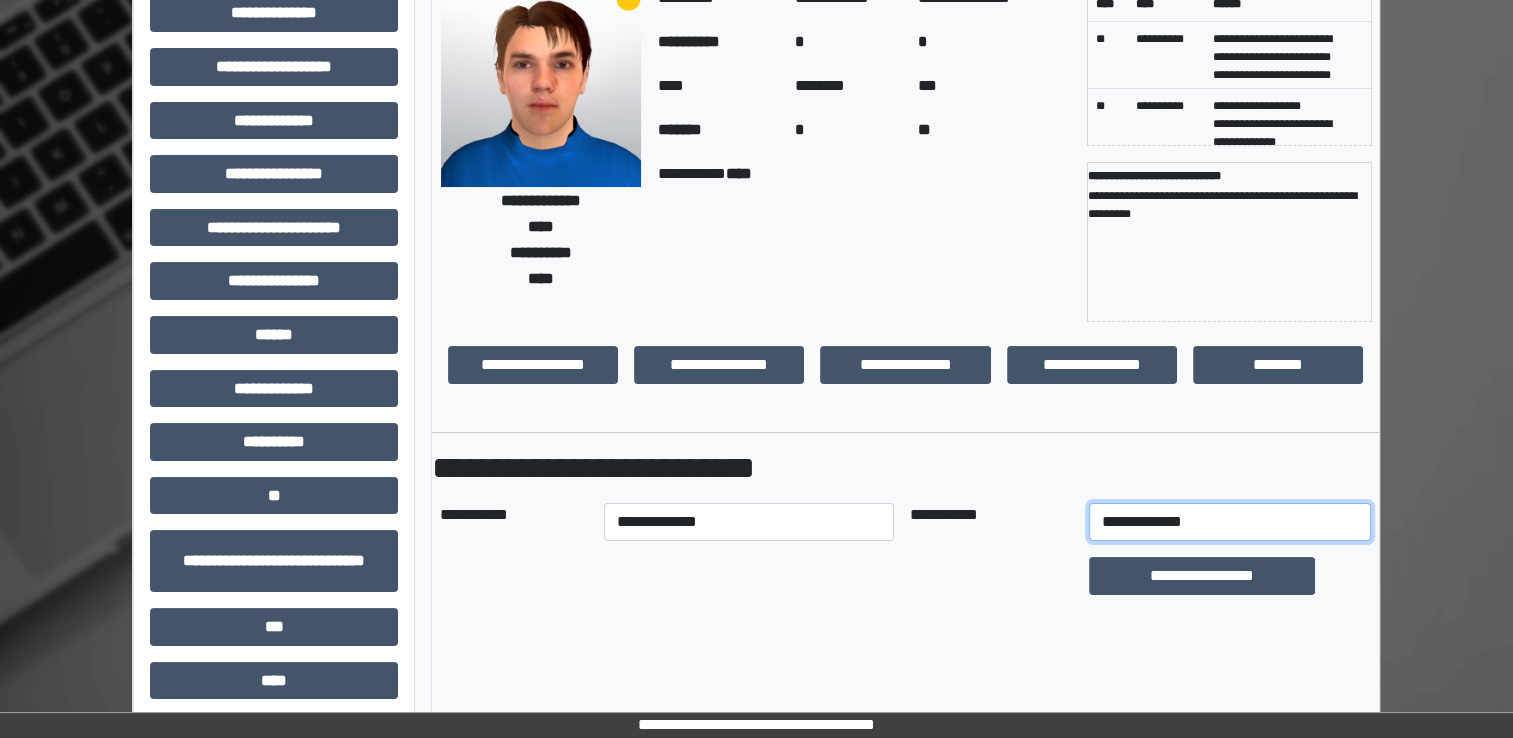 click on "**********" at bounding box center [1230, 522] 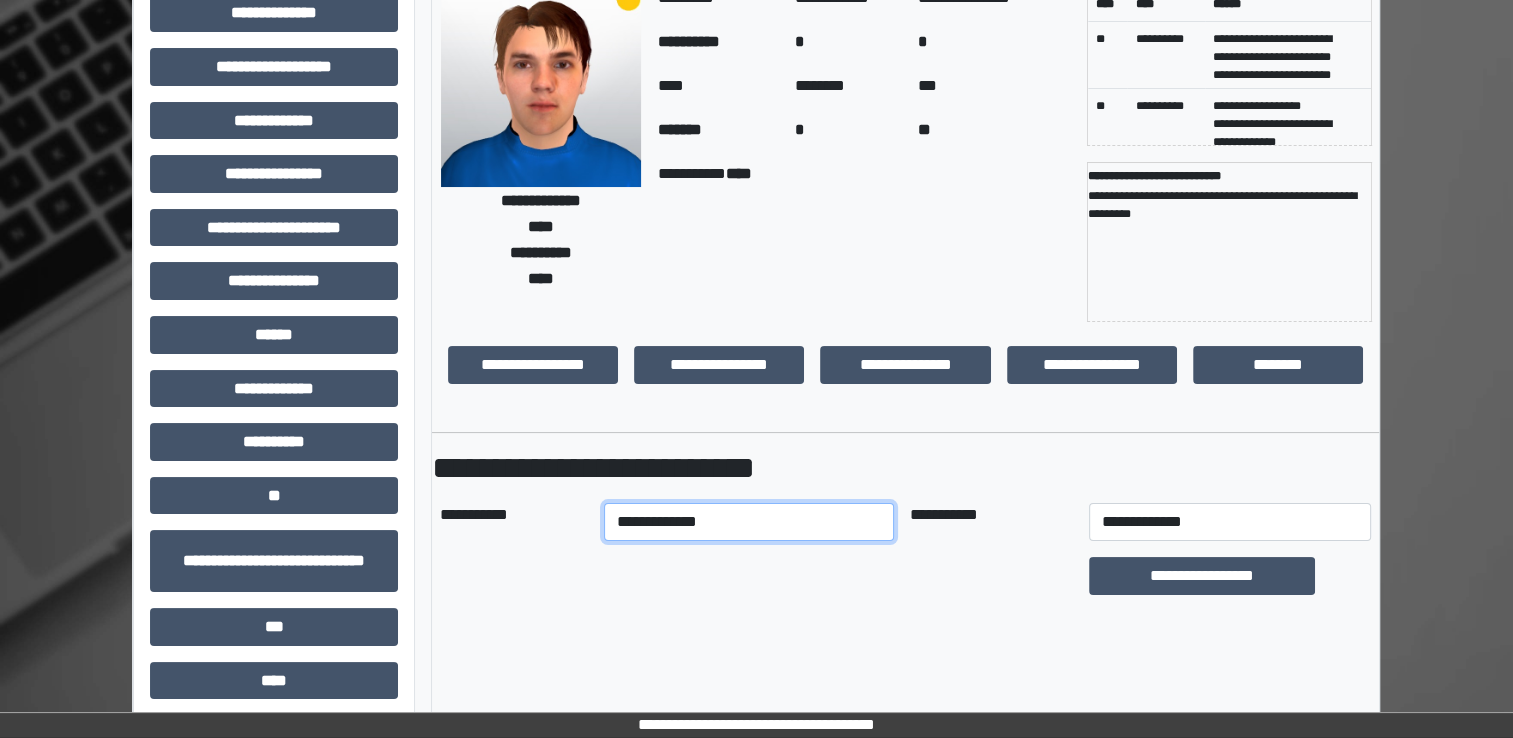 drag, startPoint x: 964, startPoint y: 528, endPoint x: 780, endPoint y: 525, distance: 184.02446 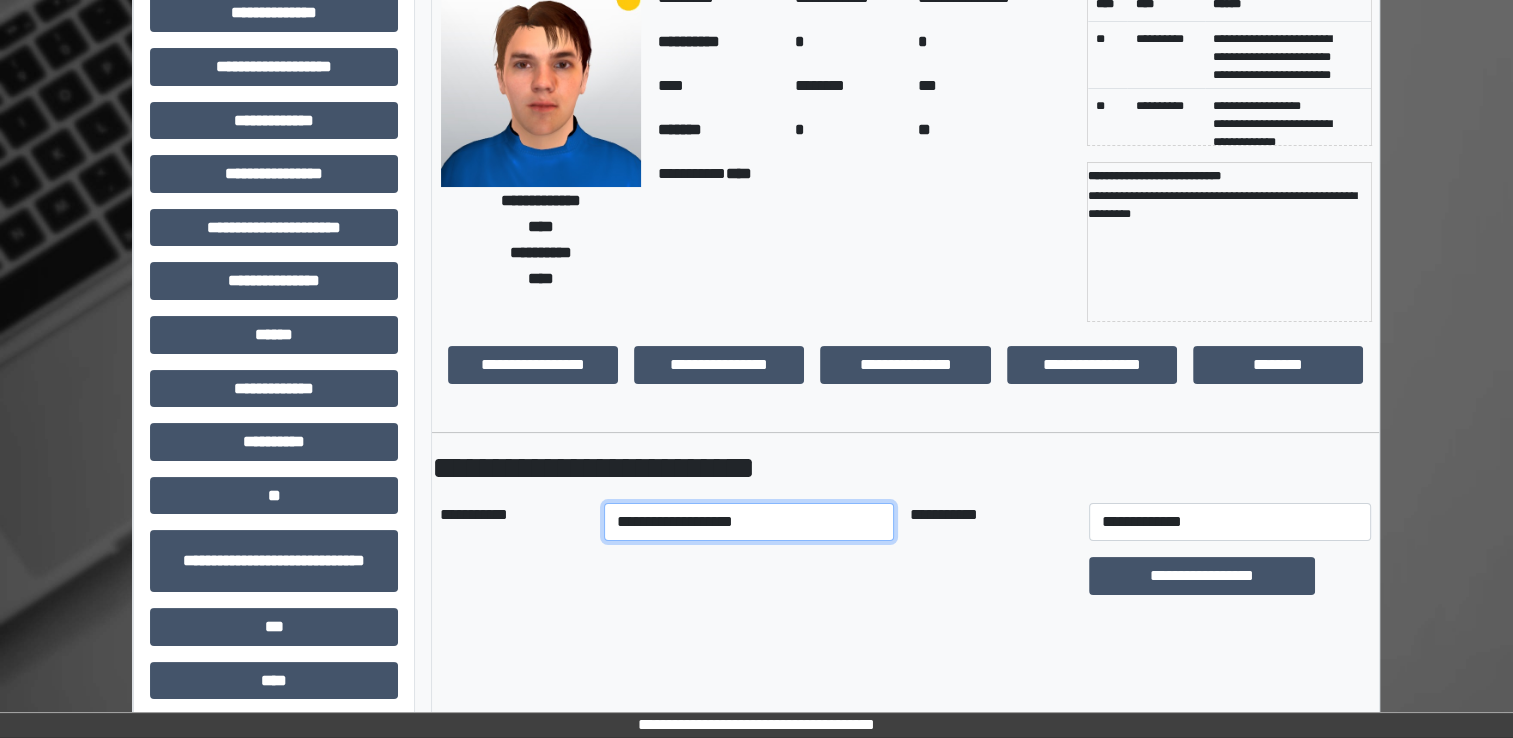 click on "**********" at bounding box center (749, 522) 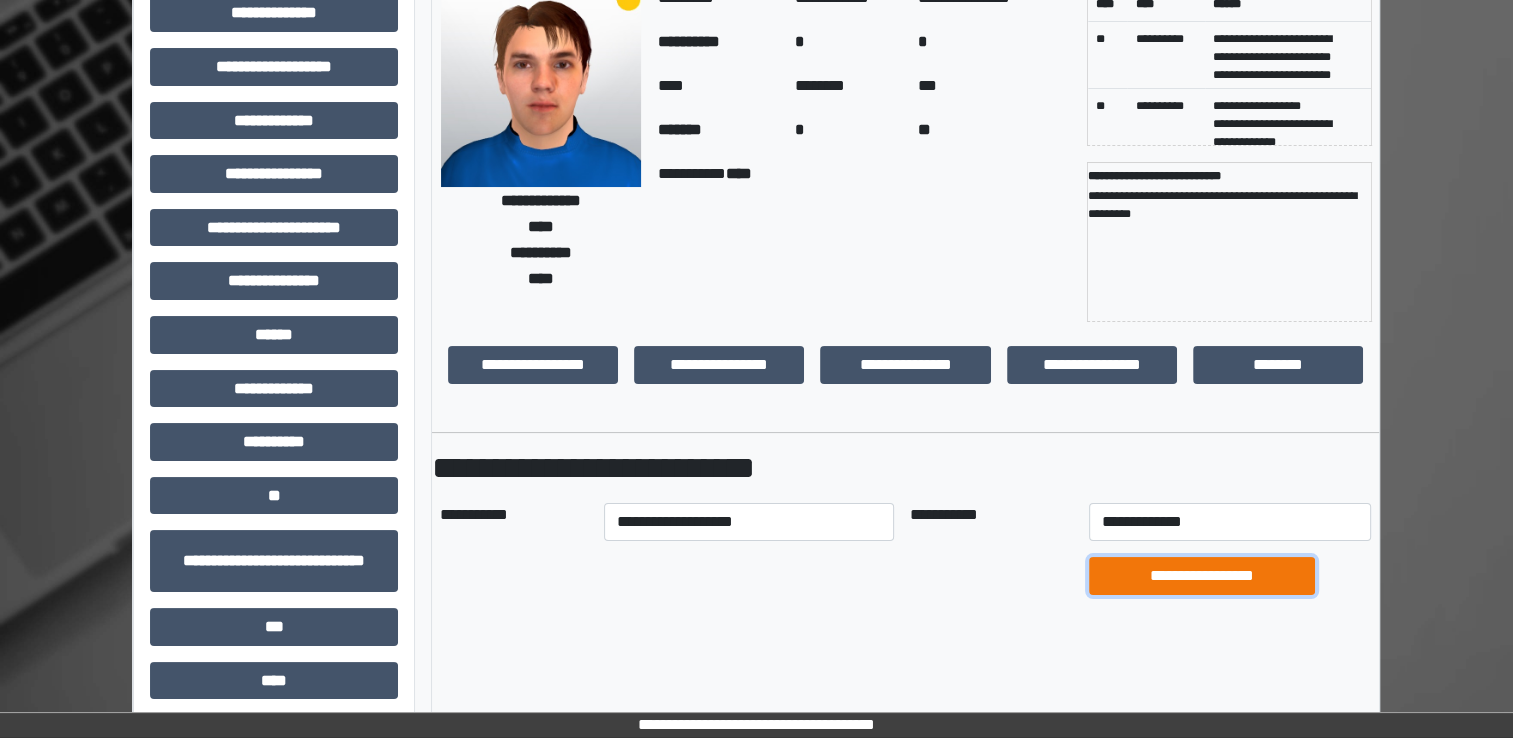 click on "**********" at bounding box center (1201, 576) 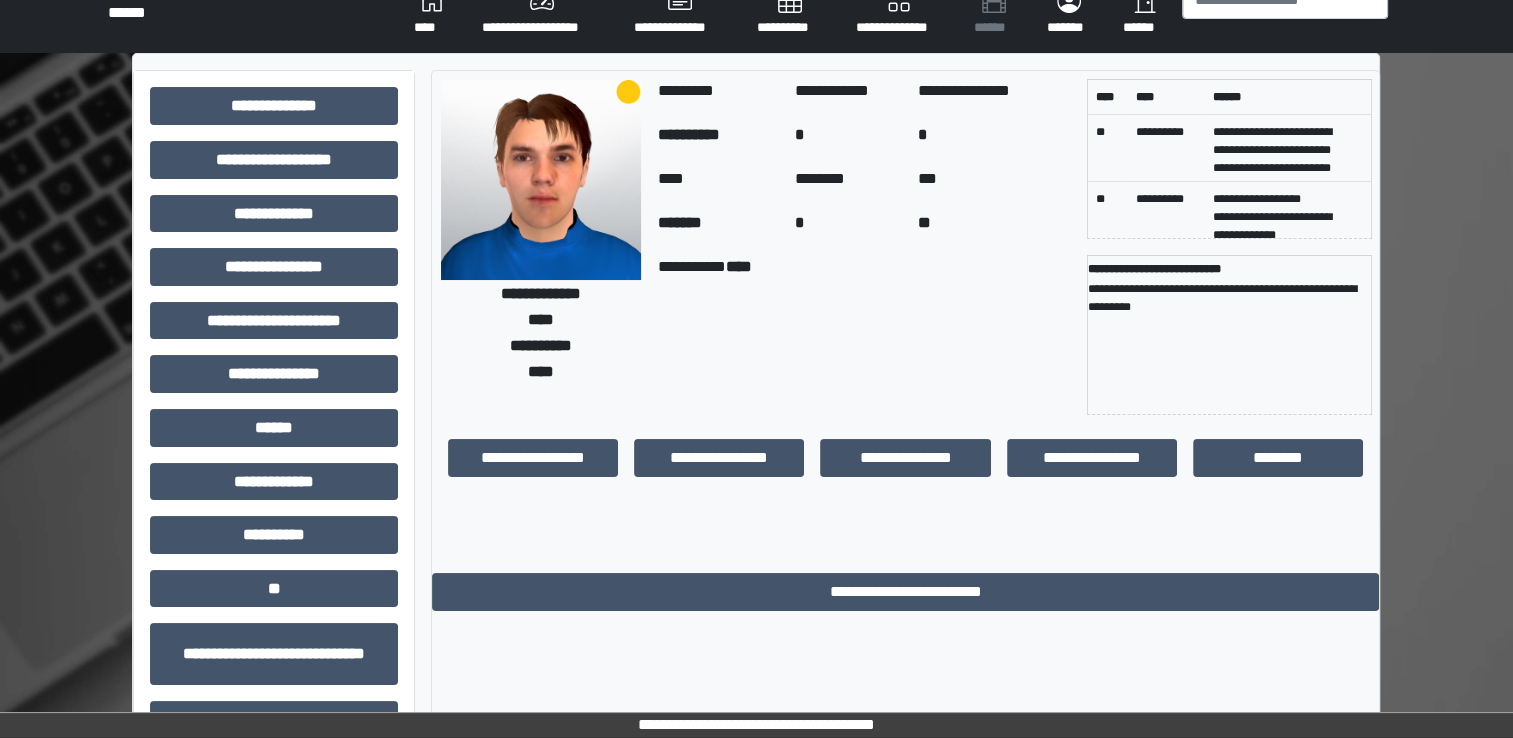 scroll, scrollTop: 0, scrollLeft: 0, axis: both 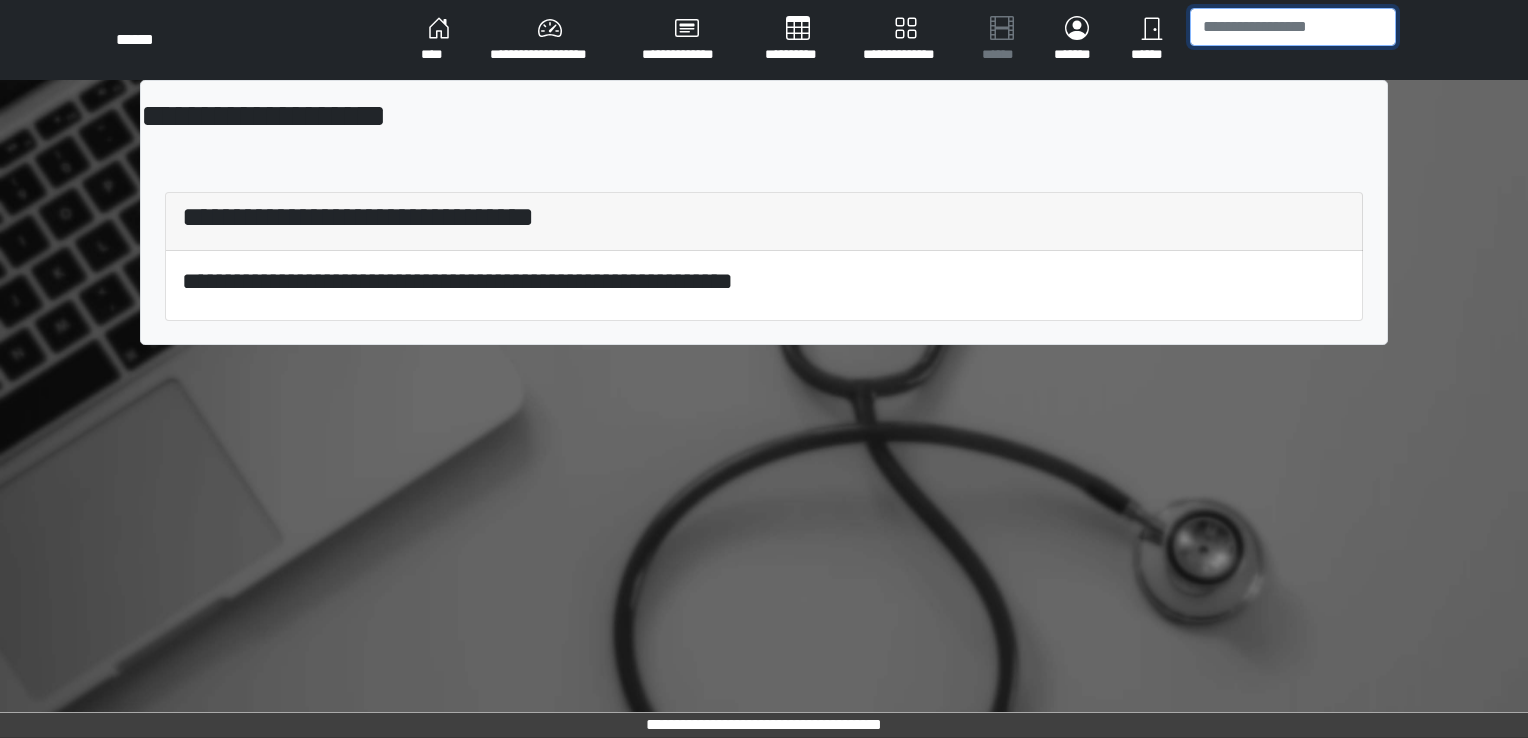 click at bounding box center [1293, 27] 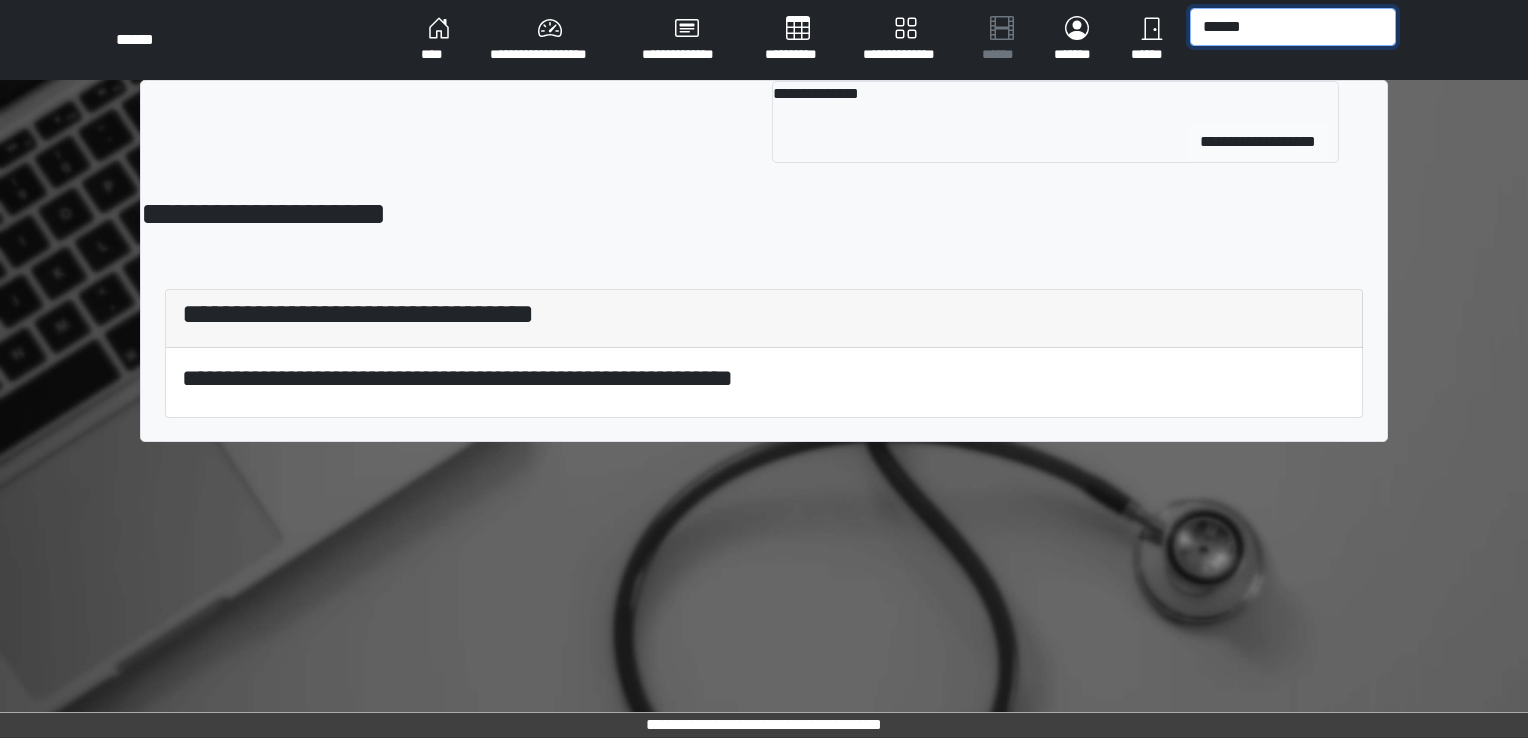 type on "******" 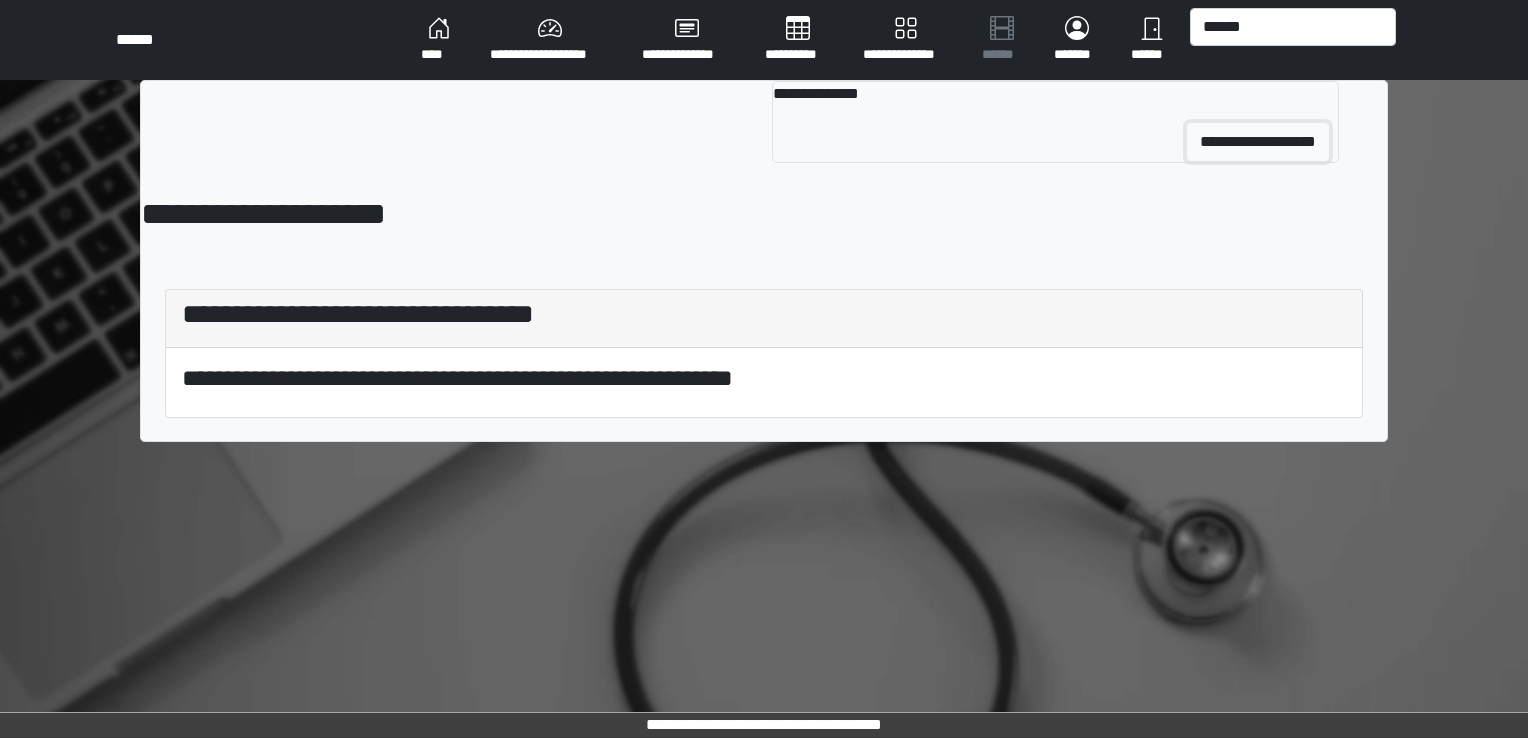 click on "**********" at bounding box center (1258, 142) 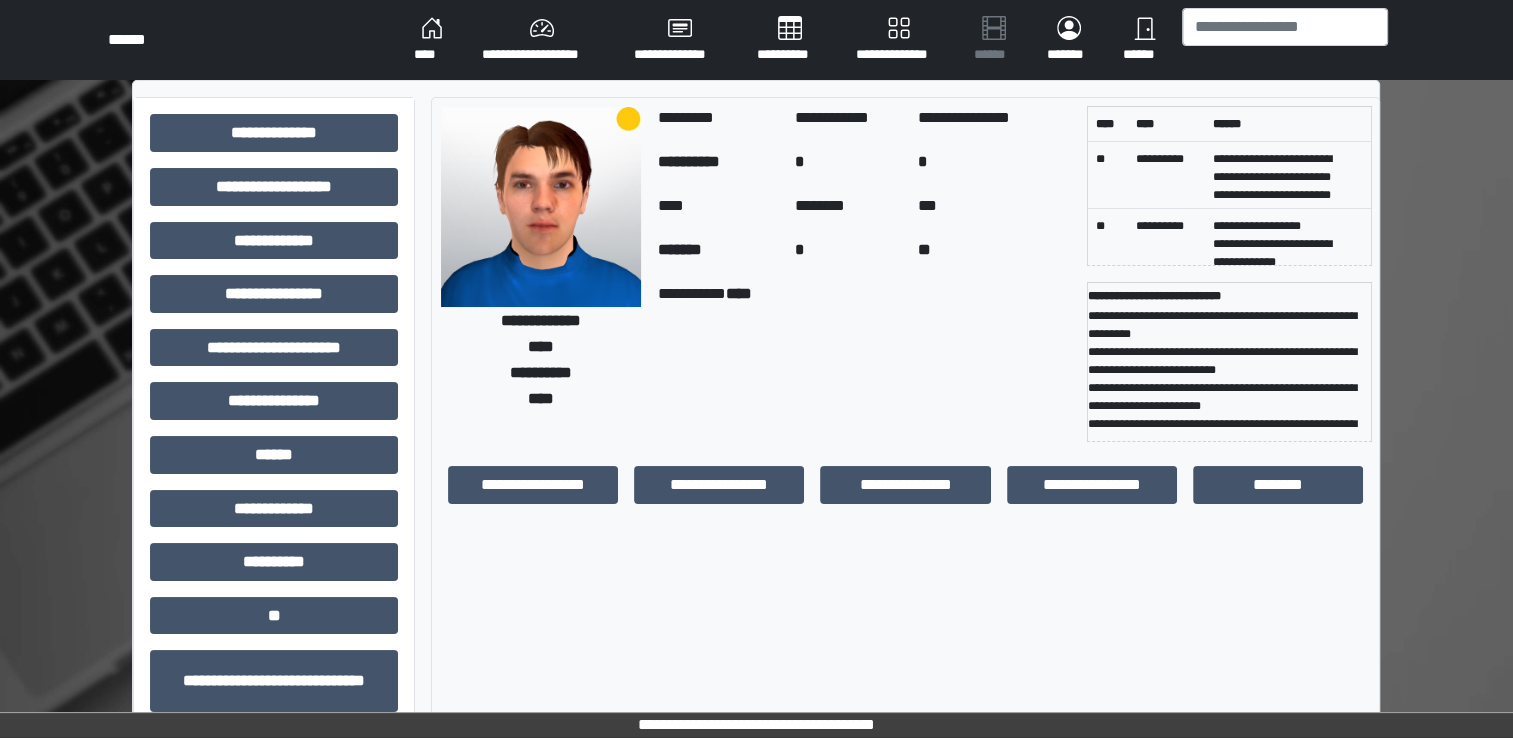 scroll, scrollTop: 144, scrollLeft: 0, axis: vertical 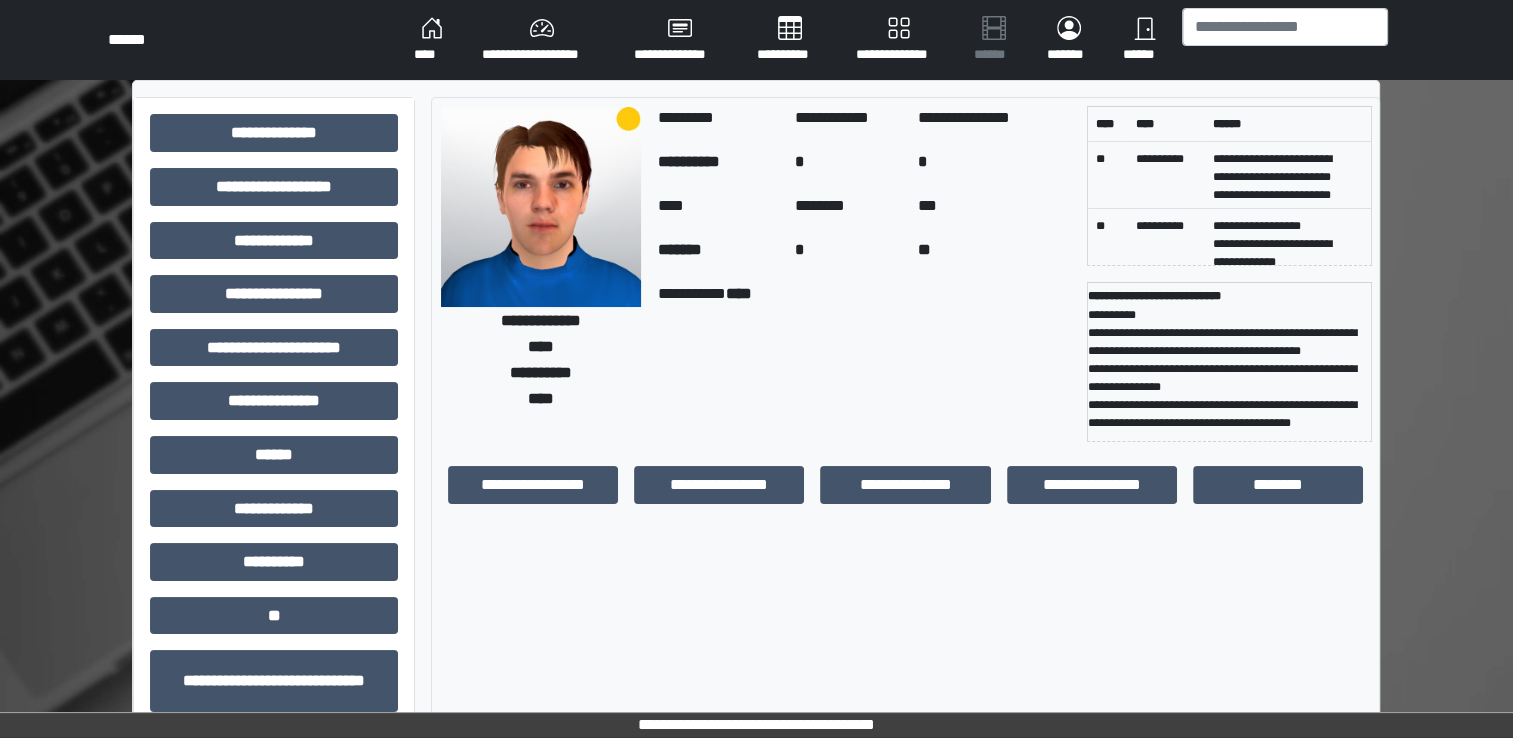 click on "**********" at bounding box center [864, 362] 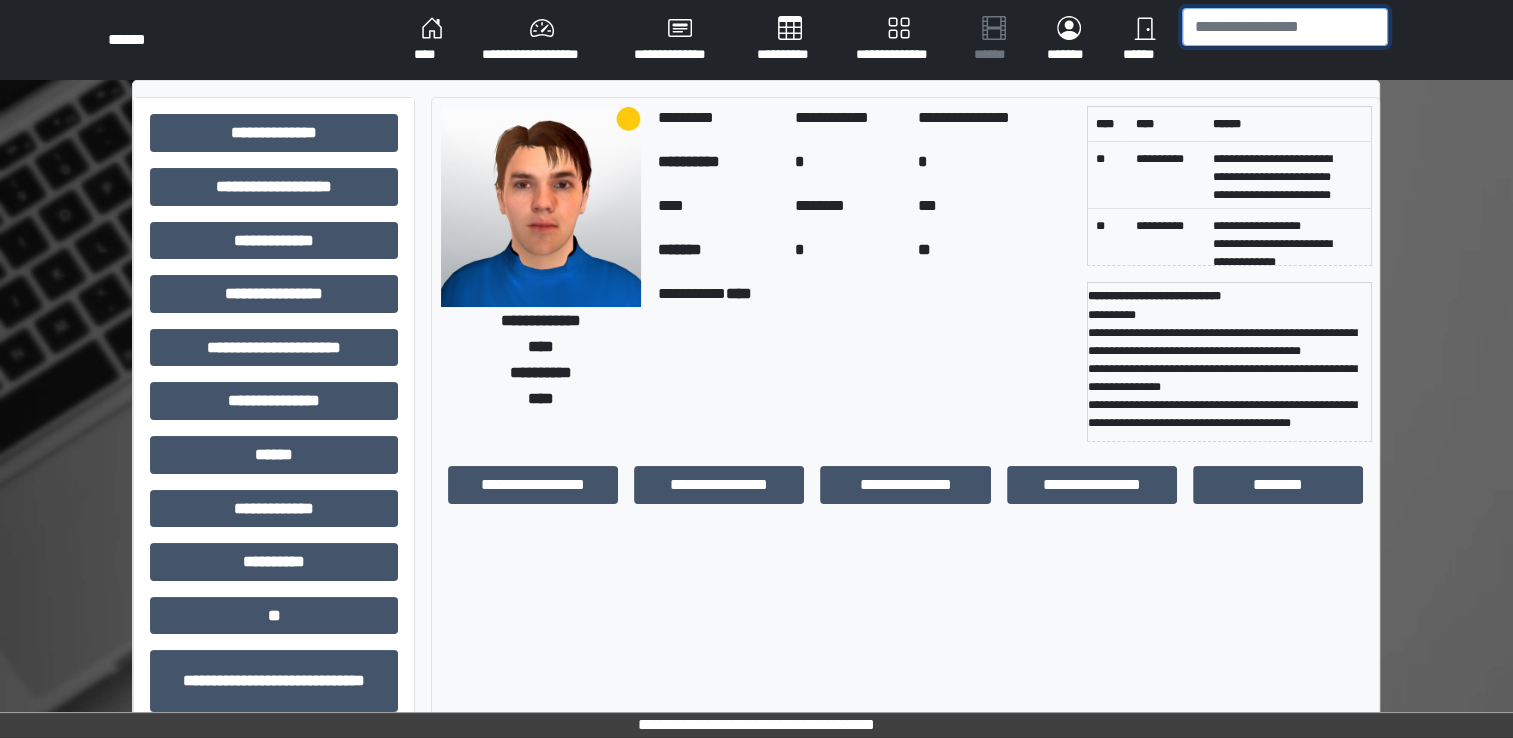 click at bounding box center [1285, 27] 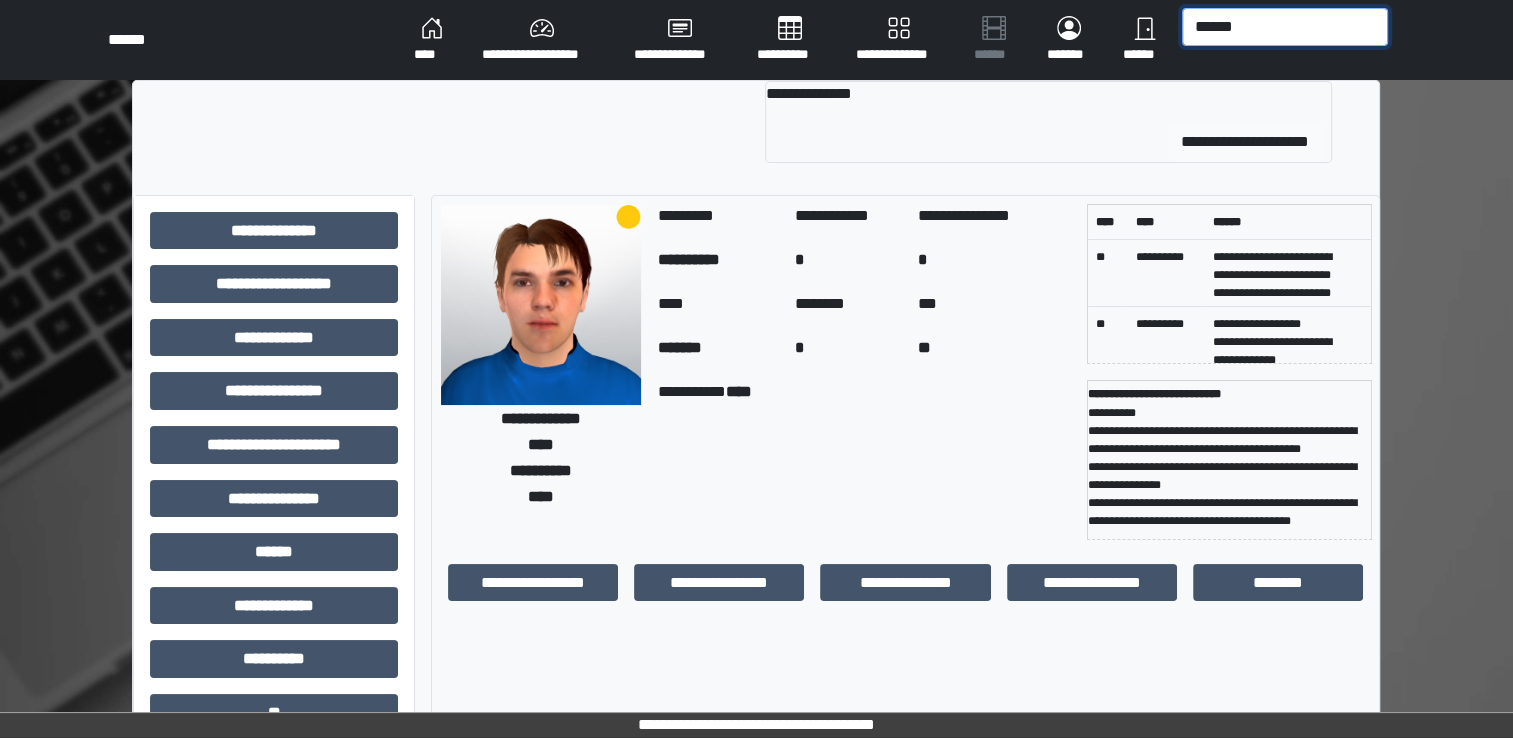 type on "******" 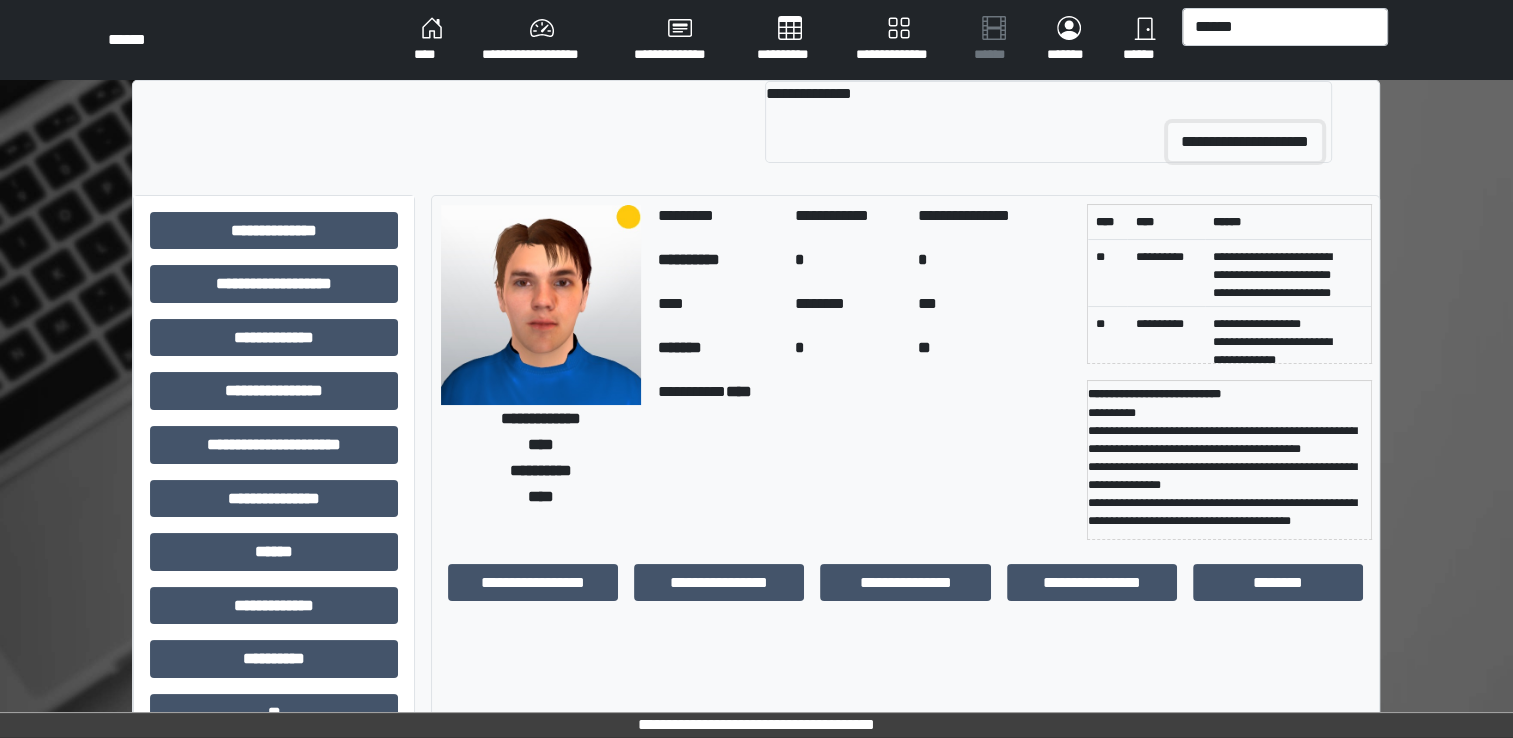 click on "**********" at bounding box center [1245, 142] 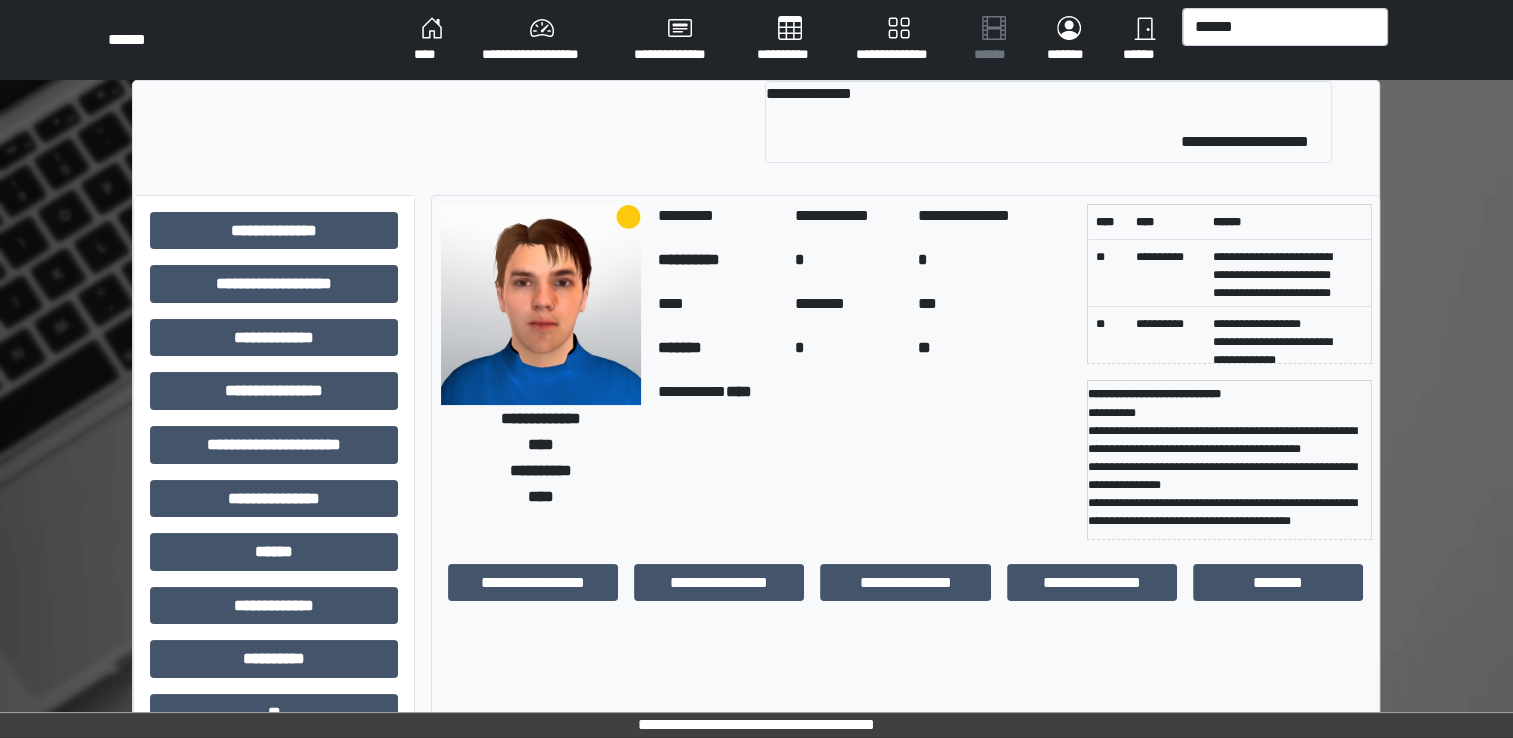 type 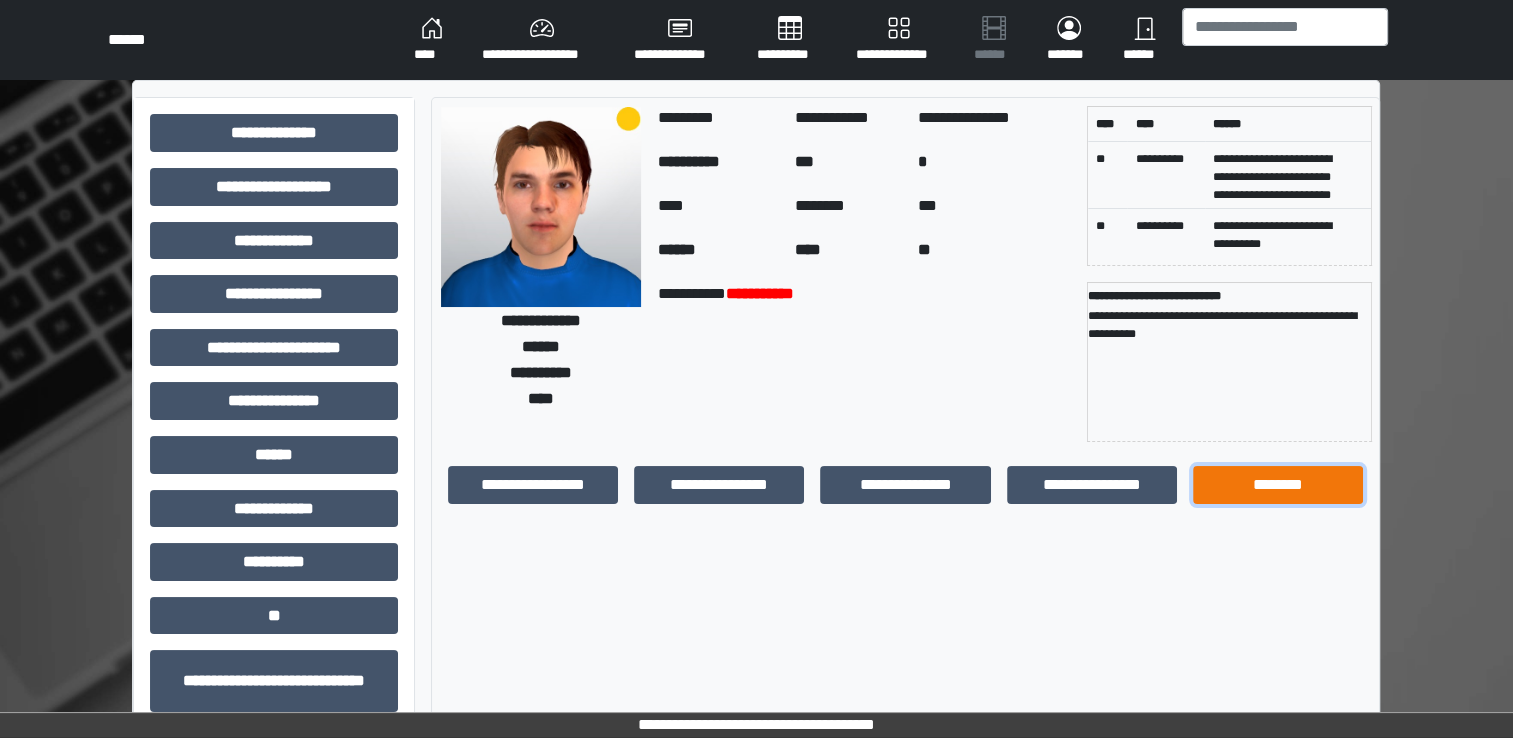 drag, startPoint x: 1221, startPoint y: 477, endPoint x: 1227, endPoint y: 494, distance: 18.027756 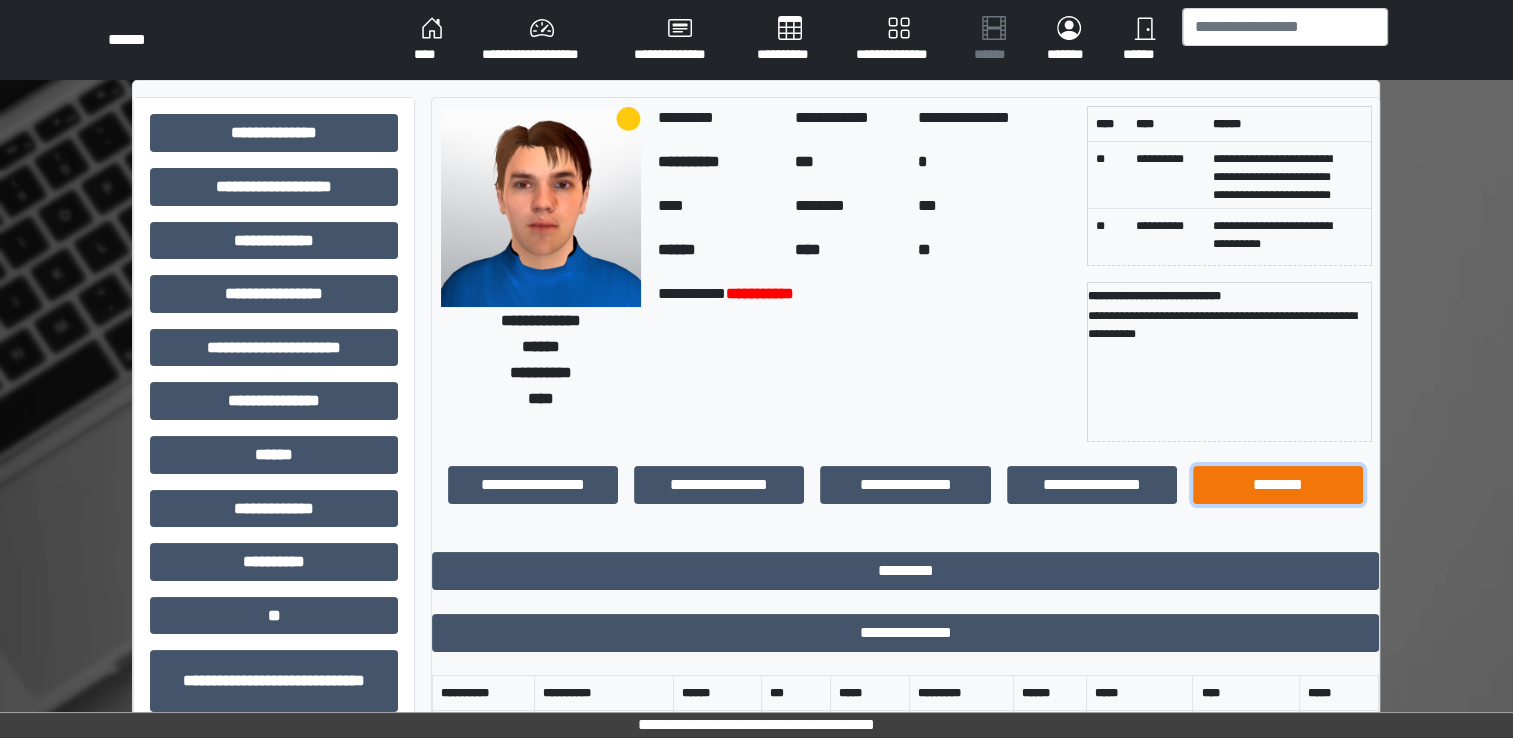 type 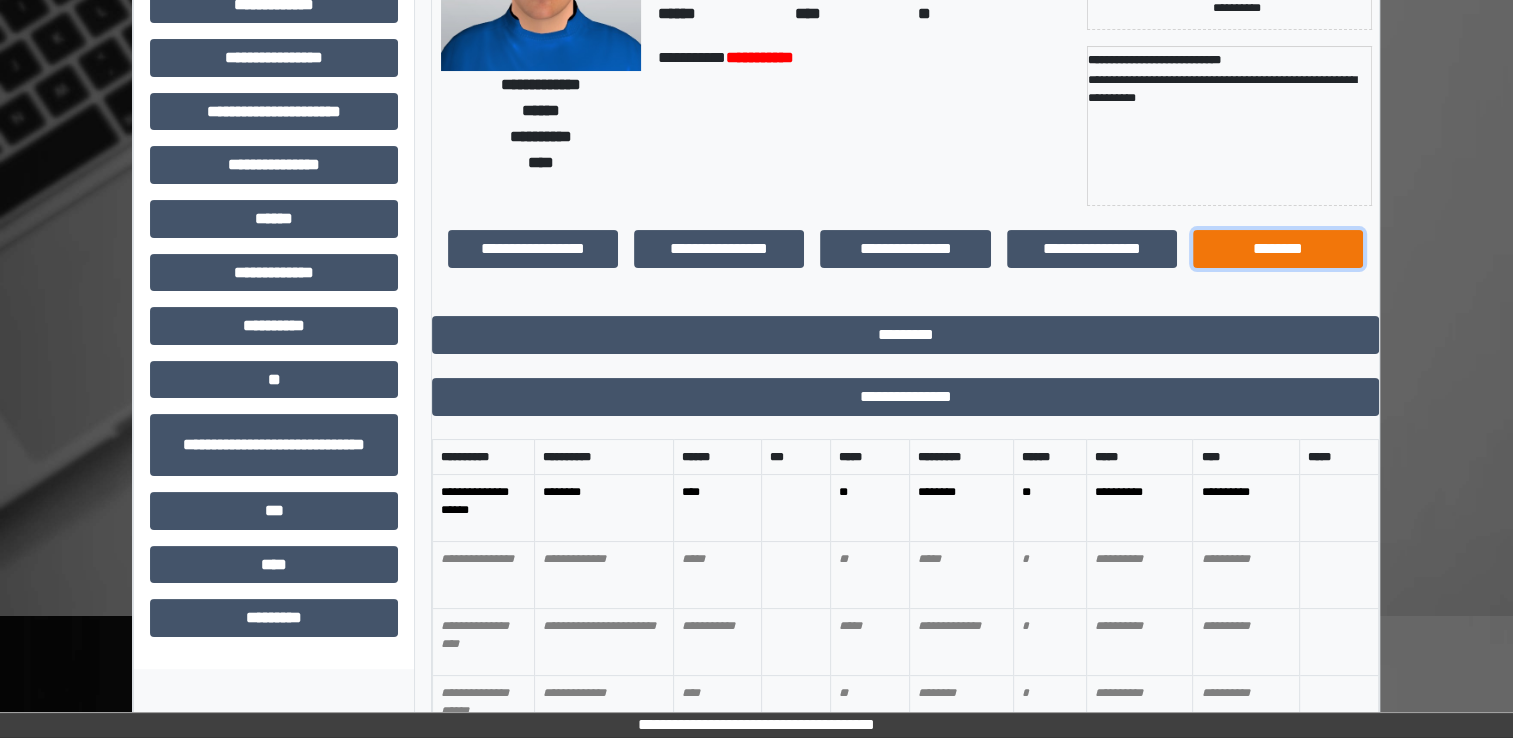 scroll, scrollTop: 434, scrollLeft: 0, axis: vertical 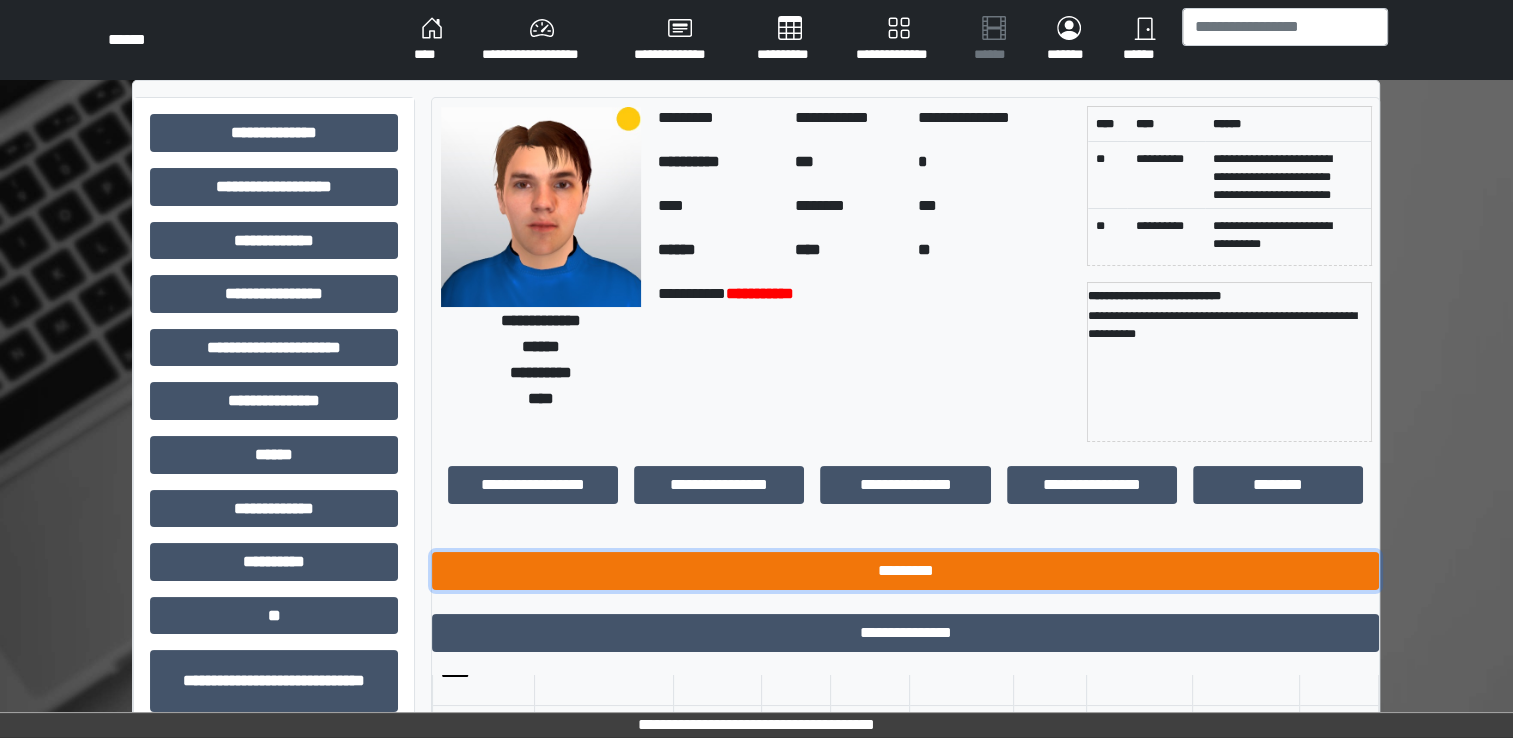 click on "*********" at bounding box center (905, 571) 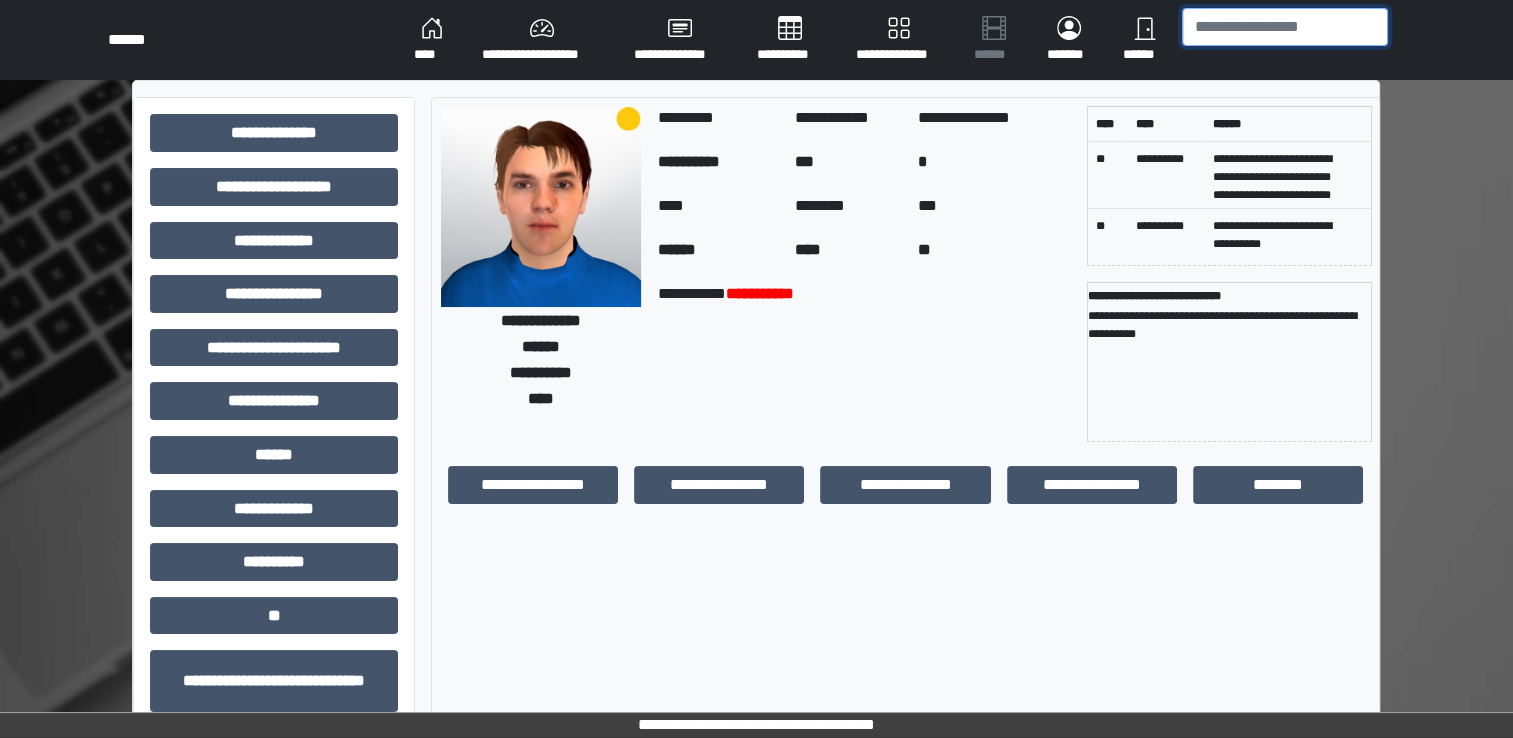click at bounding box center [1285, 27] 